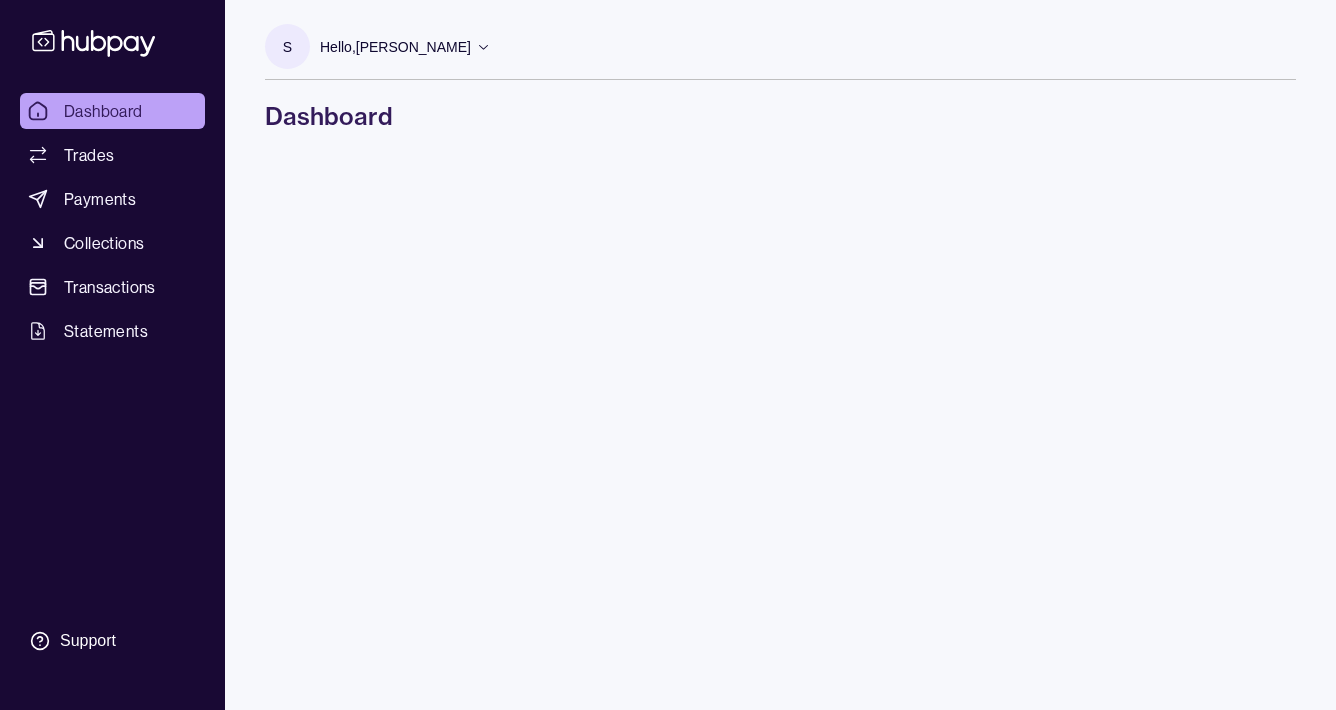 scroll, scrollTop: 0, scrollLeft: 0, axis: both 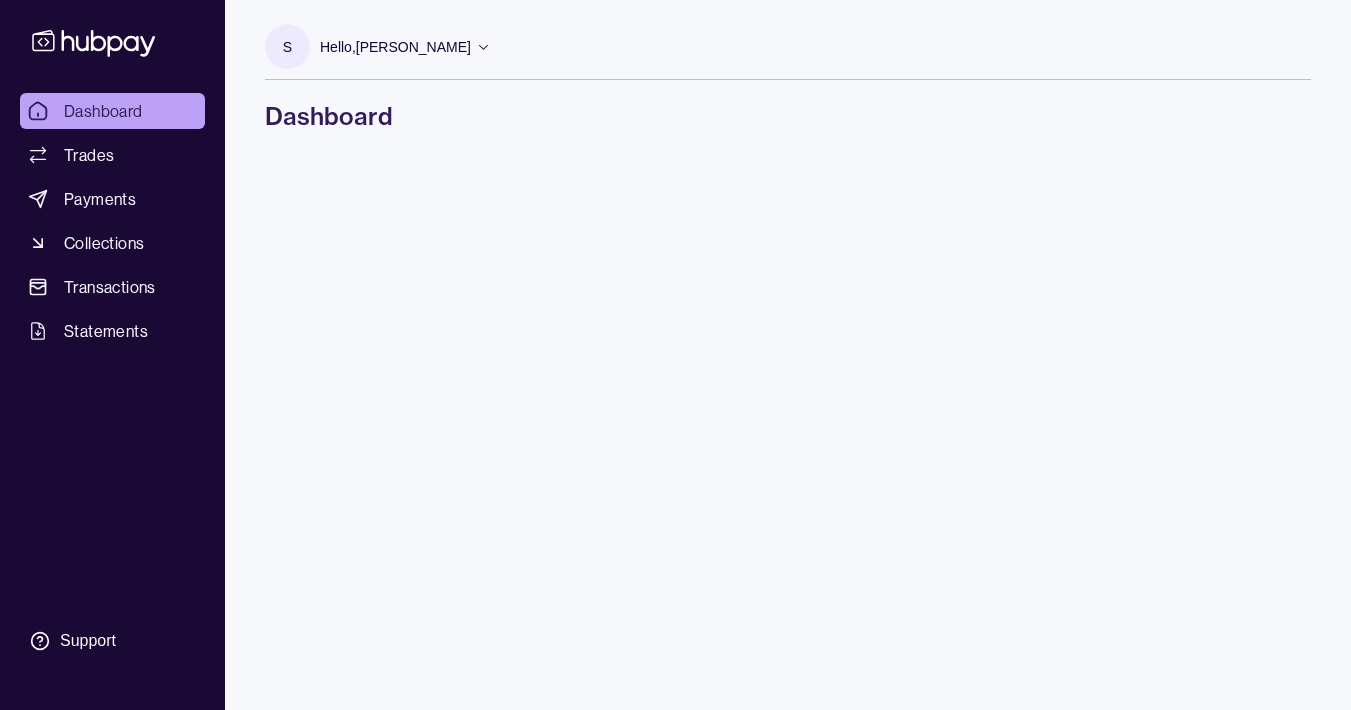 click on "Dashboard" at bounding box center (103, 111) 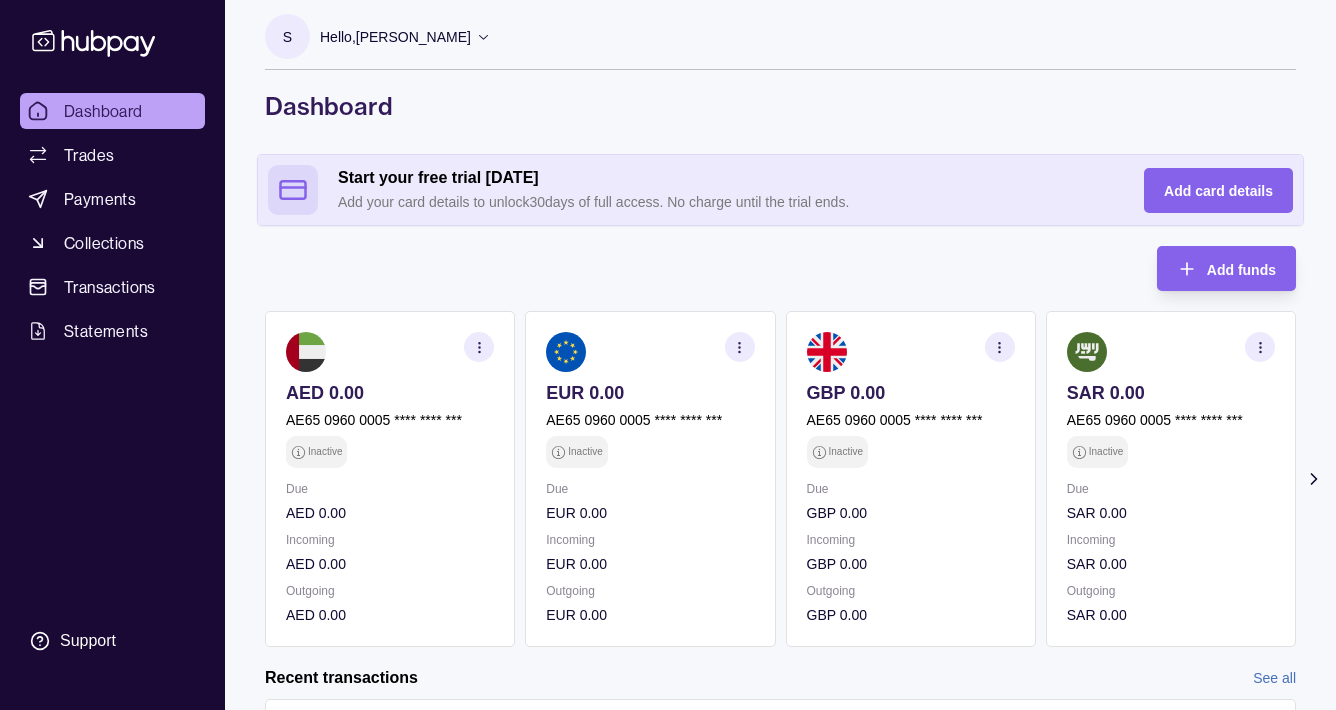 scroll, scrollTop: 0, scrollLeft: 0, axis: both 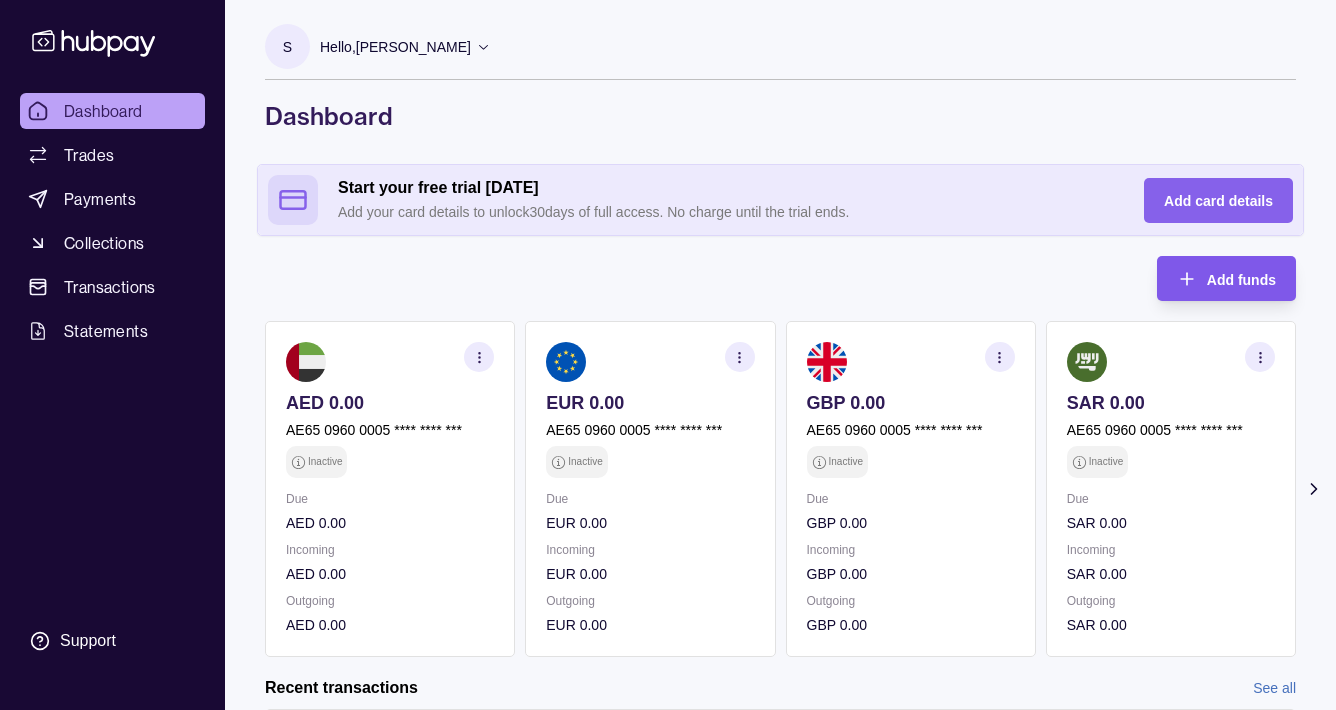 click 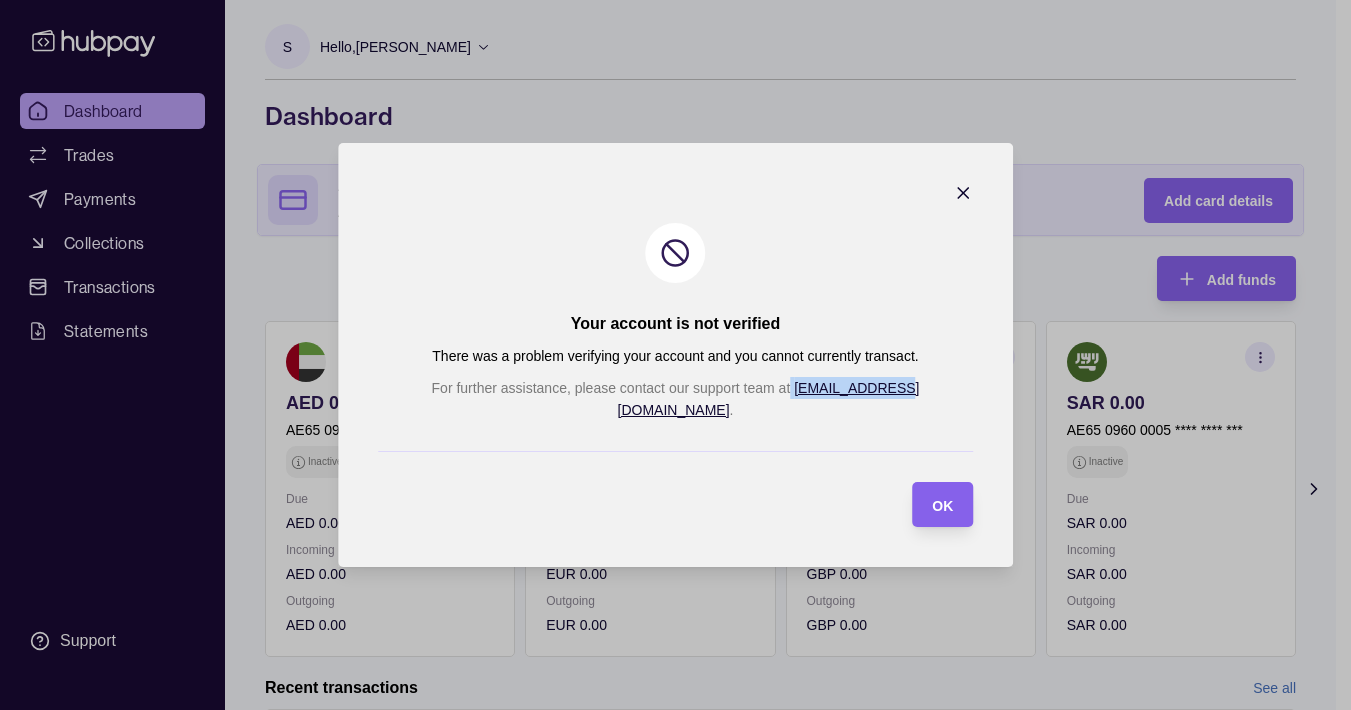 drag, startPoint x: 800, startPoint y: 397, endPoint x: 908, endPoint y: 400, distance: 108.04166 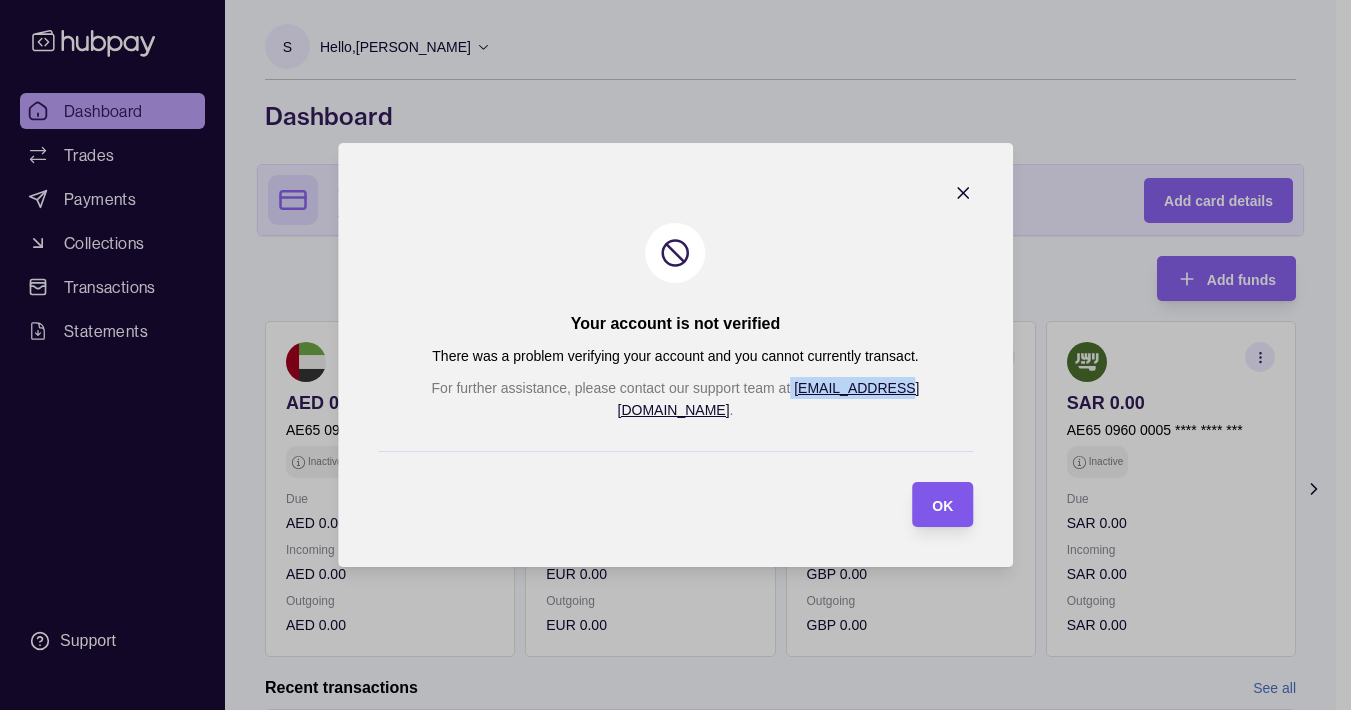 click on "OK" at bounding box center (942, 504) 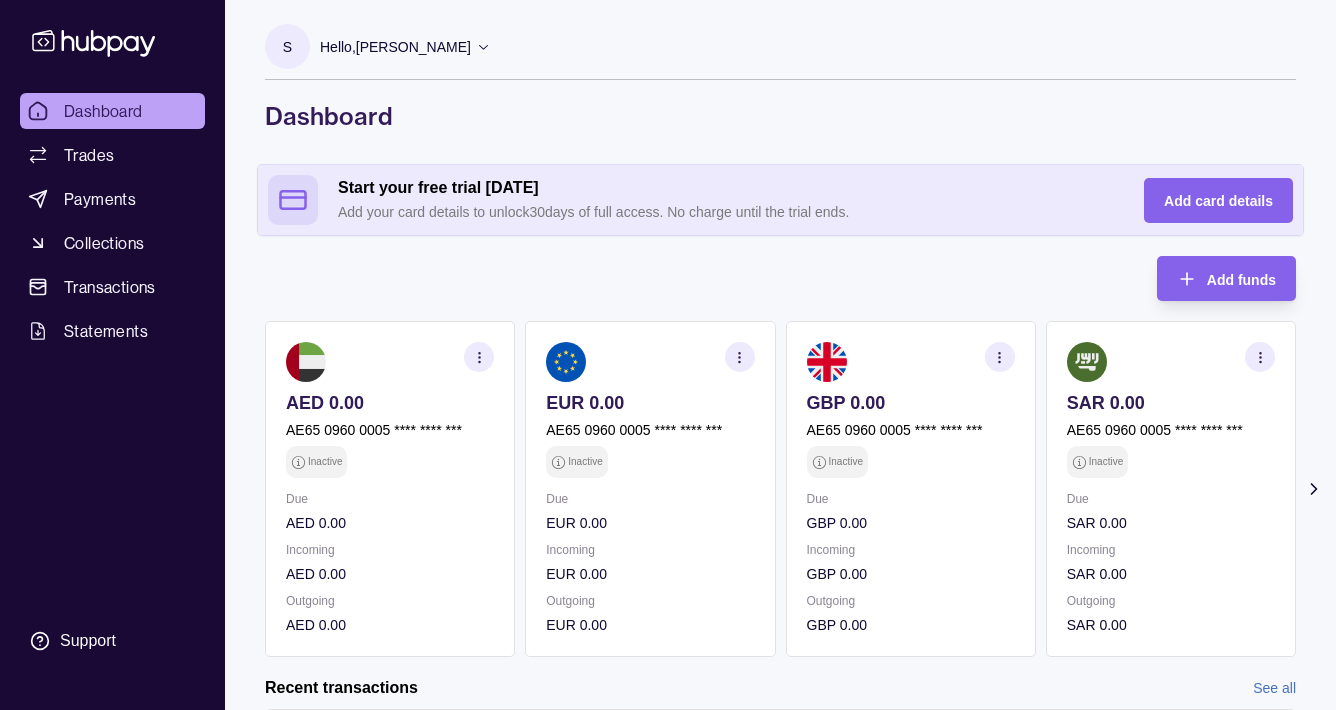click on "Add funds AED 0.00 AE65 0960 0005 **** **** *** Inactive Due AED 0.00 Incoming AED 0.00 Outgoing AED 0.00 EUR 0.00 AE65 0960 0005 **** **** *** Inactive Due EUR 0.00 Incoming EUR 0.00 Outgoing EUR 0.00 GBP 0.00 AE65 0960 0005 **** **** *** Inactive Due GBP 0.00 Incoming GBP 0.00 Outgoing GBP 0.00 SAR 0.00 AE65 0960 0005 **** **** *** Inactive Due SAR 0.00 Incoming SAR 0.00 Outgoing SAR 0.00 Request new currencies" at bounding box center [780, 456] 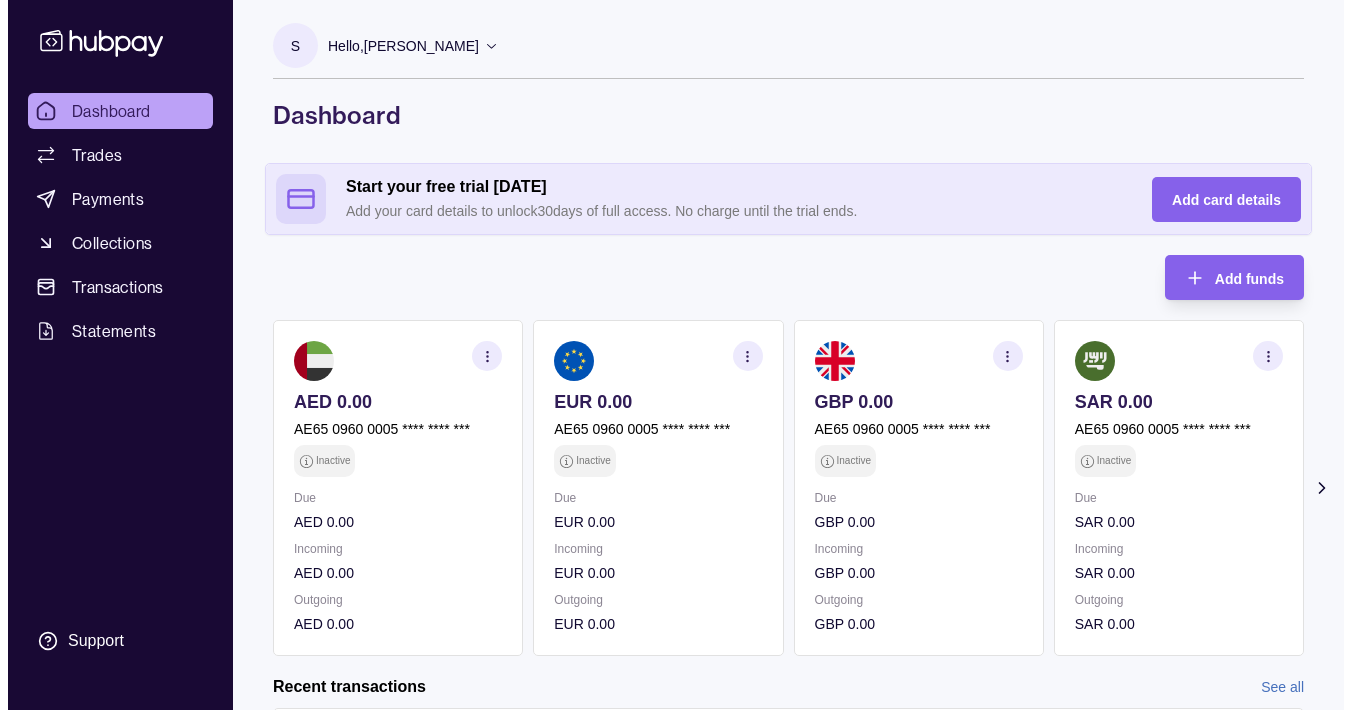 scroll, scrollTop: 0, scrollLeft: 0, axis: both 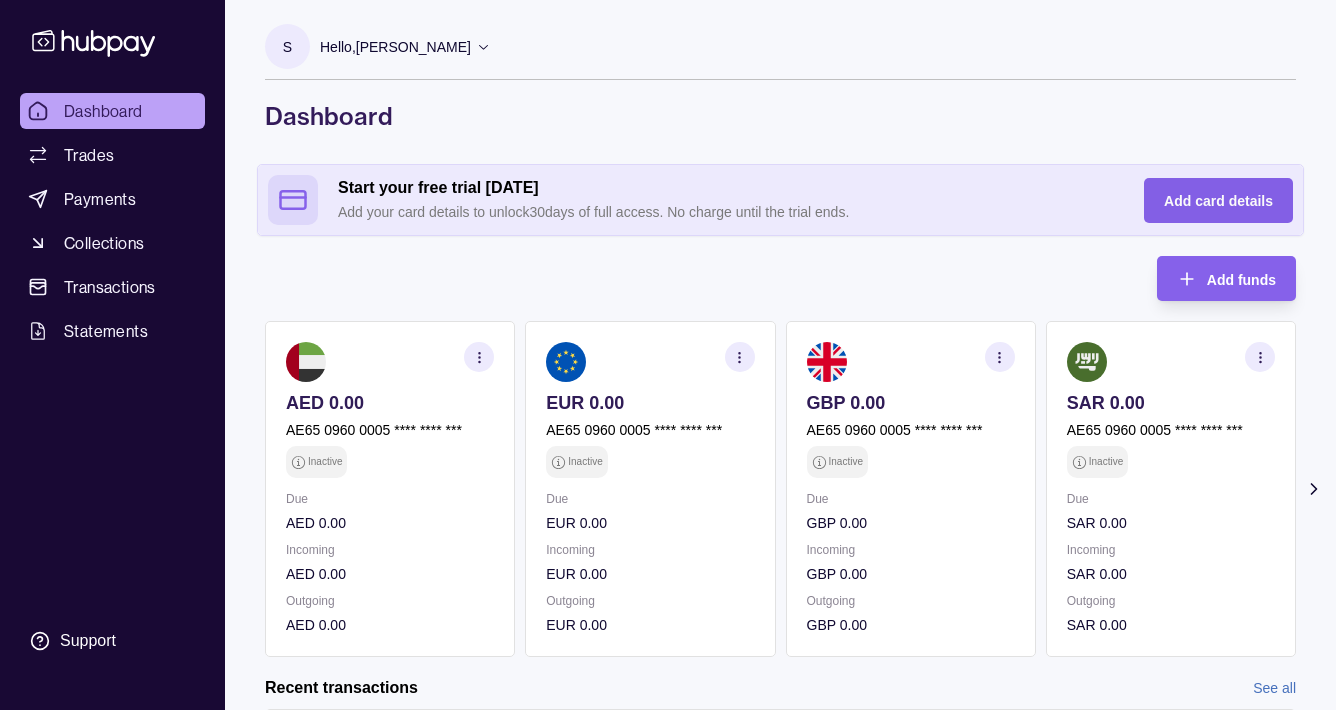click on "Add card details" at bounding box center [1218, 200] 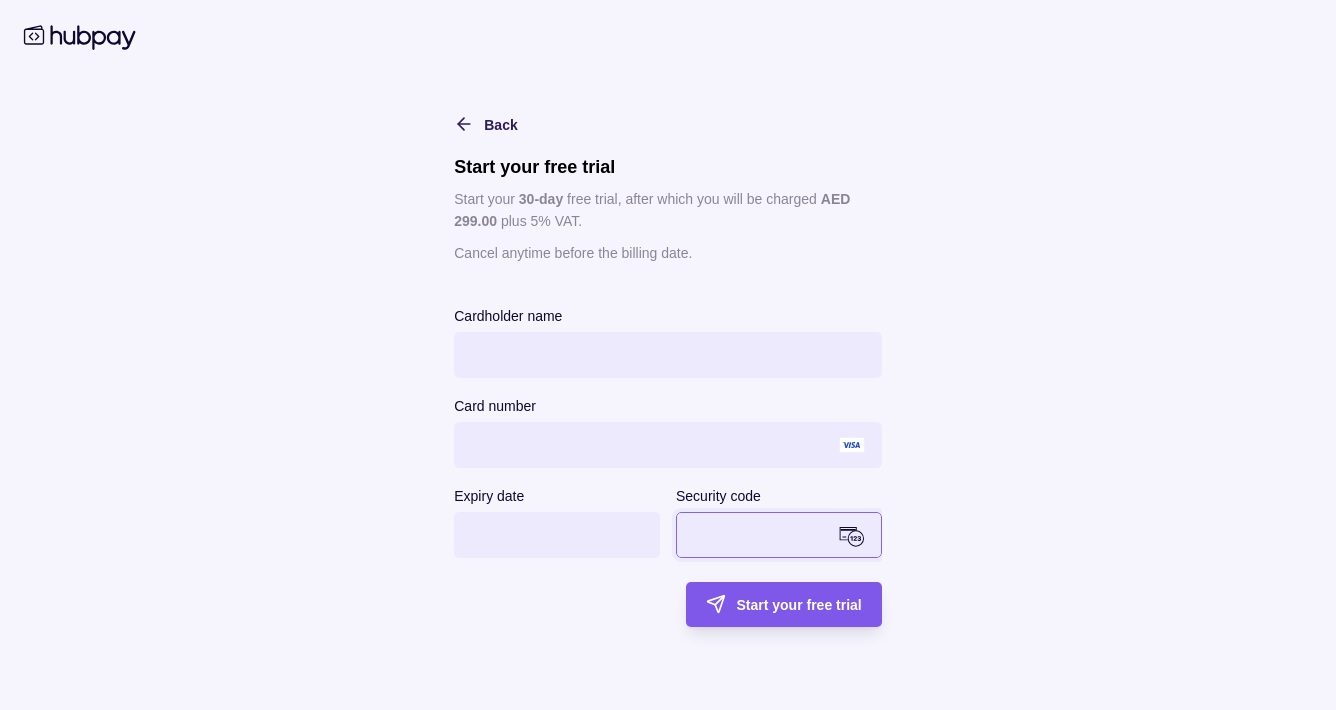 click on "Start your free trial" at bounding box center [798, 605] 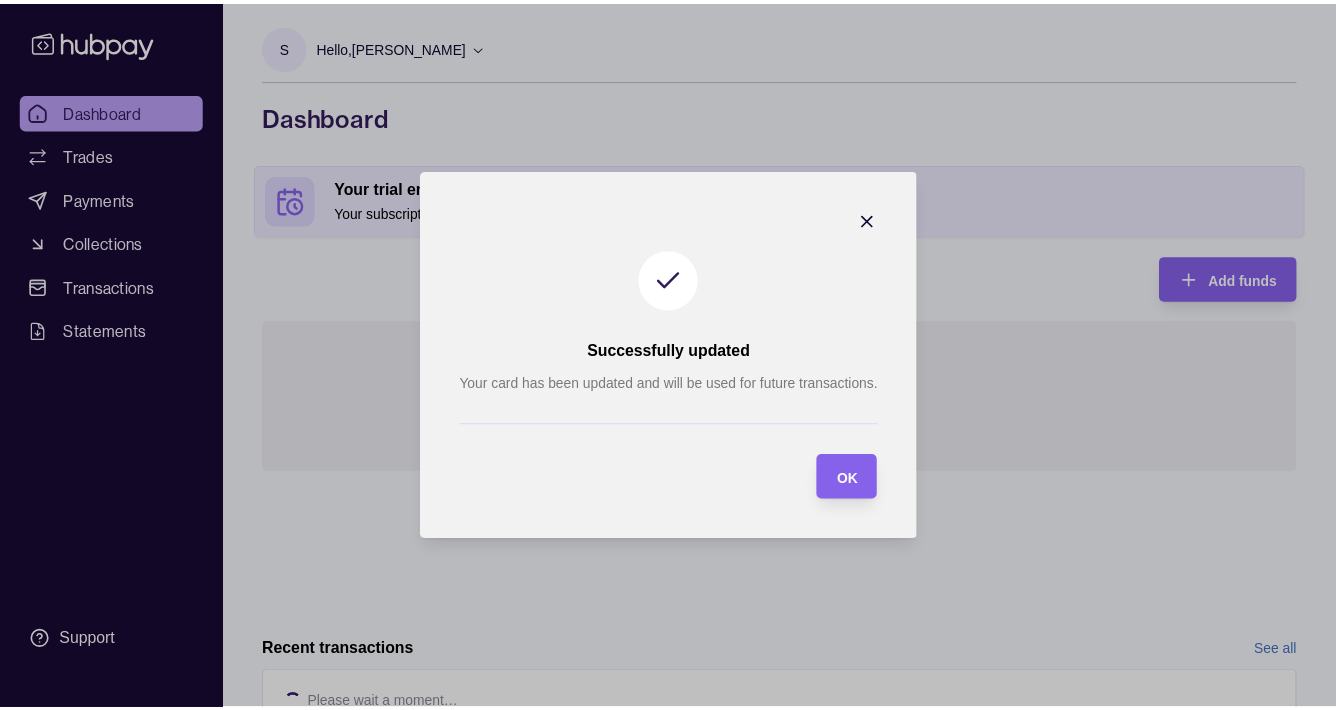 scroll, scrollTop: 0, scrollLeft: 0, axis: both 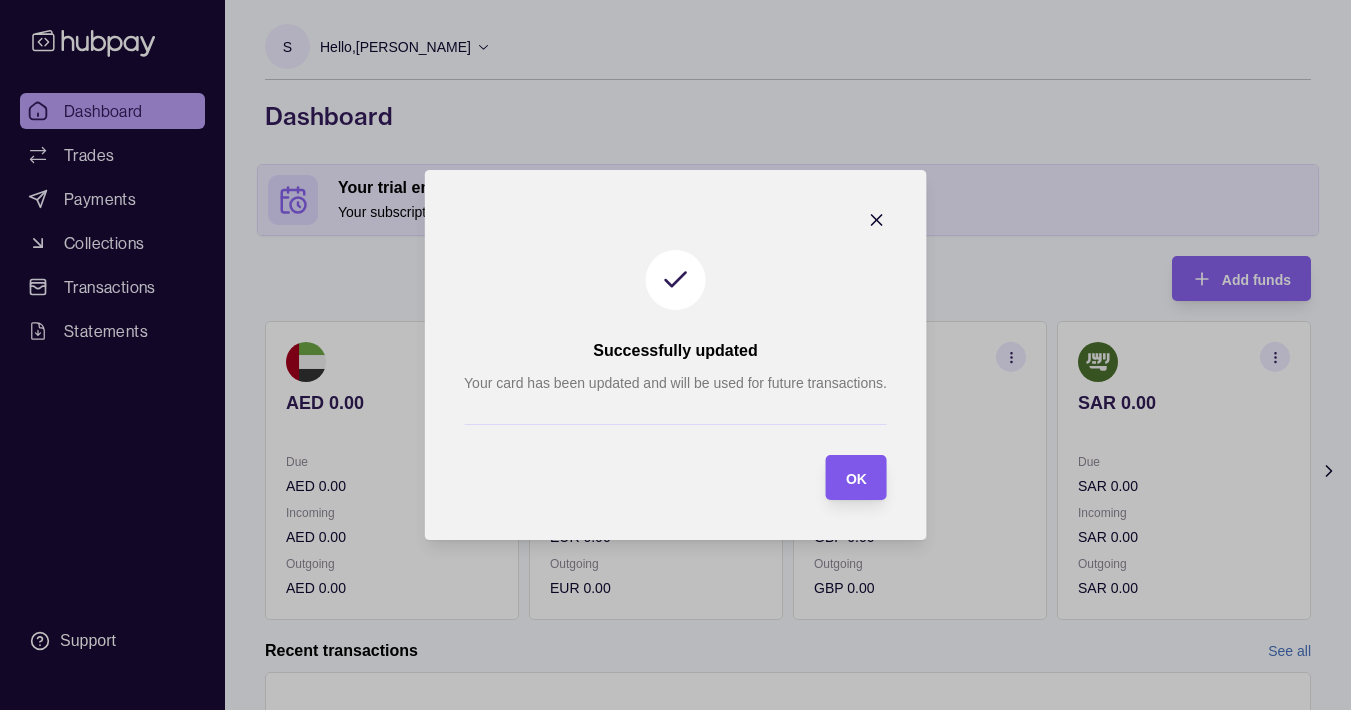 click on "OK" at bounding box center (856, 477) 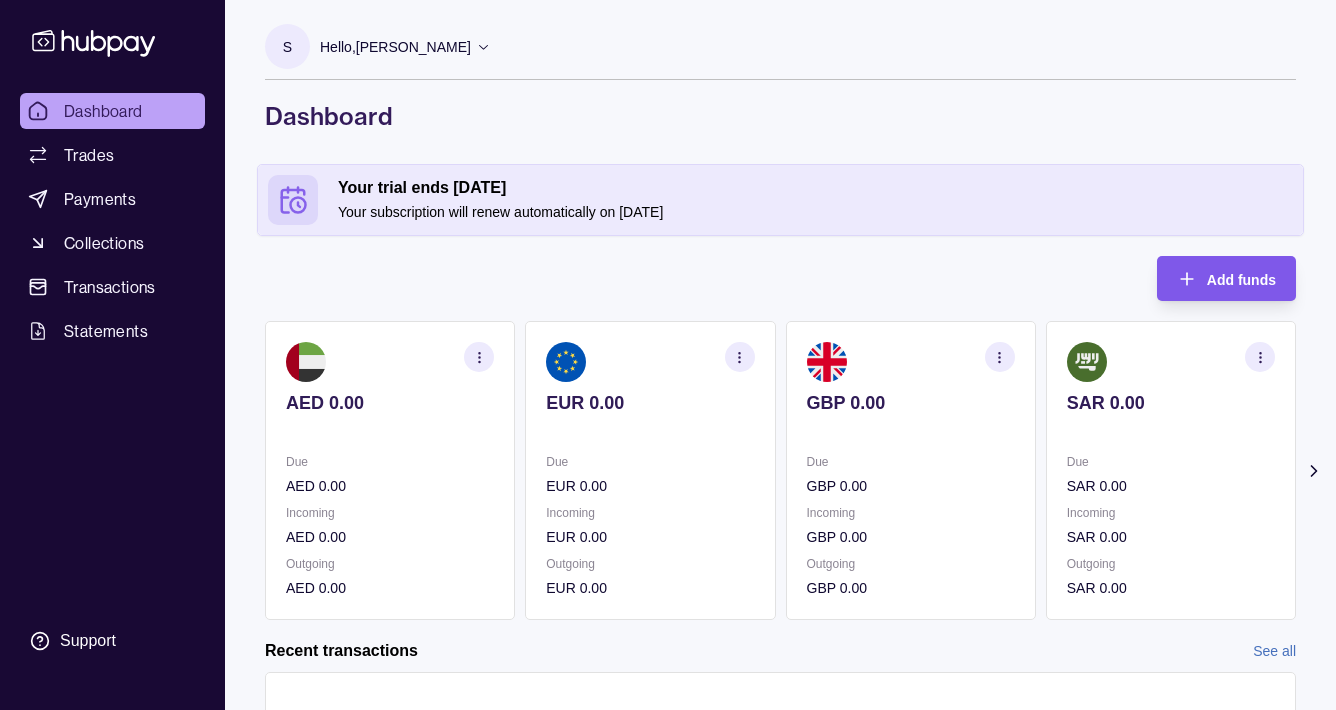click on "Add funds" at bounding box center (1241, 280) 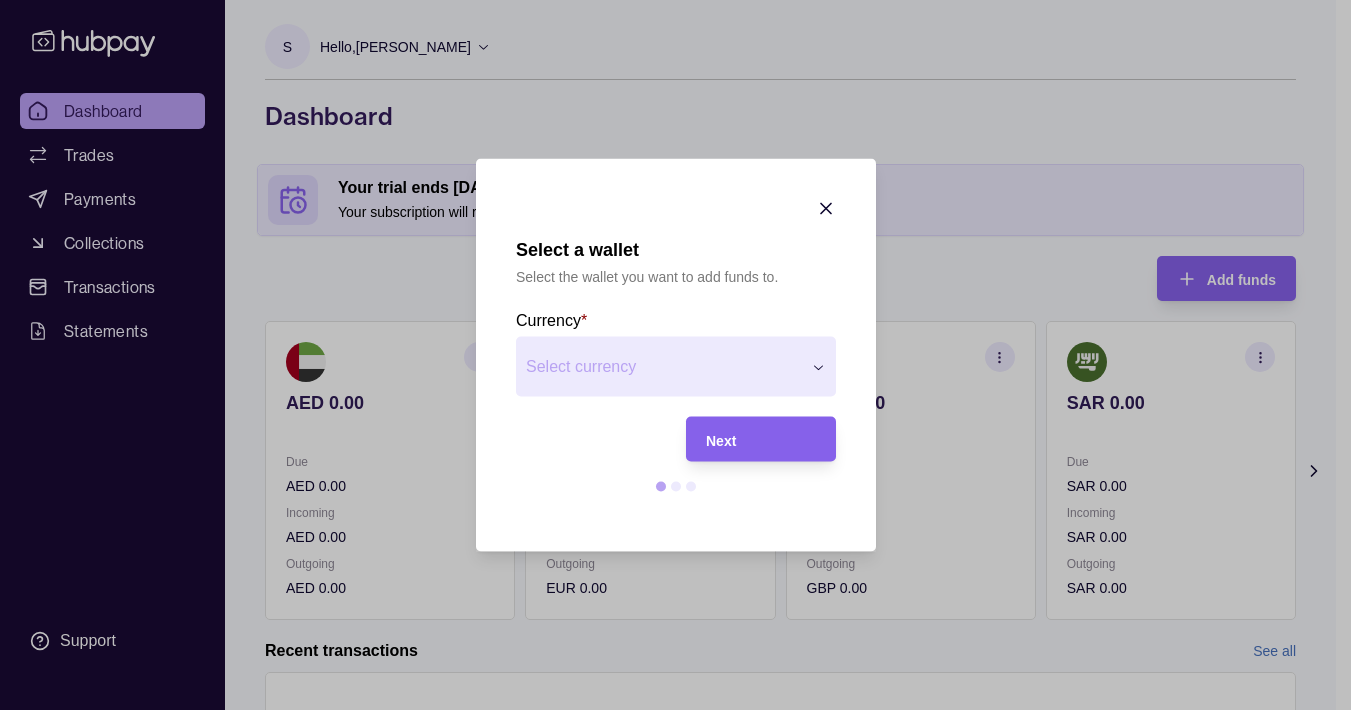 click on "Select a wallet Select the wallet you want to add funds to. Currency  * Select currency *** *** *** *** Next" at bounding box center [668, 880] 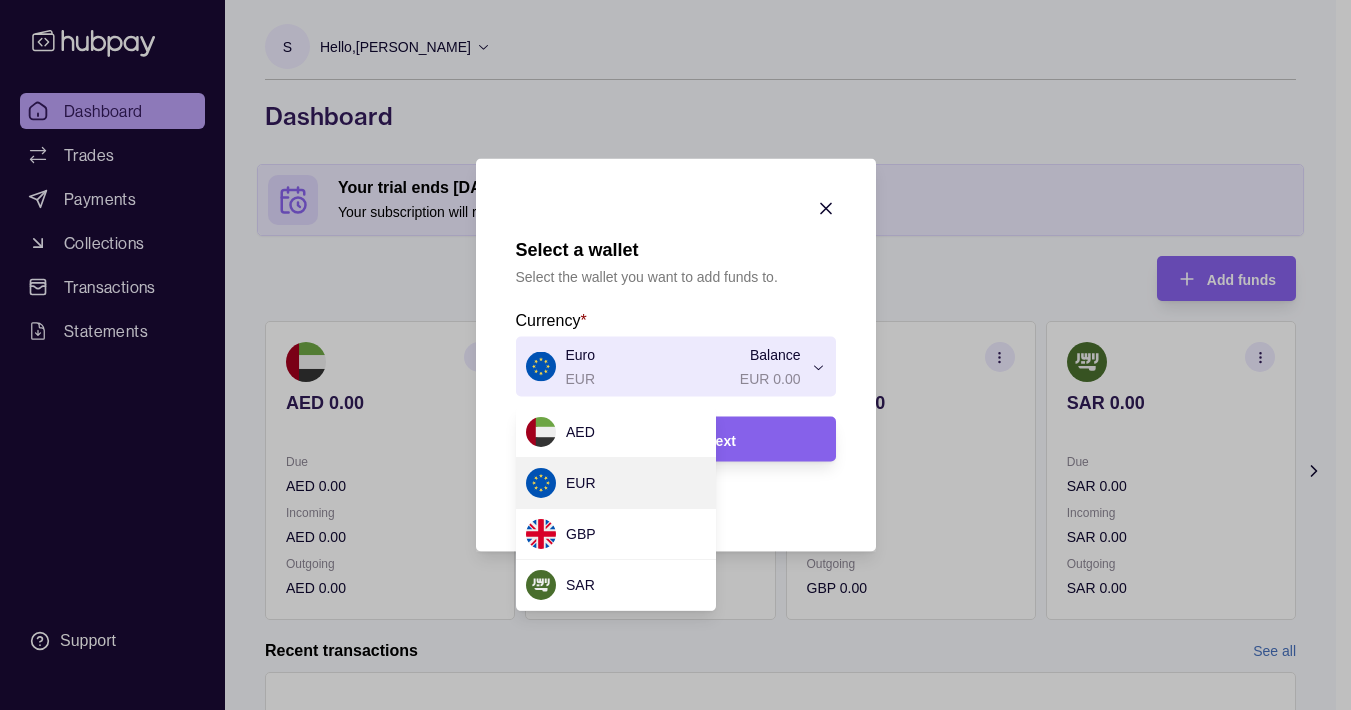 click on "Select a wallet Select the wallet you want to add funds to. Currency  * Euro EUR Balance EUR 0.00 *** *** *** *** Next" at bounding box center (668, 880) 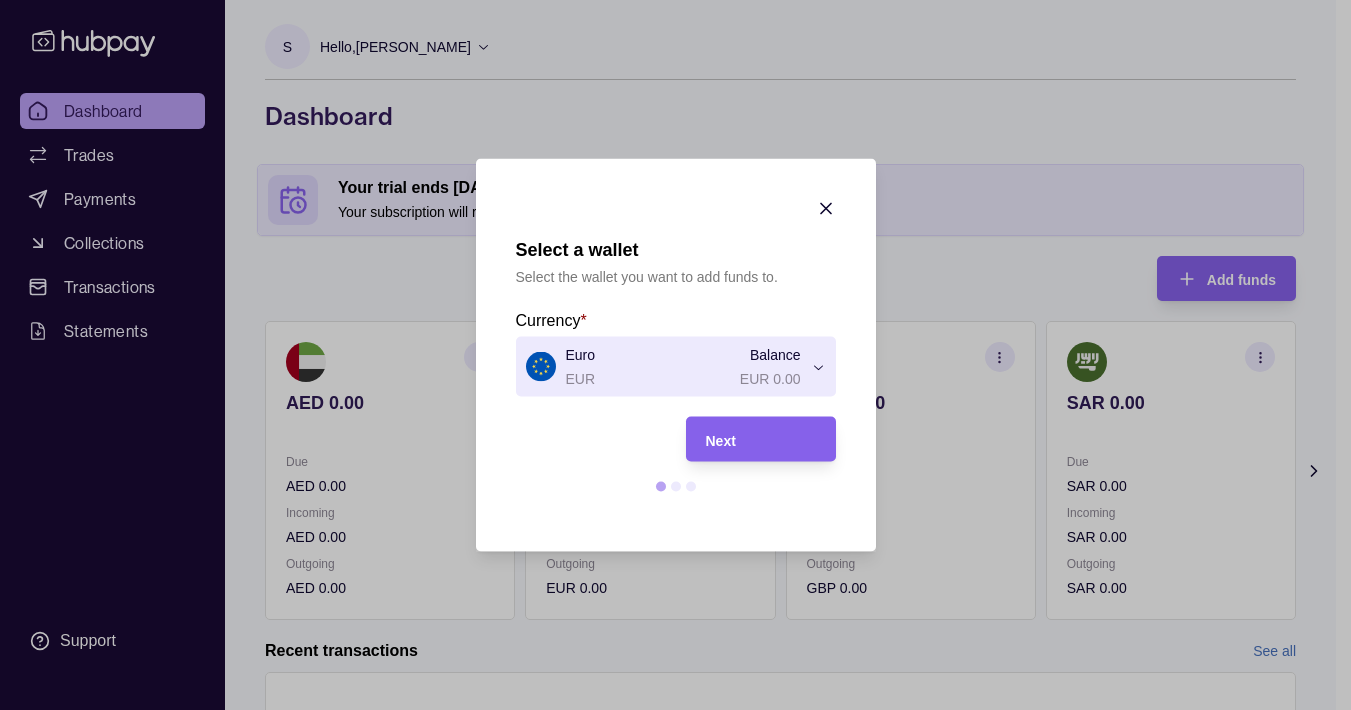 click on "Select a wallet Select the wallet you want to add funds to. Currency  * Euro EUR Balance EUR 0.00 *** *** *** *** Next" at bounding box center (668, 880) 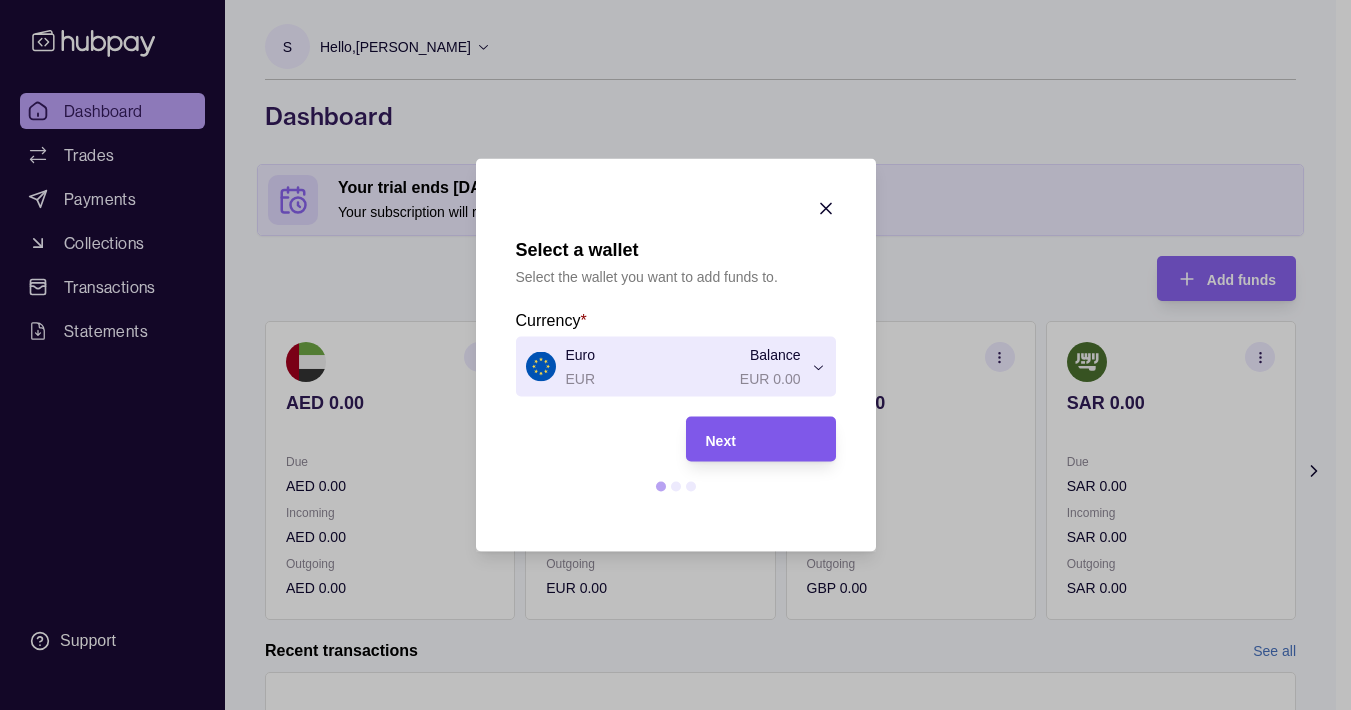 click on "Next" at bounding box center (761, 439) 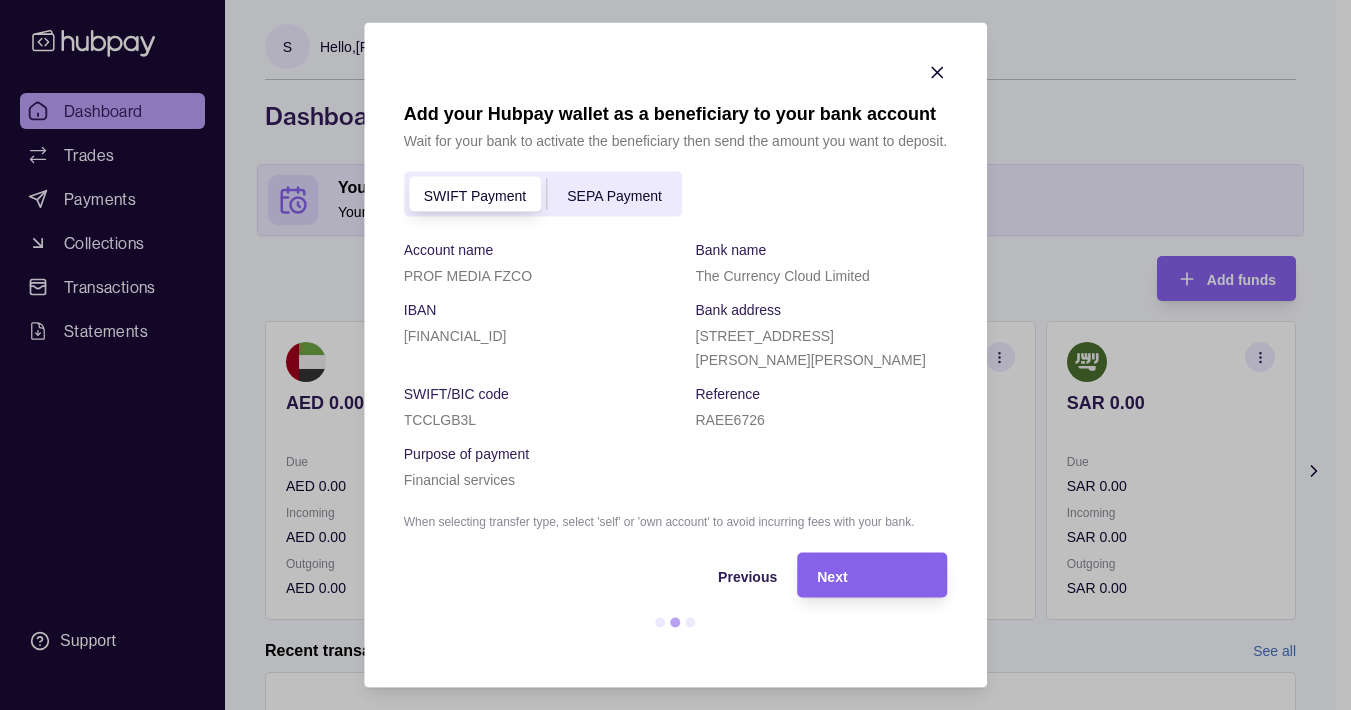 click on "SEPA Payment" at bounding box center (614, 195) 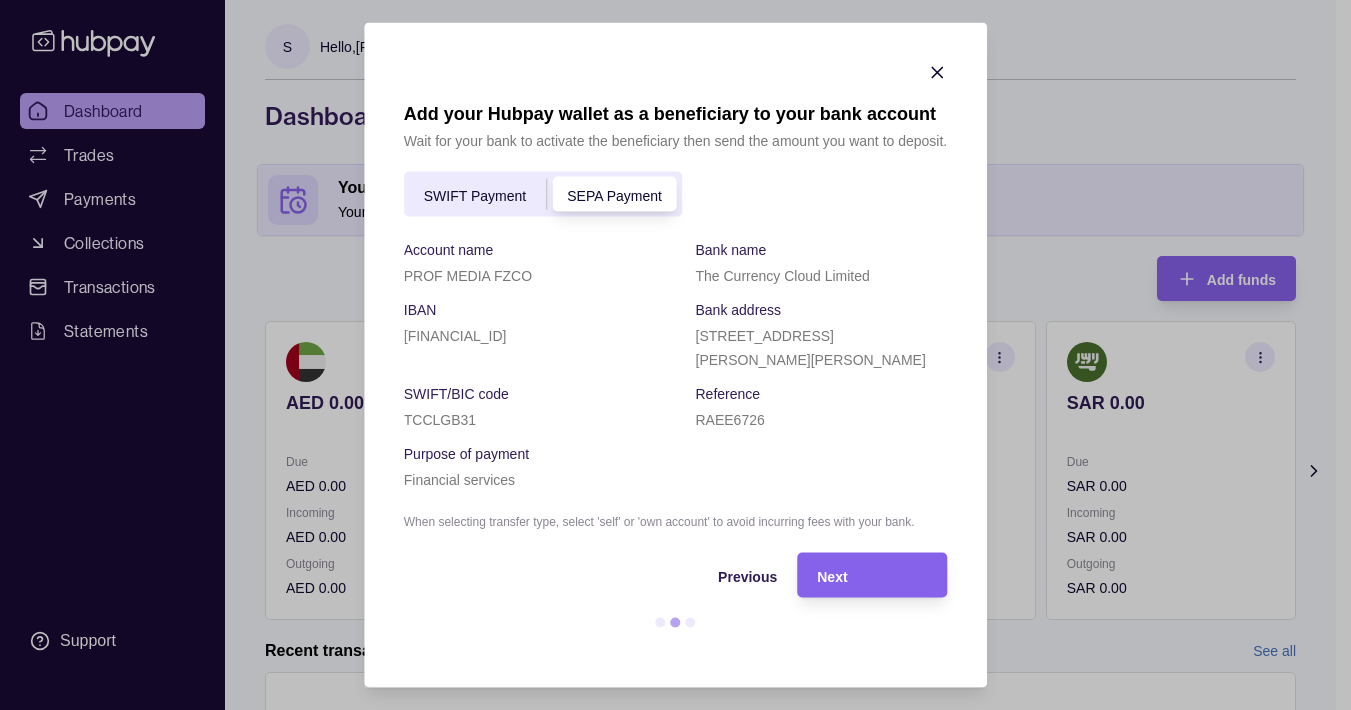 click on "SWIFT Payment" at bounding box center (475, 195) 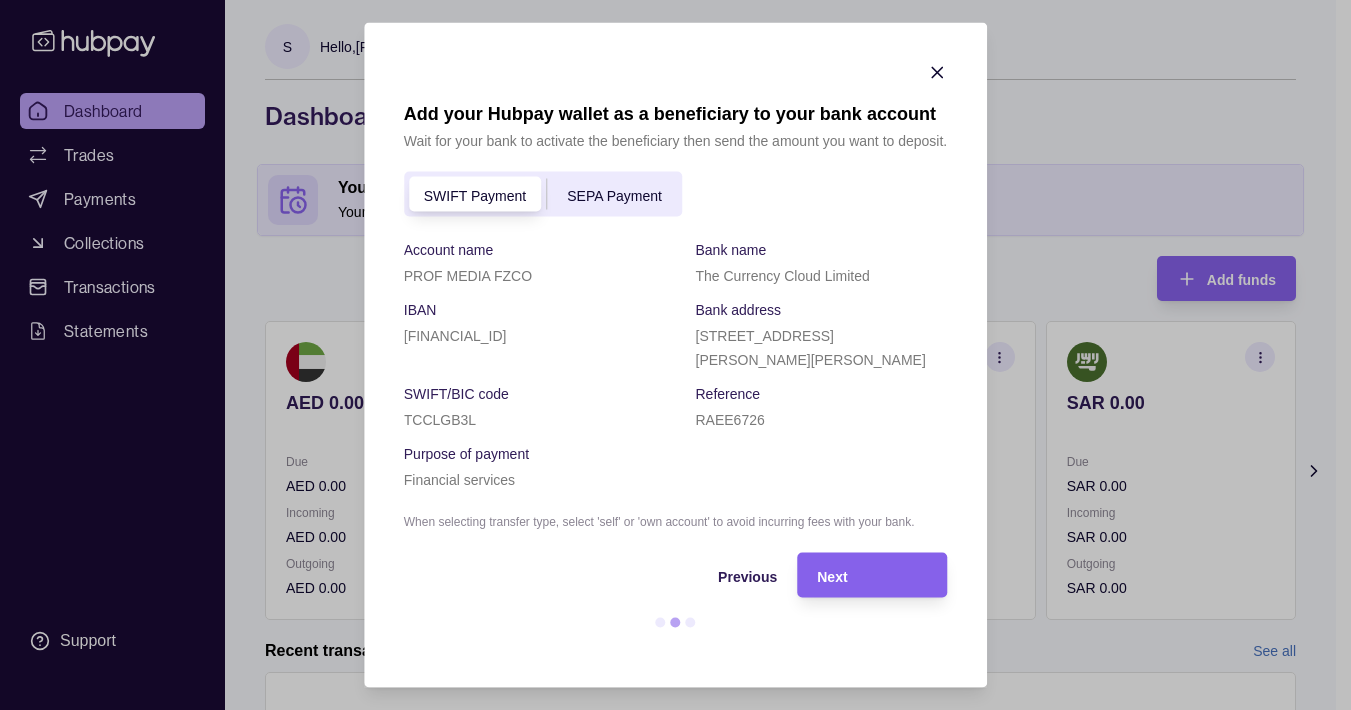 click on "SEPA Payment" at bounding box center [614, 195] 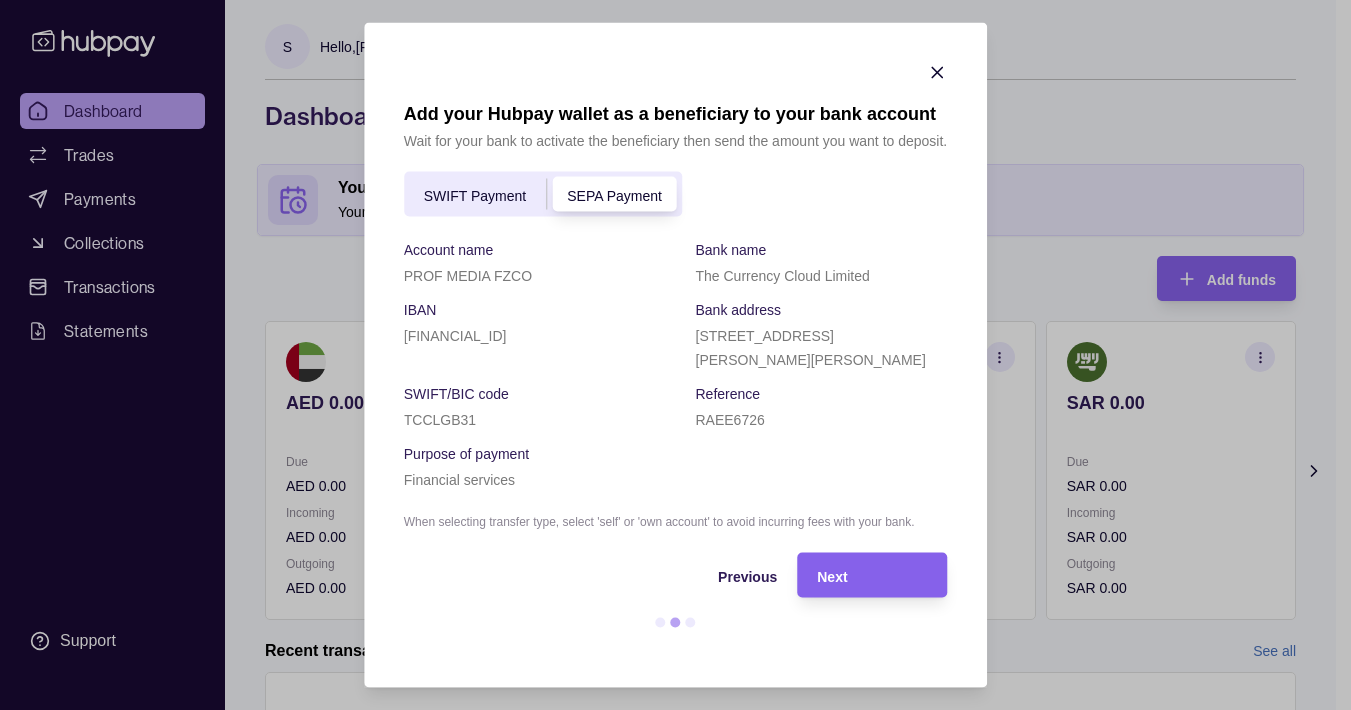 click on "SWIFT Payment" at bounding box center [475, 195] 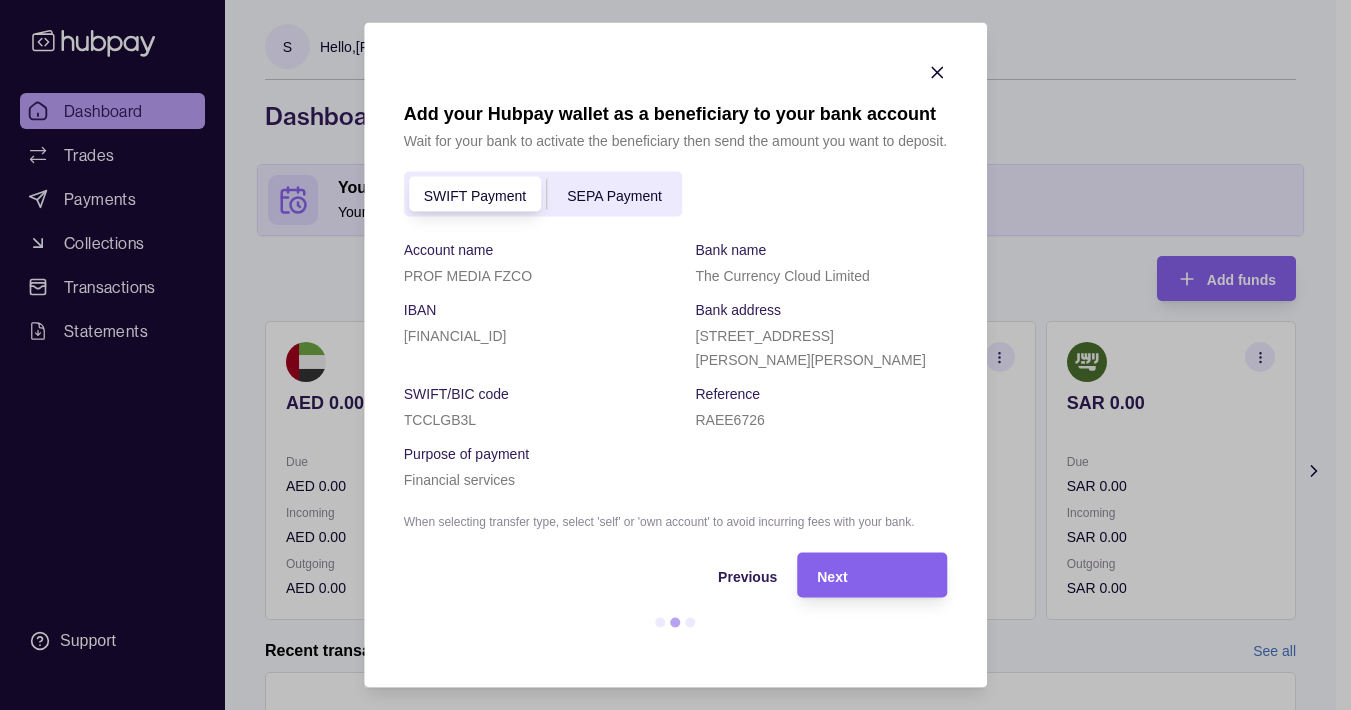 click on "SEPA Payment" at bounding box center (614, 195) 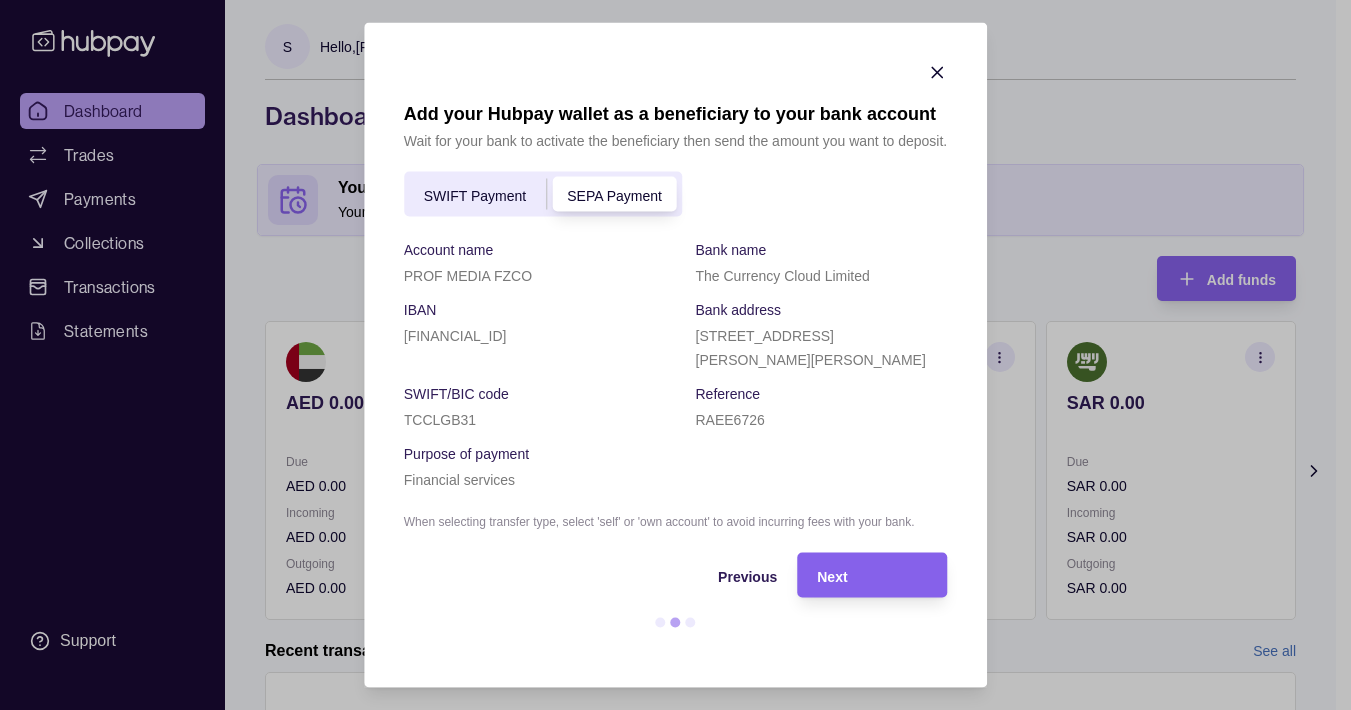 click on "SWIFT Payment" at bounding box center (475, 195) 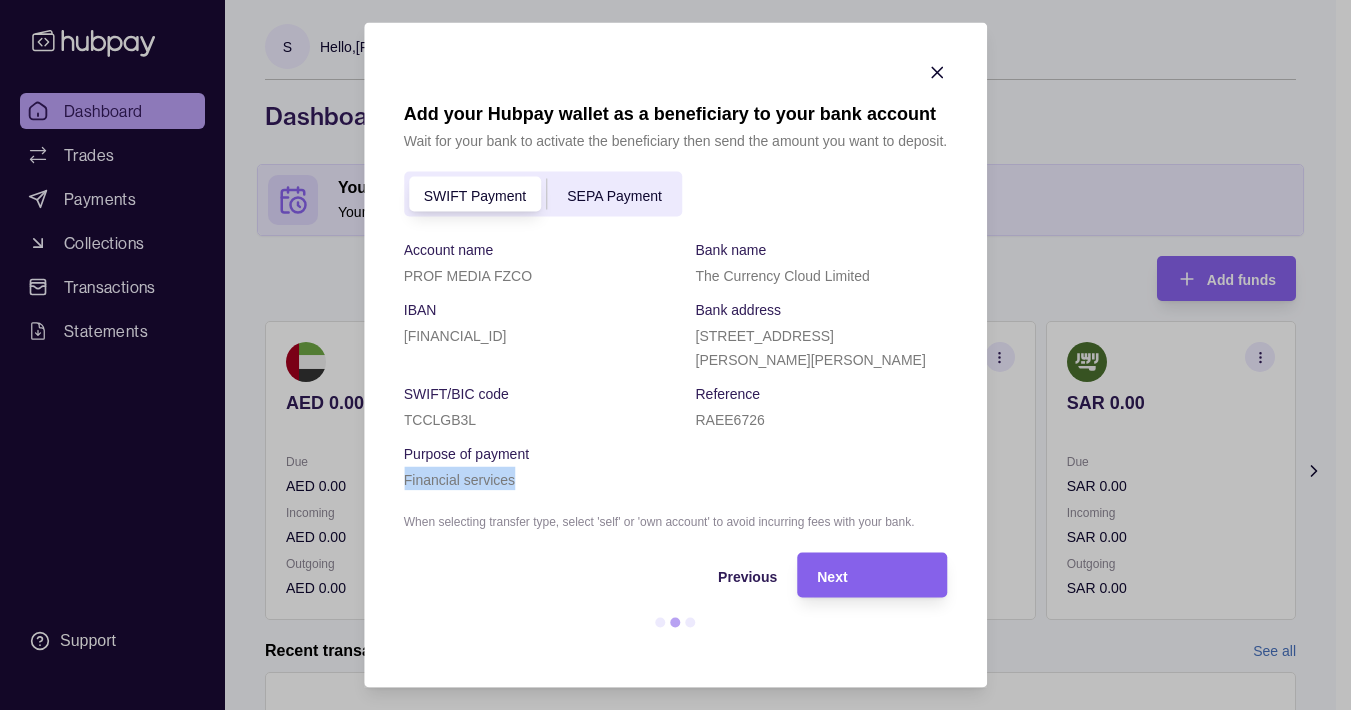 drag, startPoint x: 512, startPoint y: 482, endPoint x: 382, endPoint y: 480, distance: 130.01538 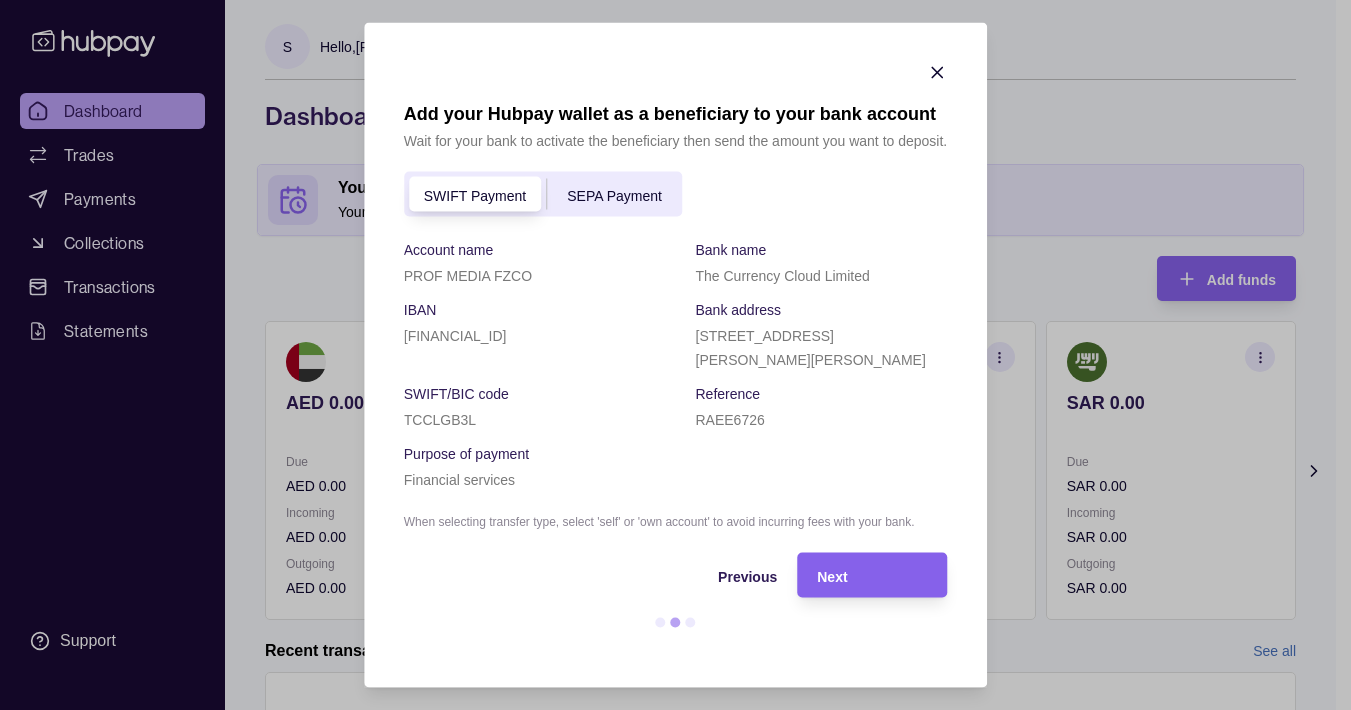 click on "TCCLGB3L" at bounding box center [440, 420] 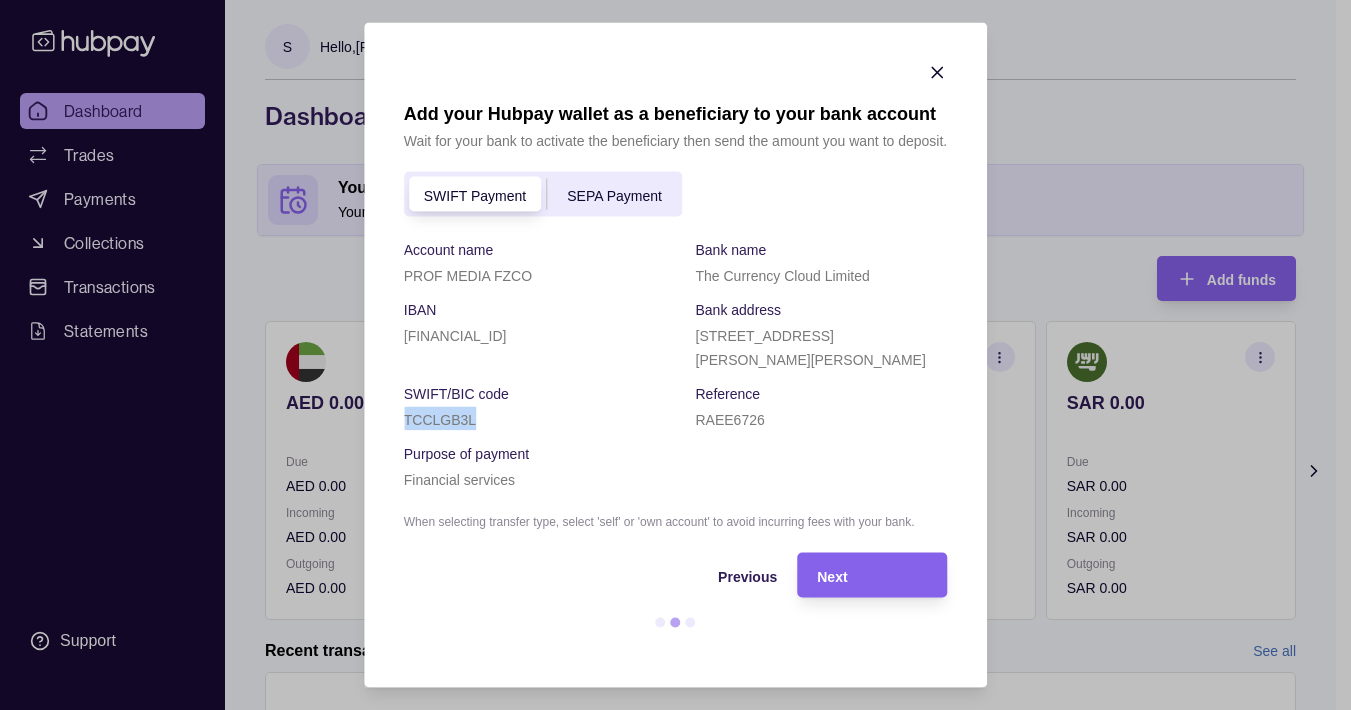 click on "TCCLGB3L" at bounding box center (440, 420) 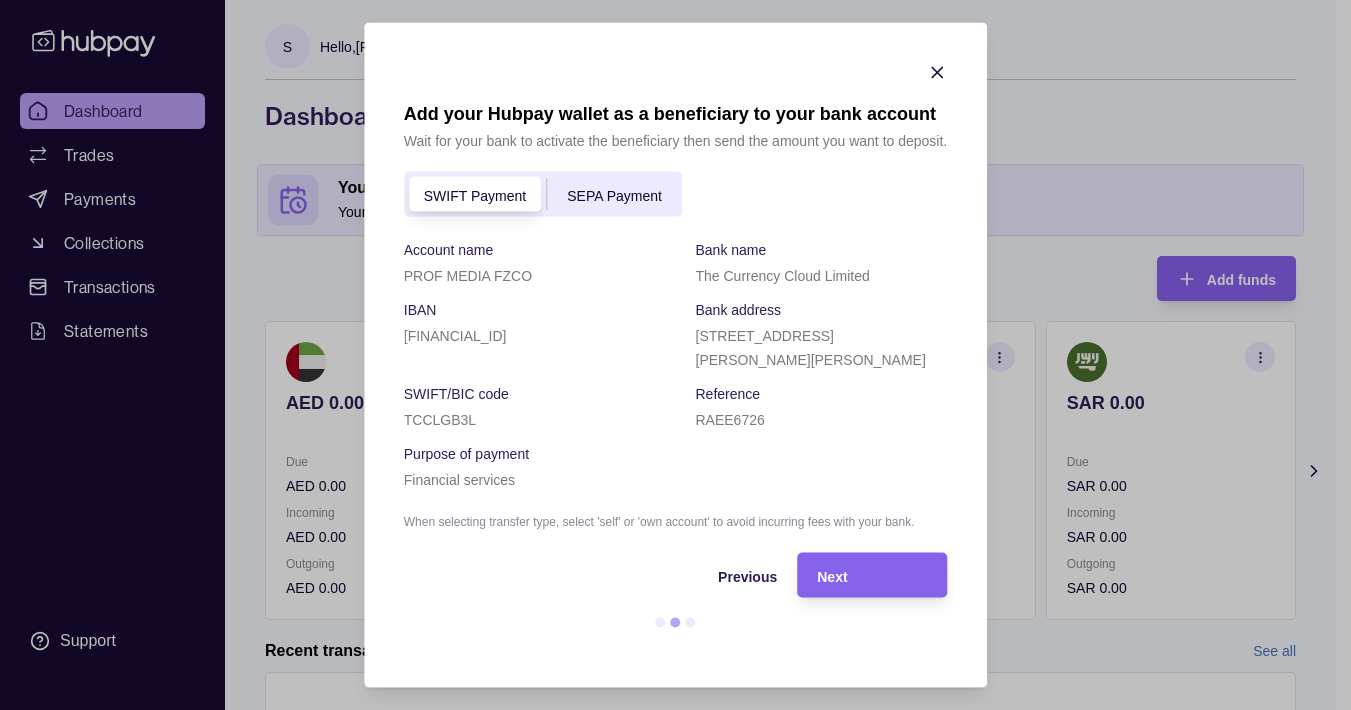 click on "[FINANCIAL_ID]" at bounding box center [455, 336] 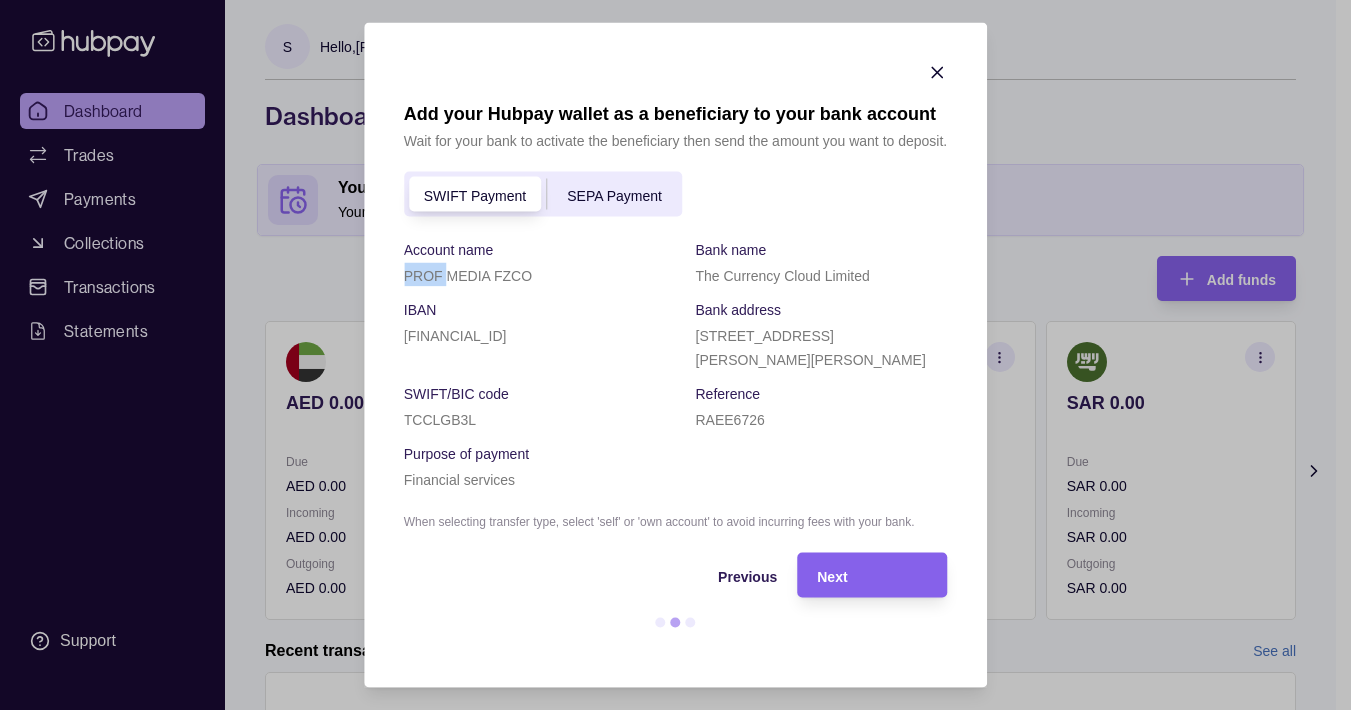 click on "PROF MEDIA FZCO" at bounding box center (468, 276) 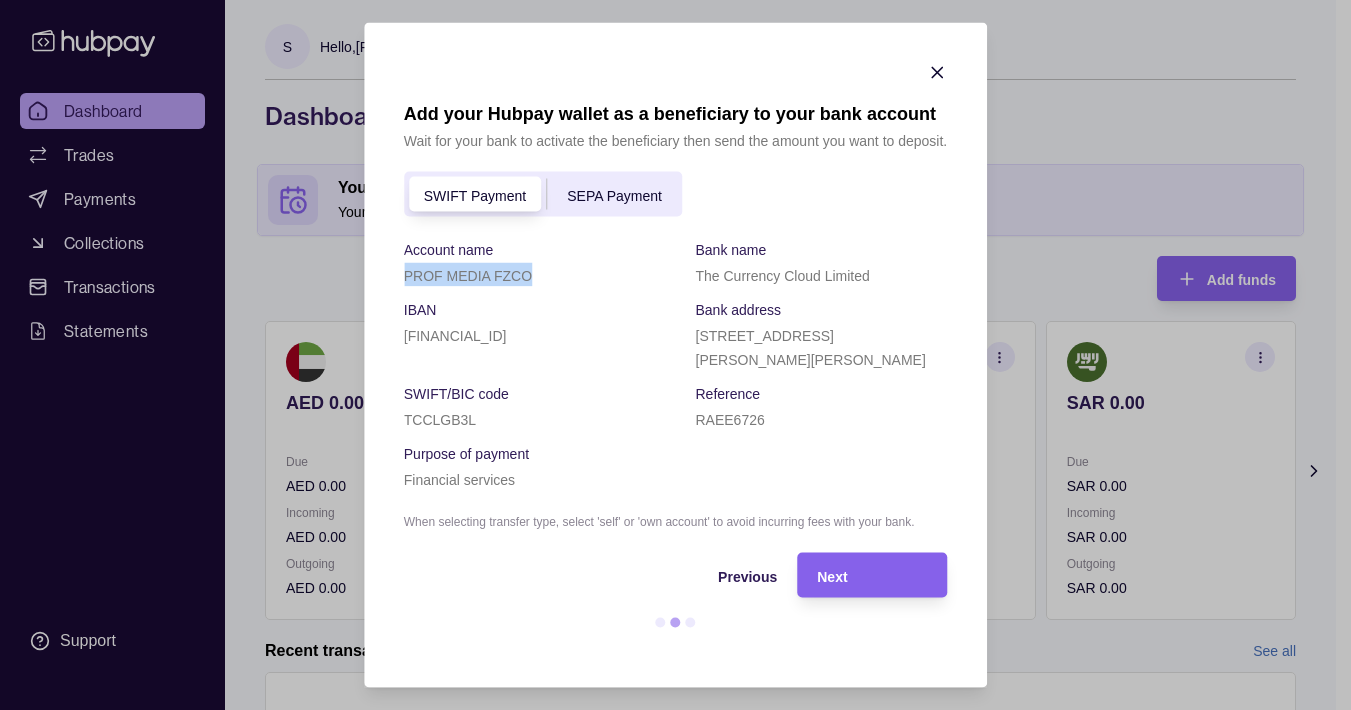 click on "PROF MEDIA FZCO" at bounding box center [468, 276] 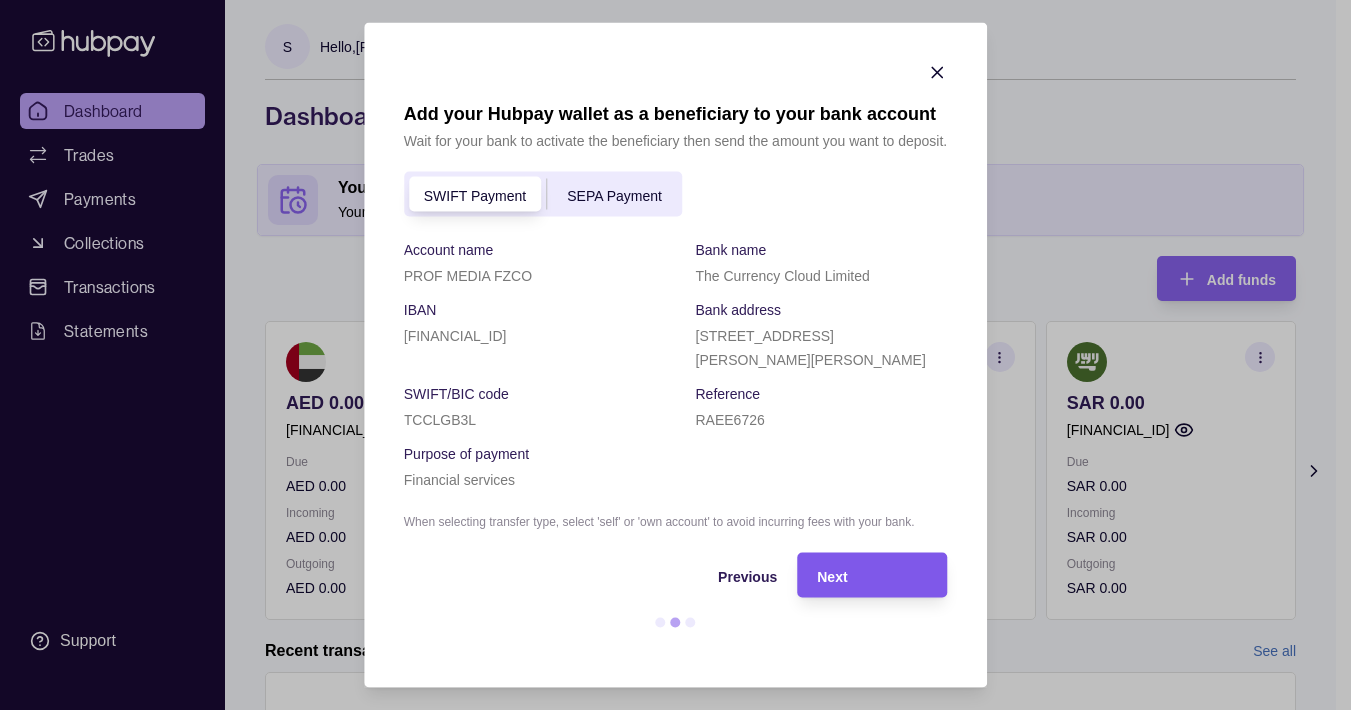click on "Next" at bounding box center (872, 575) 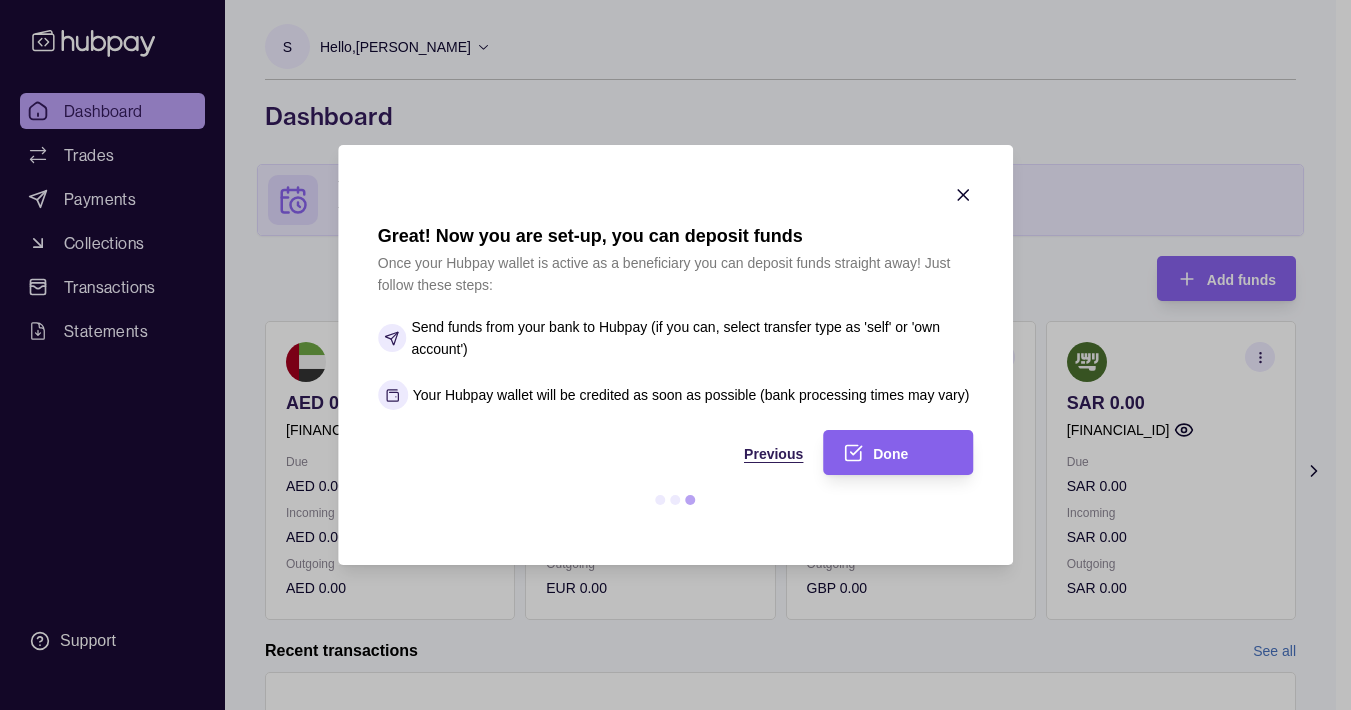 click on "Previous" at bounding box center (773, 454) 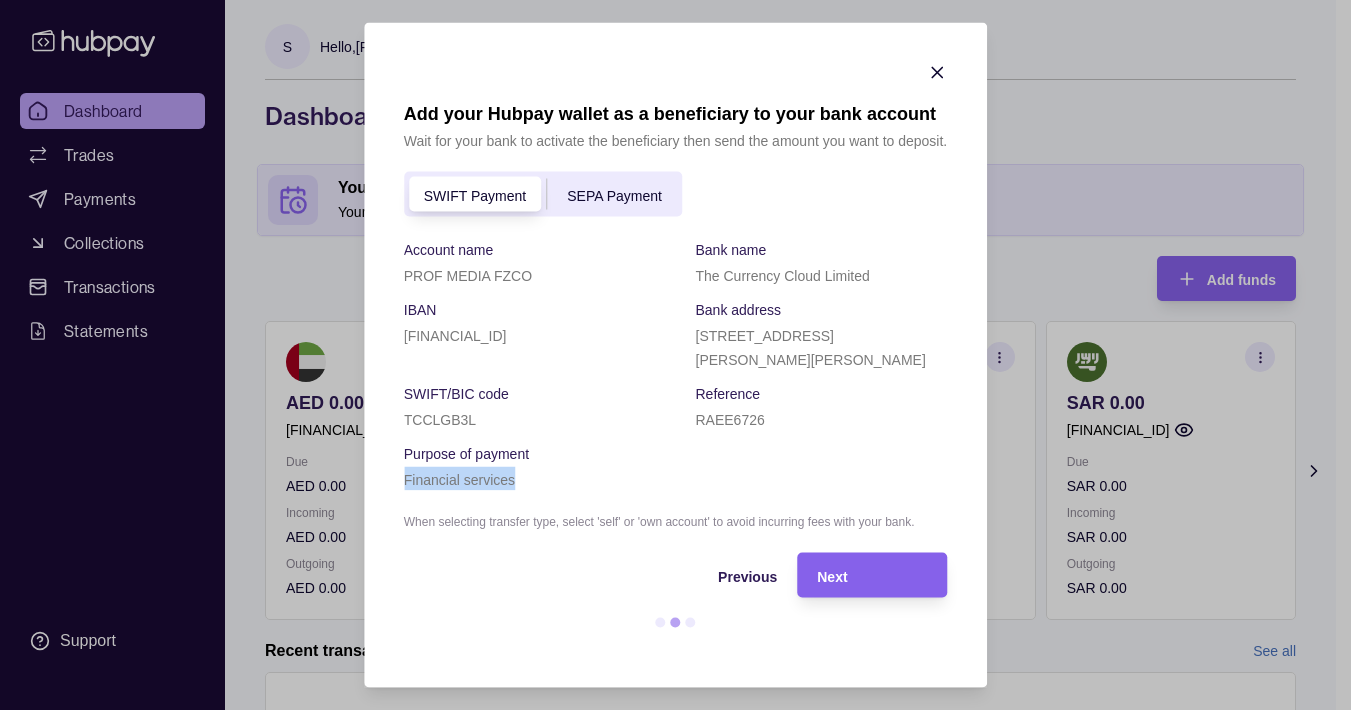 drag, startPoint x: 405, startPoint y: 478, endPoint x: 560, endPoint y: 478, distance: 155 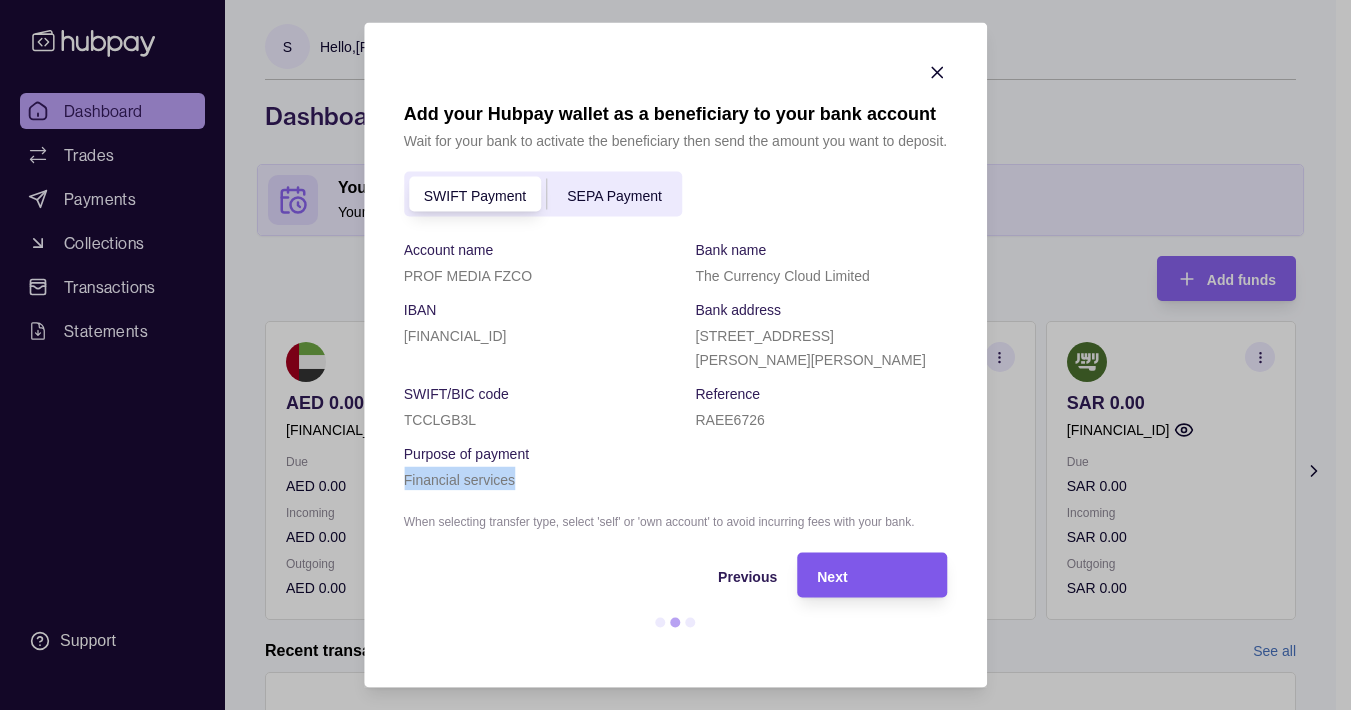 click on "Next" at bounding box center (872, 575) 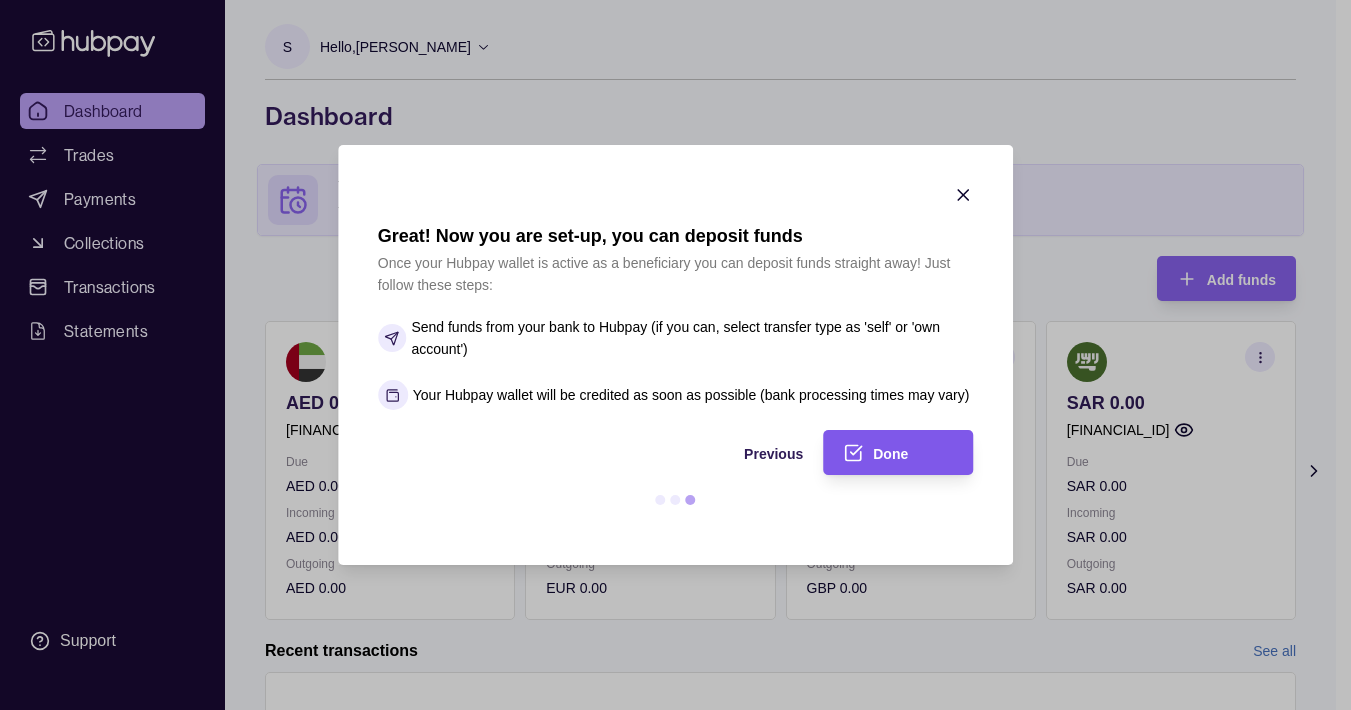click on "Done" at bounding box center [913, 453] 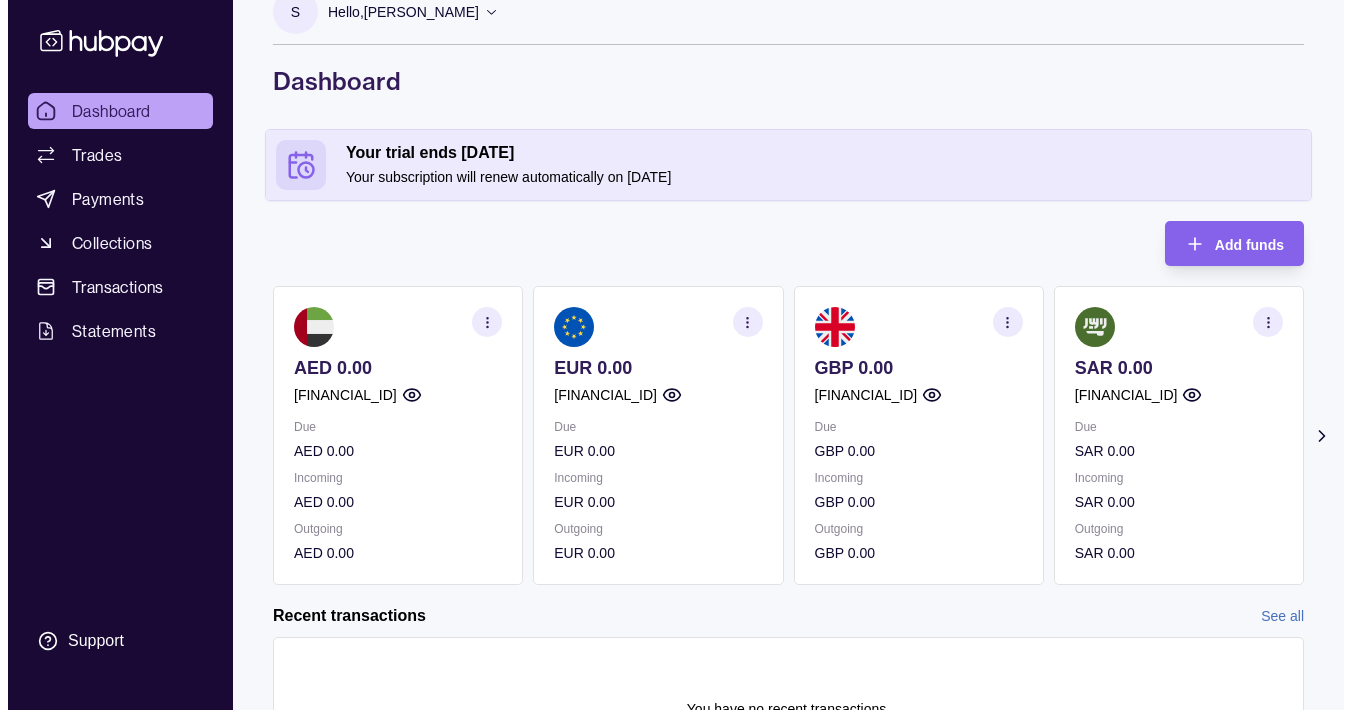 scroll, scrollTop: 0, scrollLeft: 0, axis: both 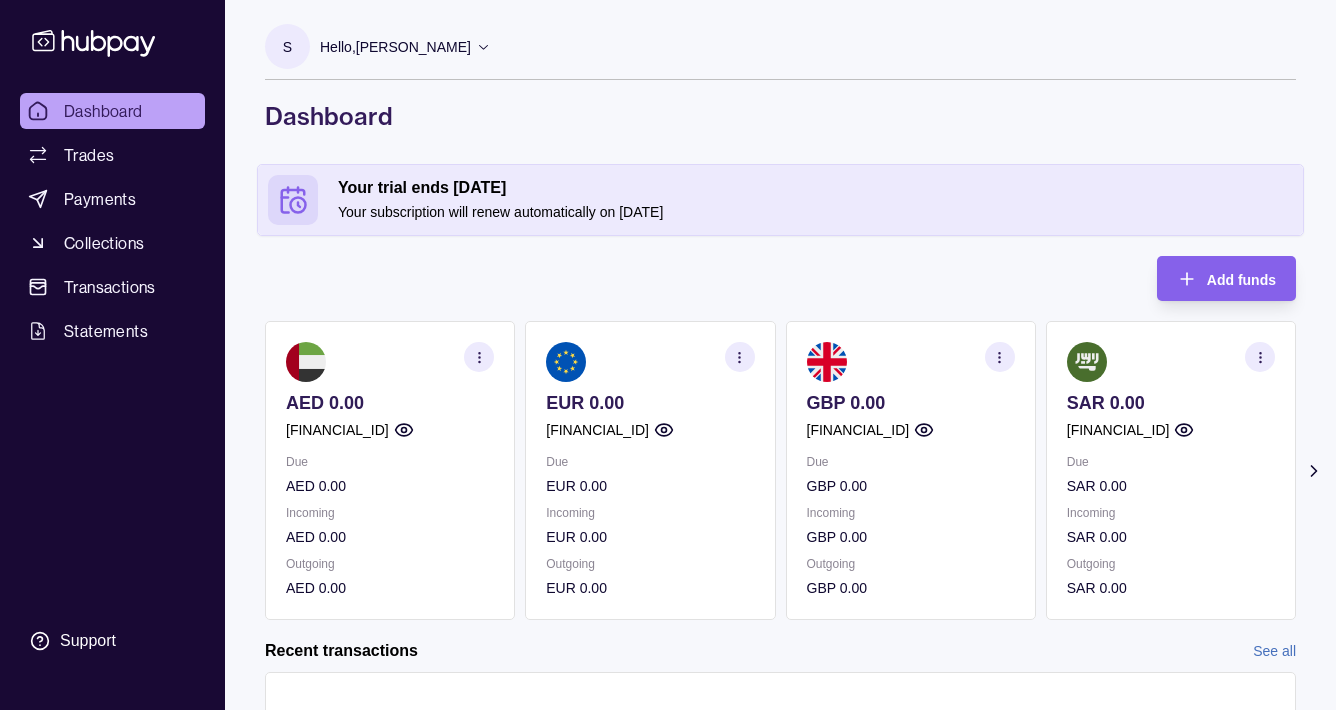 click 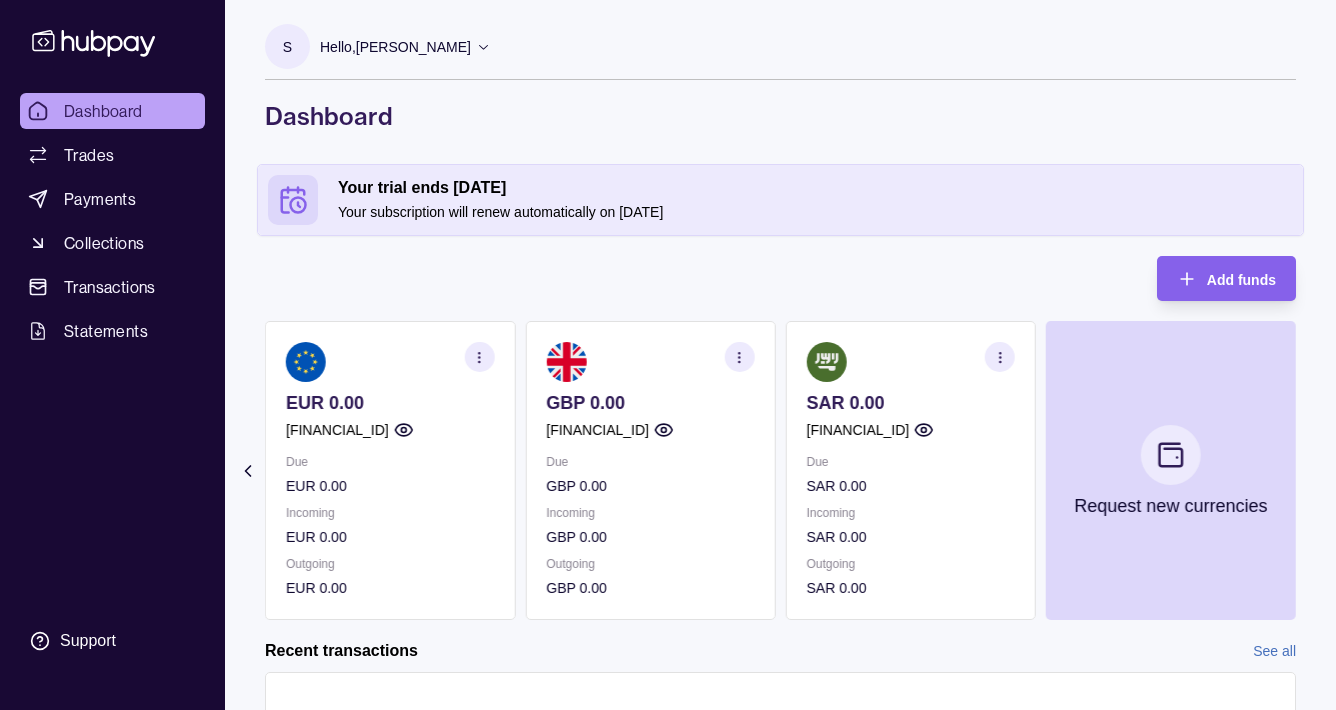 click on "Add funds AED 0.00 [FINANCIAL_ID] Due AED 0.00 Incoming AED 0.00 Outgoing AED 0.00 EUR 0.00 [FINANCIAL_ID] Due EUR 0.00 Incoming EUR 0.00 Outgoing EUR 0.00 GBP 0.00 [FINANCIAL_ID] Due GBP 0.00 Incoming GBP 0.00 Outgoing GBP 0.00 SAR 0.00 [FINANCIAL_ID] Due SAR 0.00 Incoming SAR 0.00 Outgoing SAR 0.00 Request new currencies Recent transactions See all Details Amount You have no recent transactions." at bounding box center [780, 556] 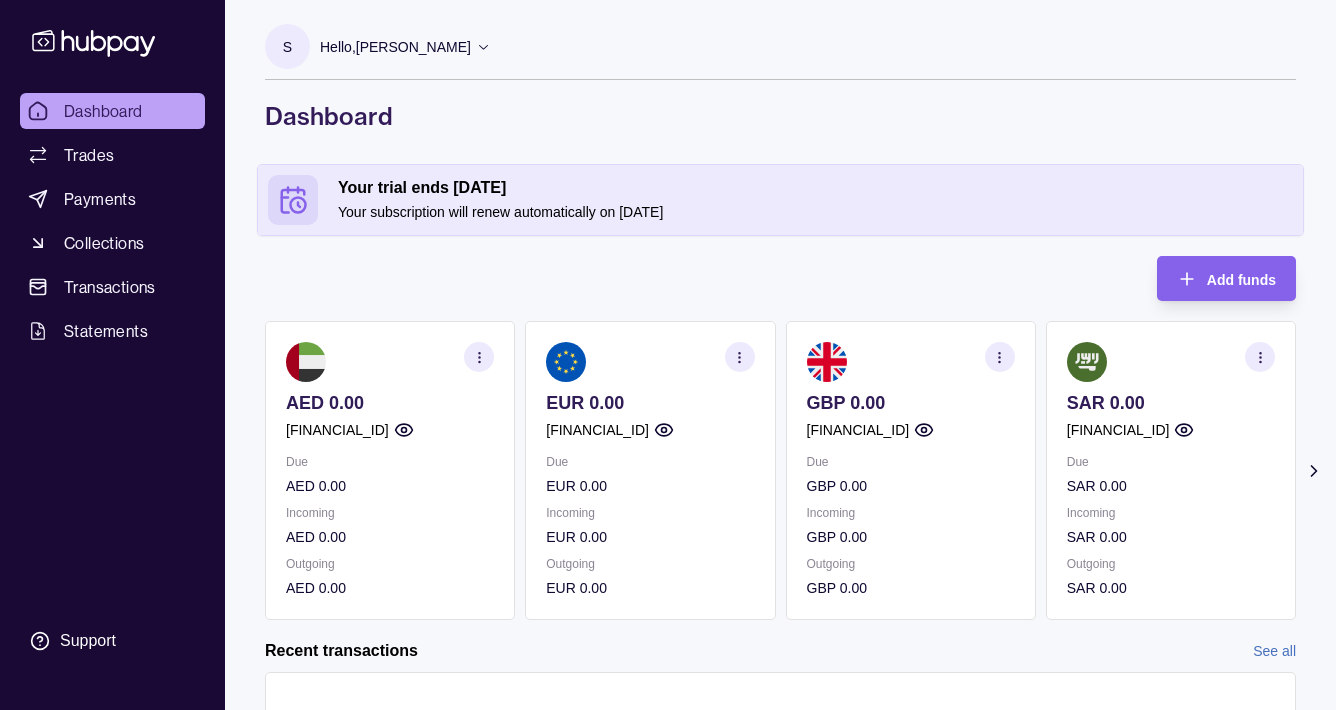 click 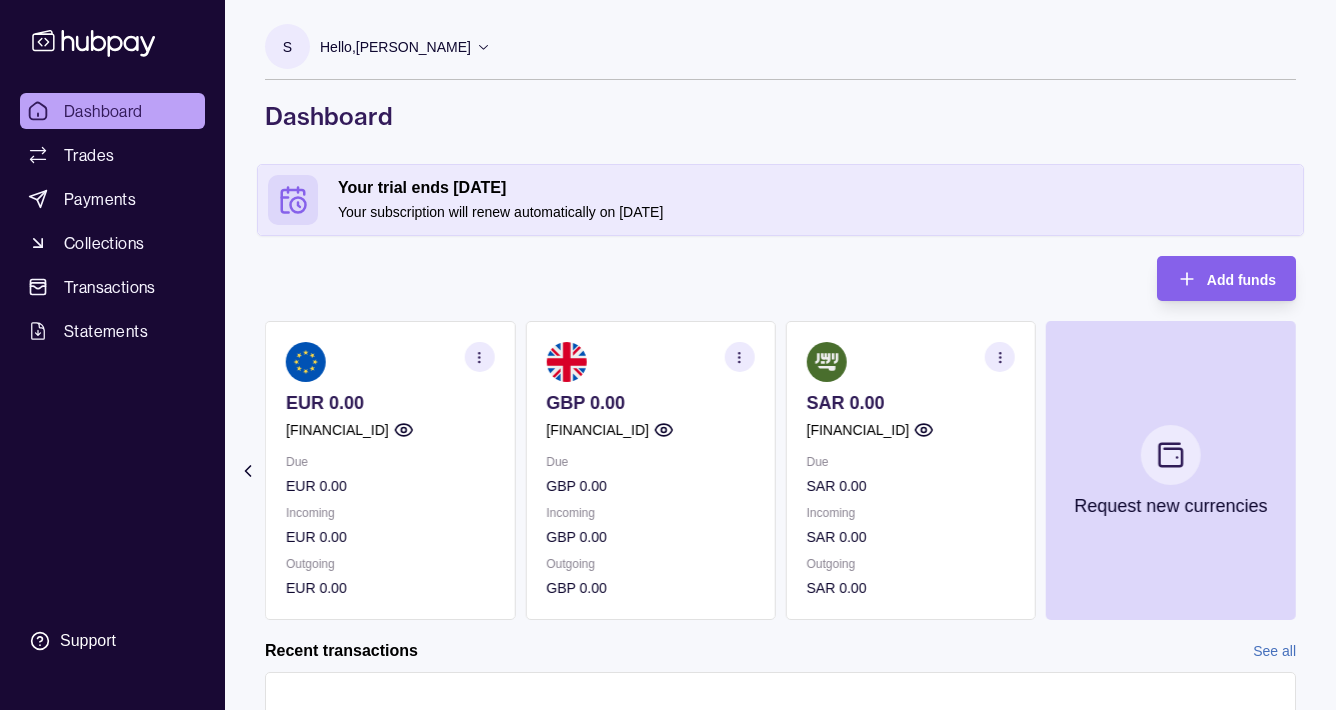 click on "Add funds AED 0.00 [FINANCIAL_ID] Due AED 0.00 Incoming AED 0.00 Outgoing AED 0.00 EUR 0.00 [FINANCIAL_ID] Due EUR 0.00 Incoming EUR 0.00 Outgoing EUR 0.00 GBP 0.00 [FINANCIAL_ID] Due GBP 0.00 Incoming GBP 0.00 Outgoing GBP 0.00 SAR 0.00 [FINANCIAL_ID] Due SAR 0.00 Incoming SAR 0.00 Outgoing SAR 0.00 Request new currencies Recent transactions See all Details Amount You have no recent transactions." at bounding box center (780, 556) 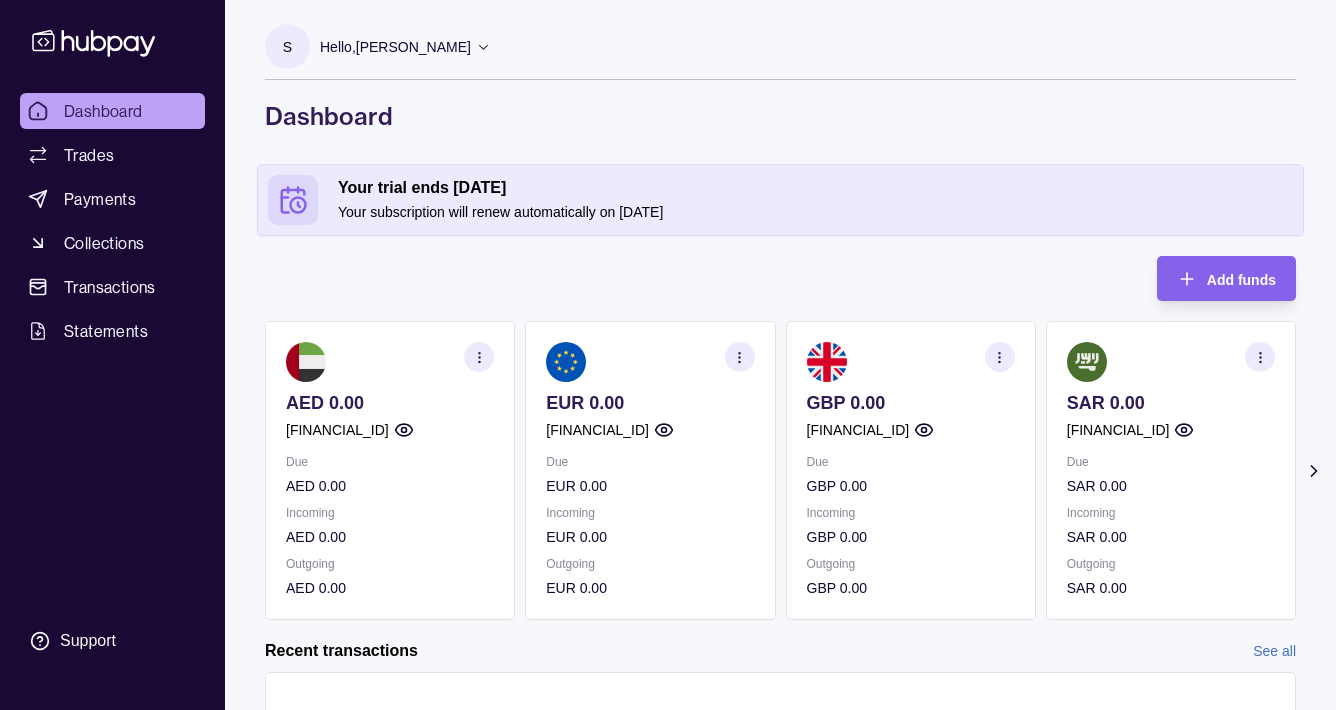 click 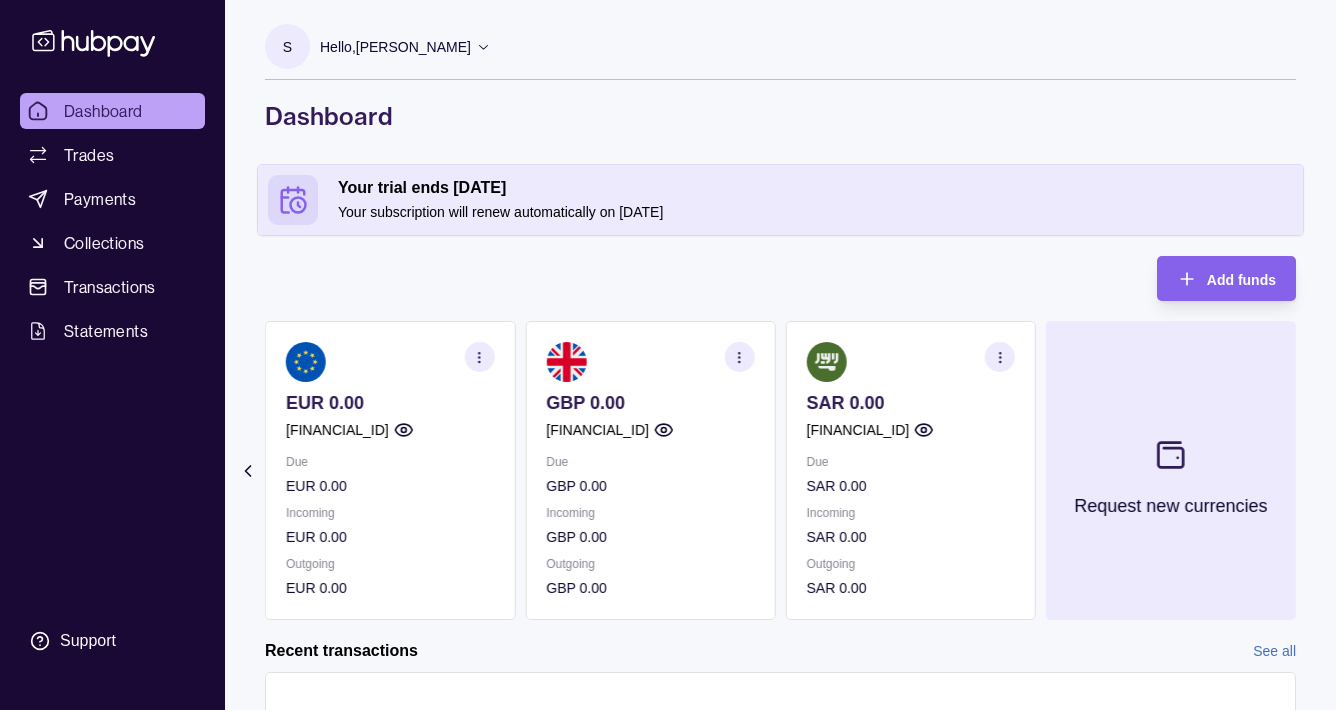 click 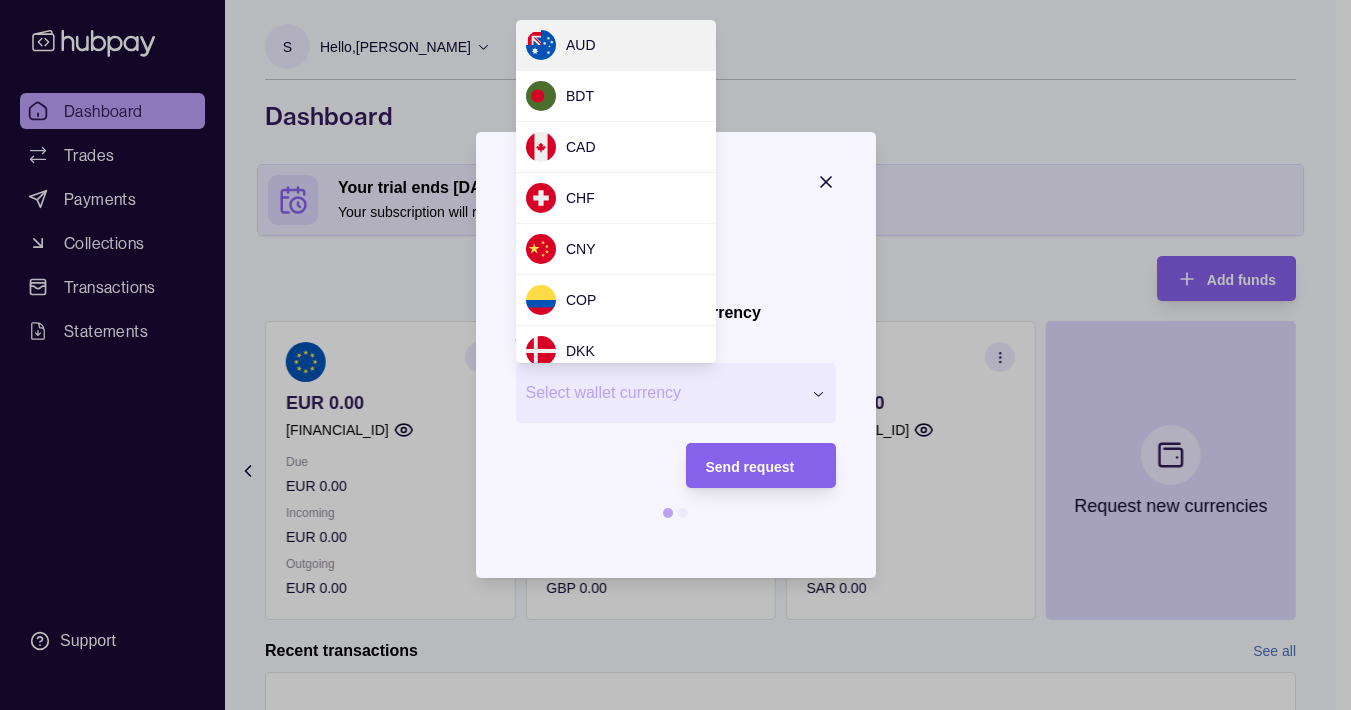 click on "Request new currency Wallet  * Select wallet currency *** *** *** *** *** *** *** *** *** *** *** *** *** *** *** *** *** *** *** *** *** *** *** *** *** *** *** *** *** *** *** *** *** *** *** *** *** *** *** *** *** *** Send request" at bounding box center (668, 880) 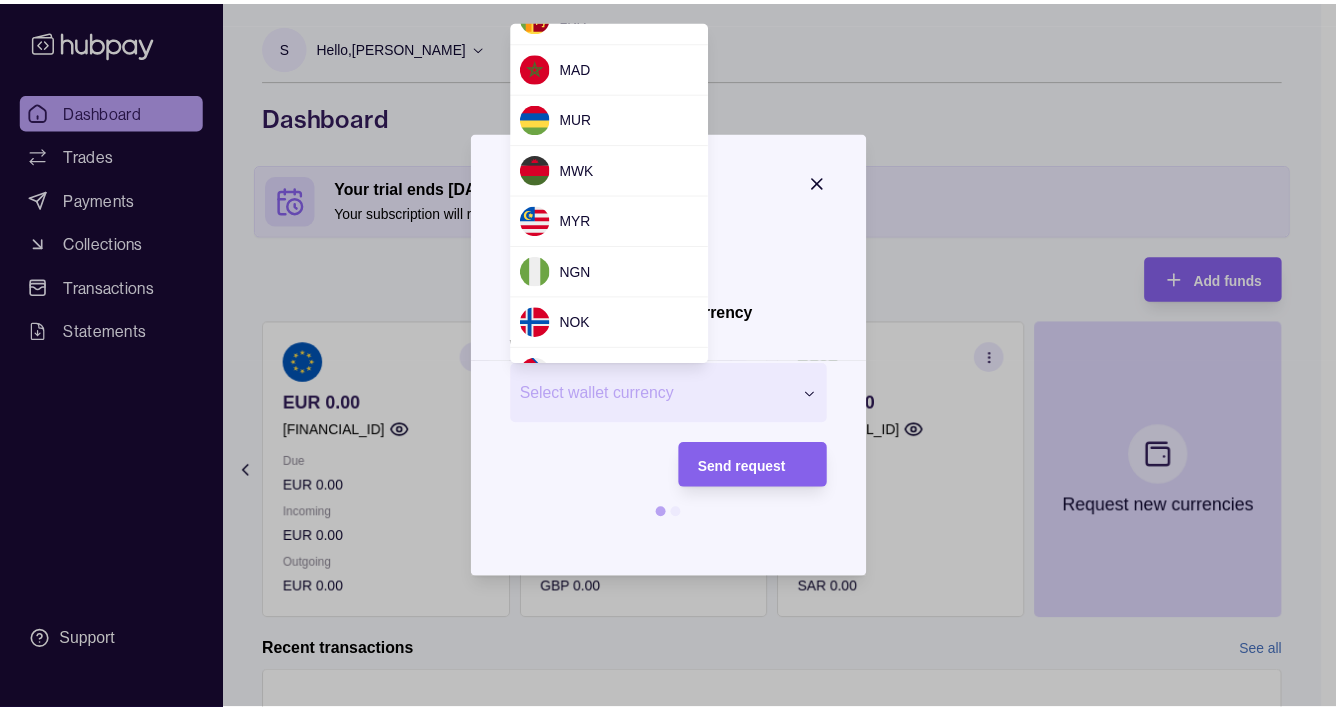 scroll, scrollTop: 1799, scrollLeft: 0, axis: vertical 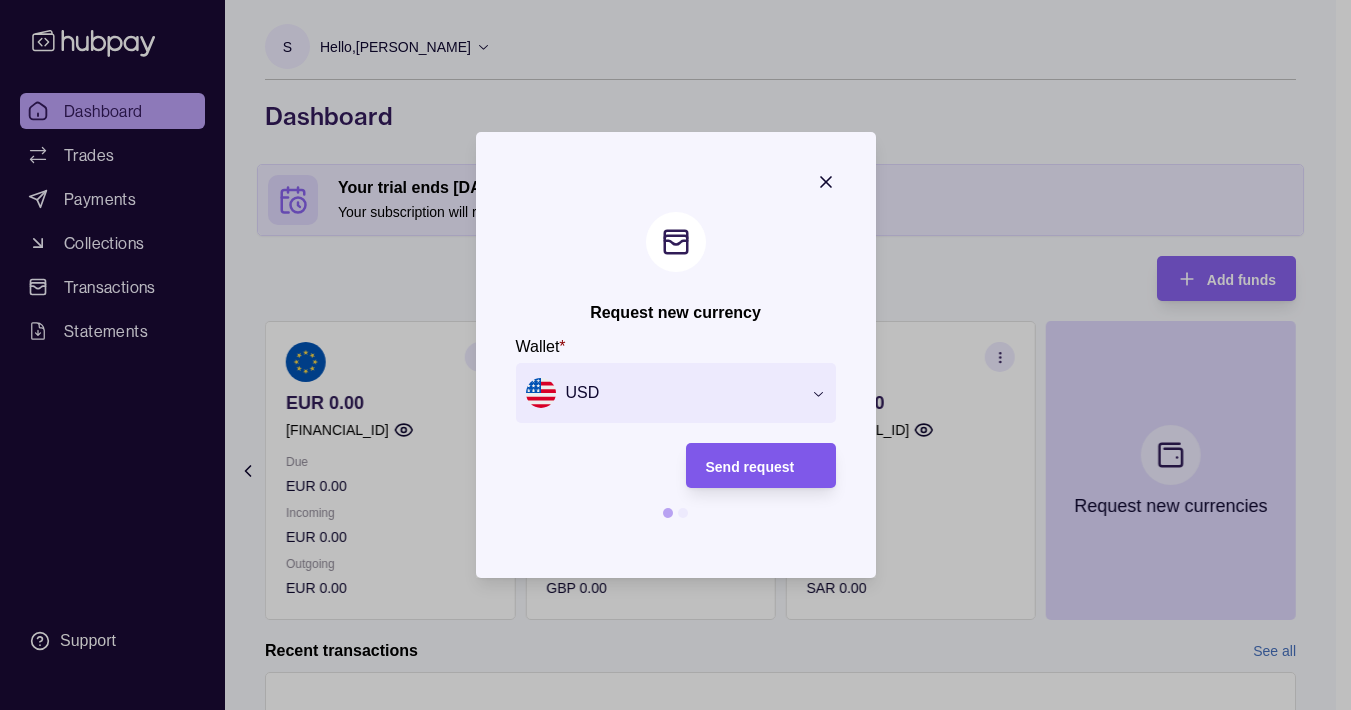 click on "Send request" at bounding box center [750, 467] 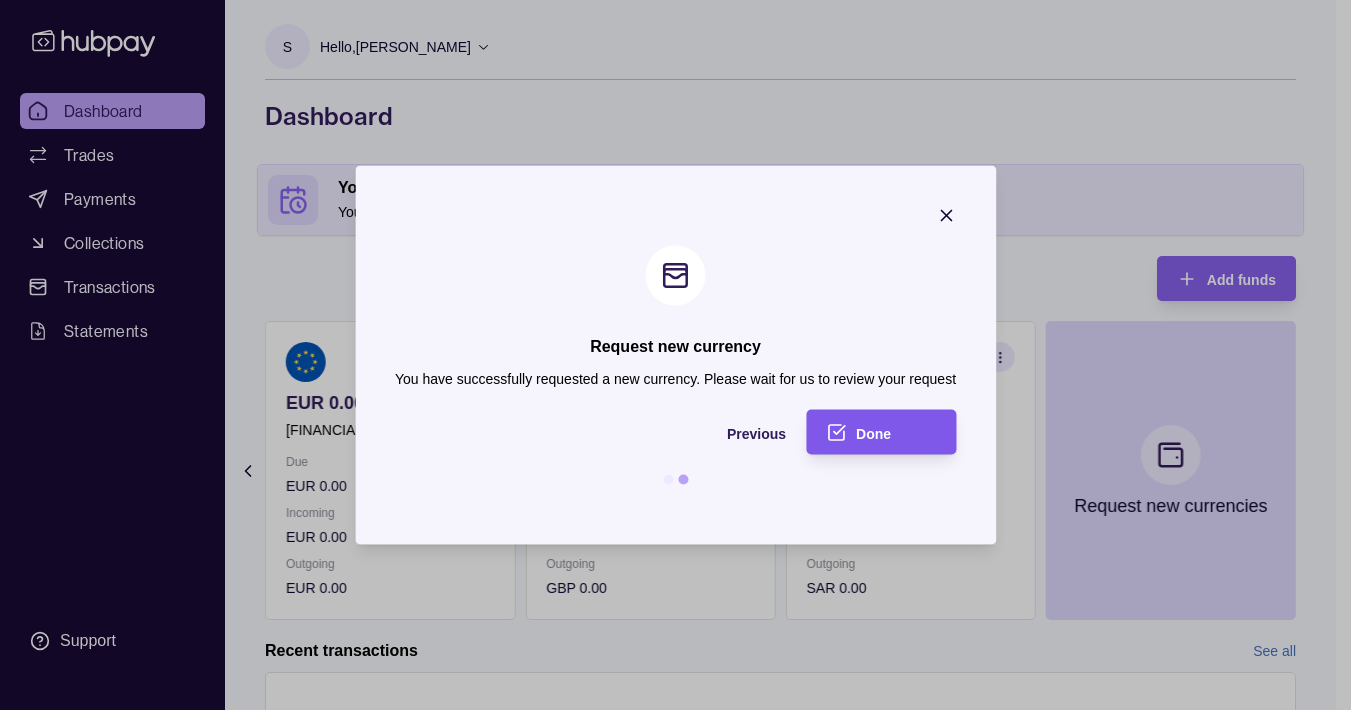 click on "Done" at bounding box center (896, 432) 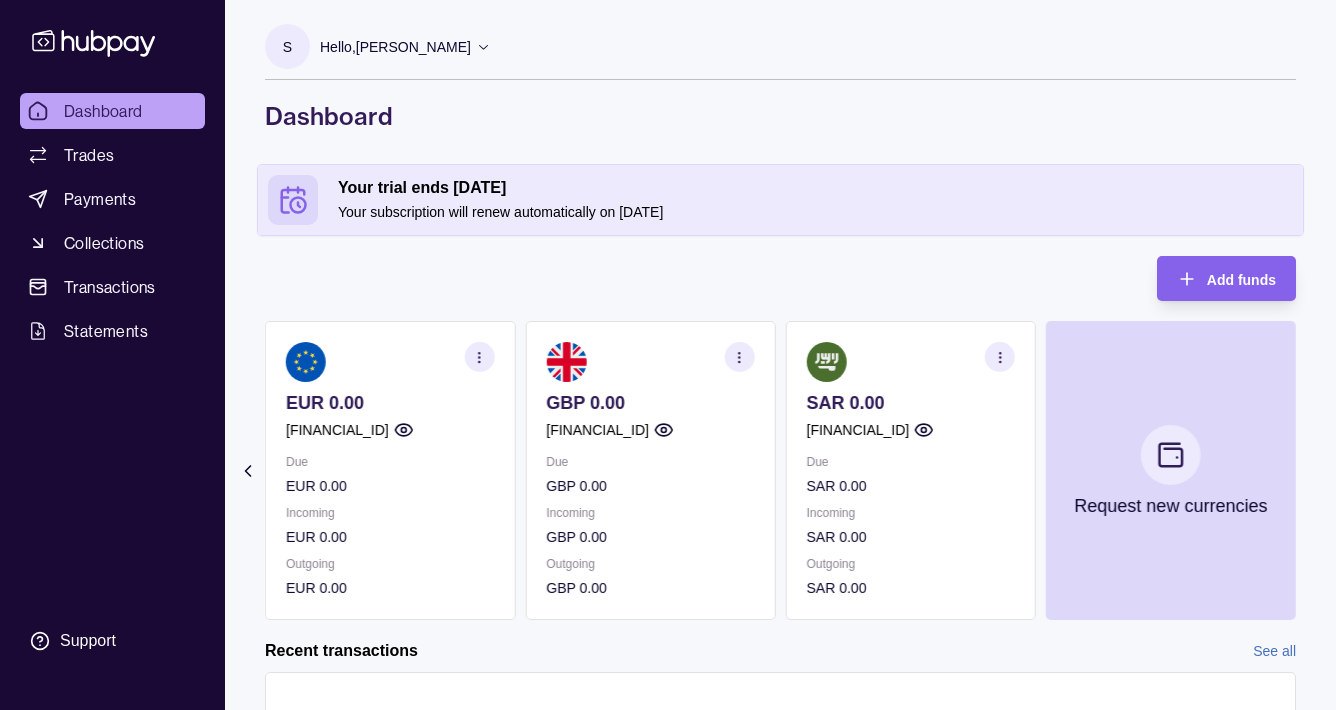click 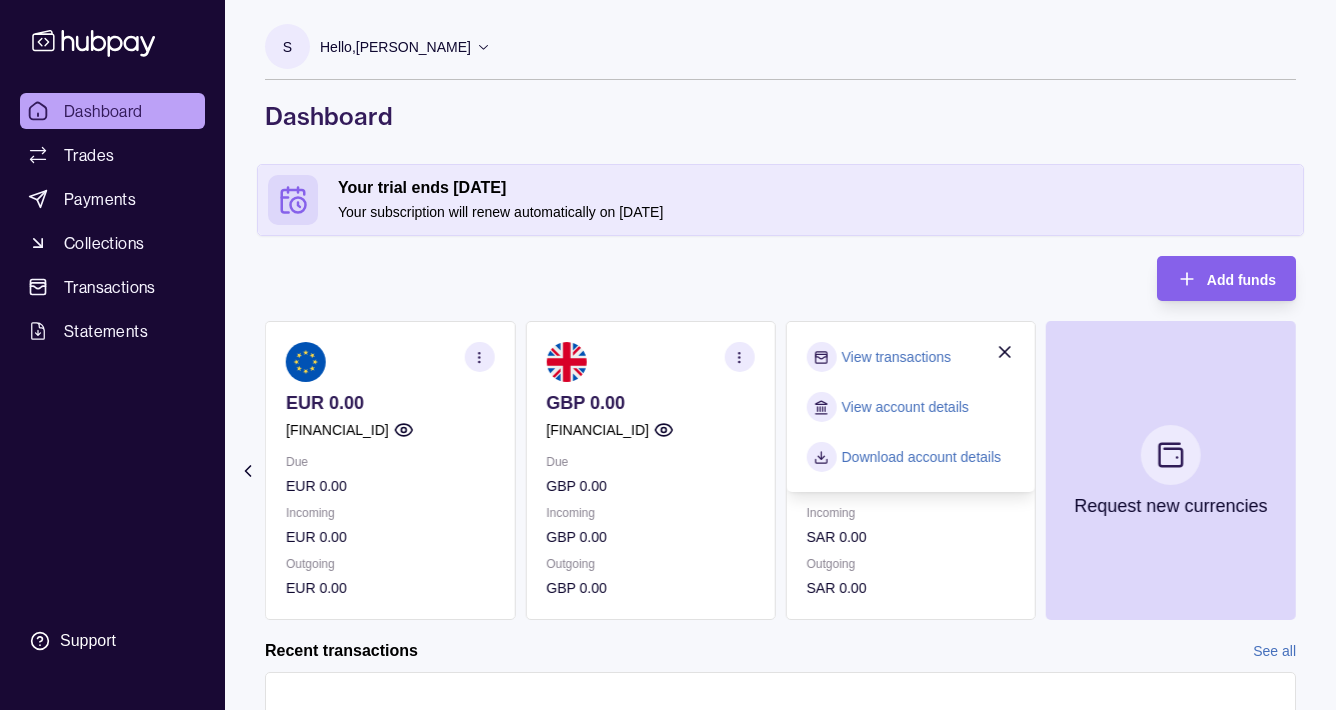 click 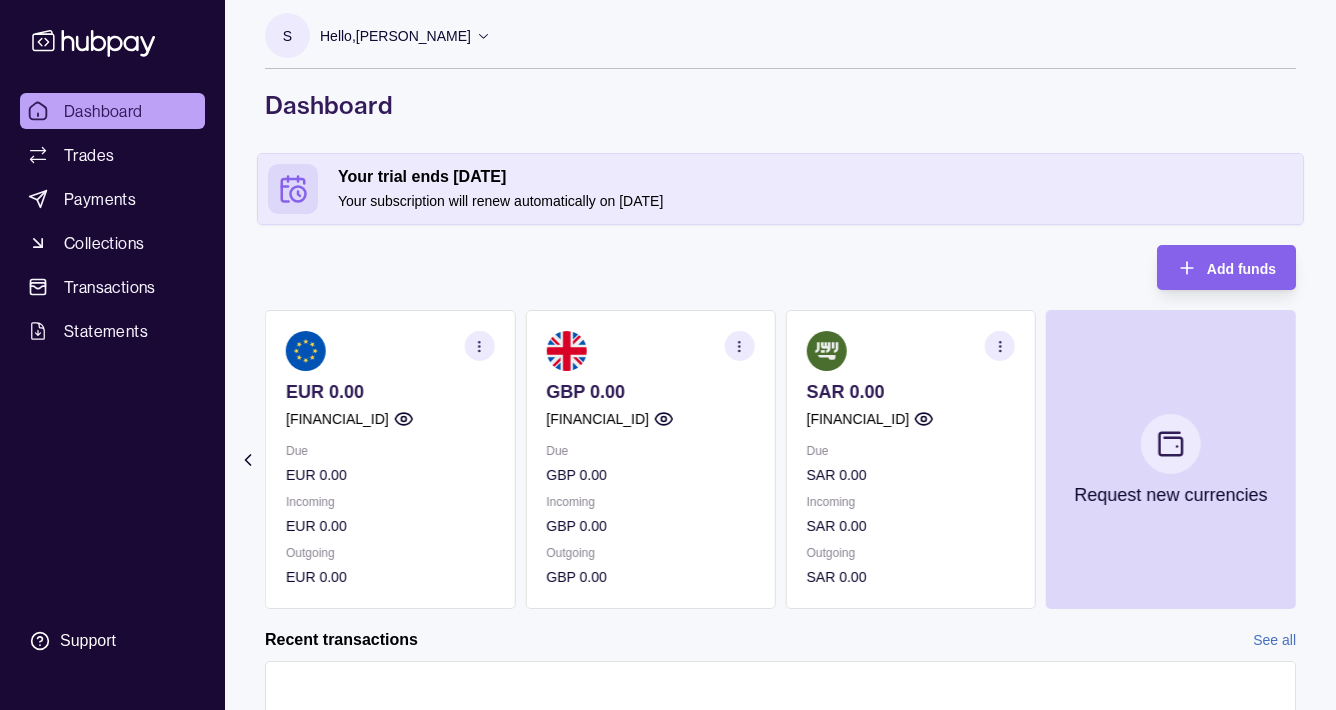 scroll, scrollTop: 0, scrollLeft: 0, axis: both 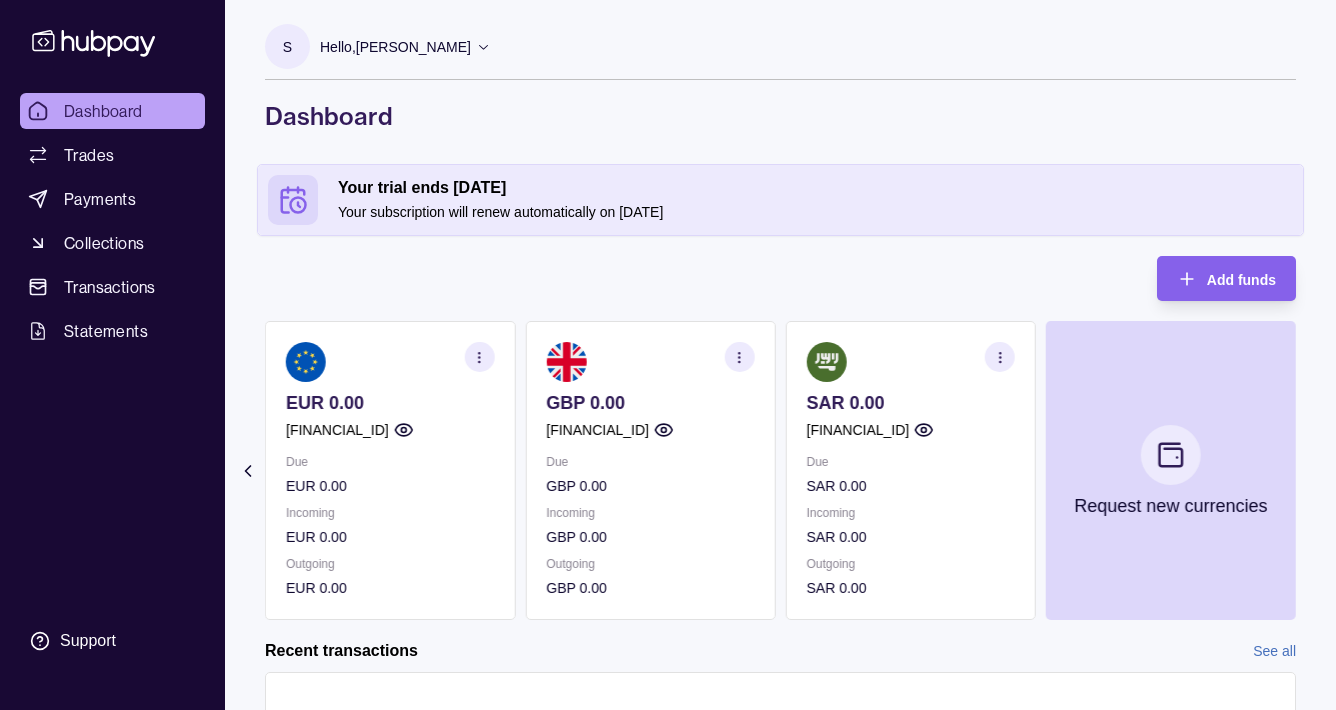 click 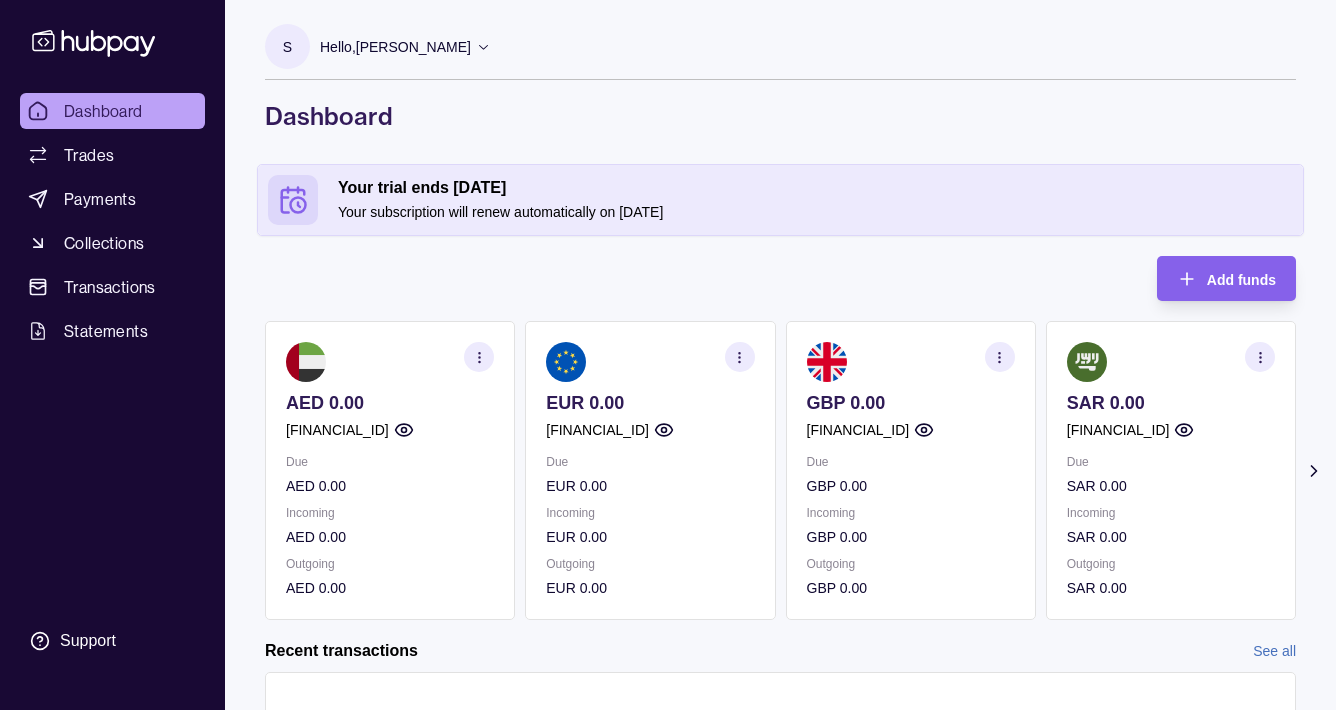 click 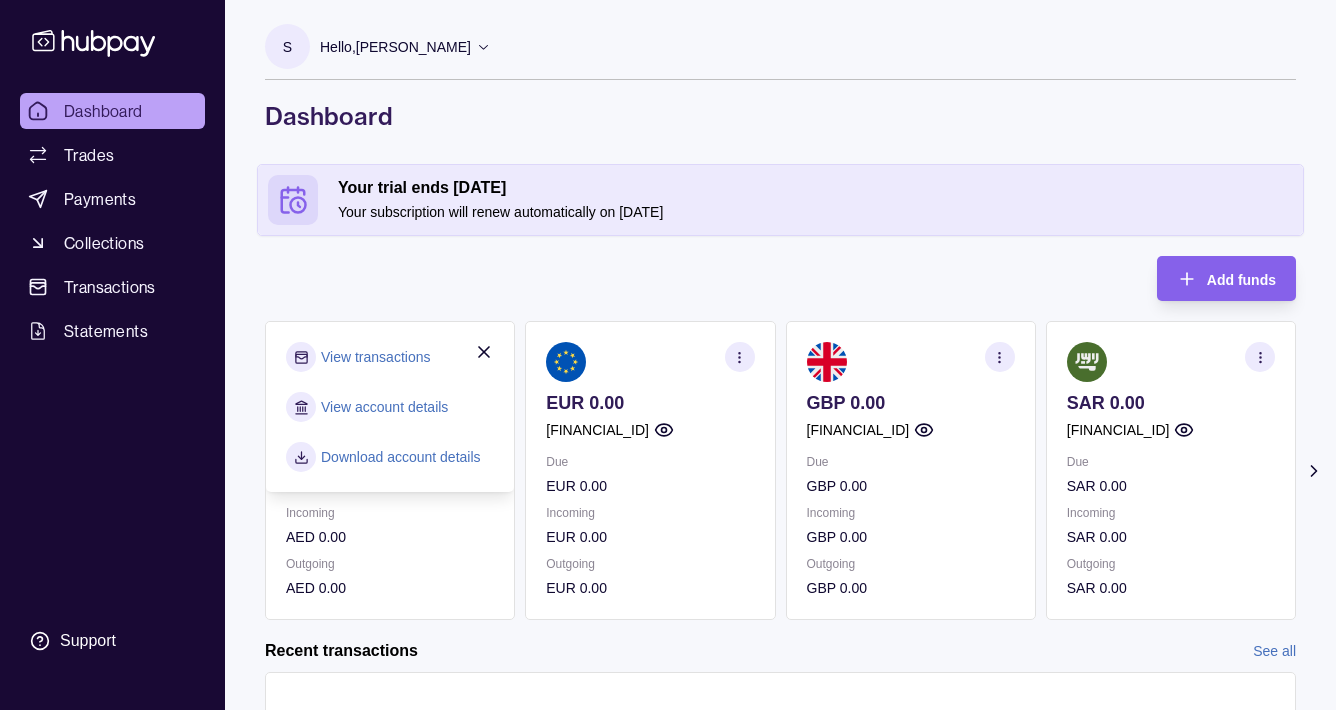 click on "View account details" at bounding box center [384, 407] 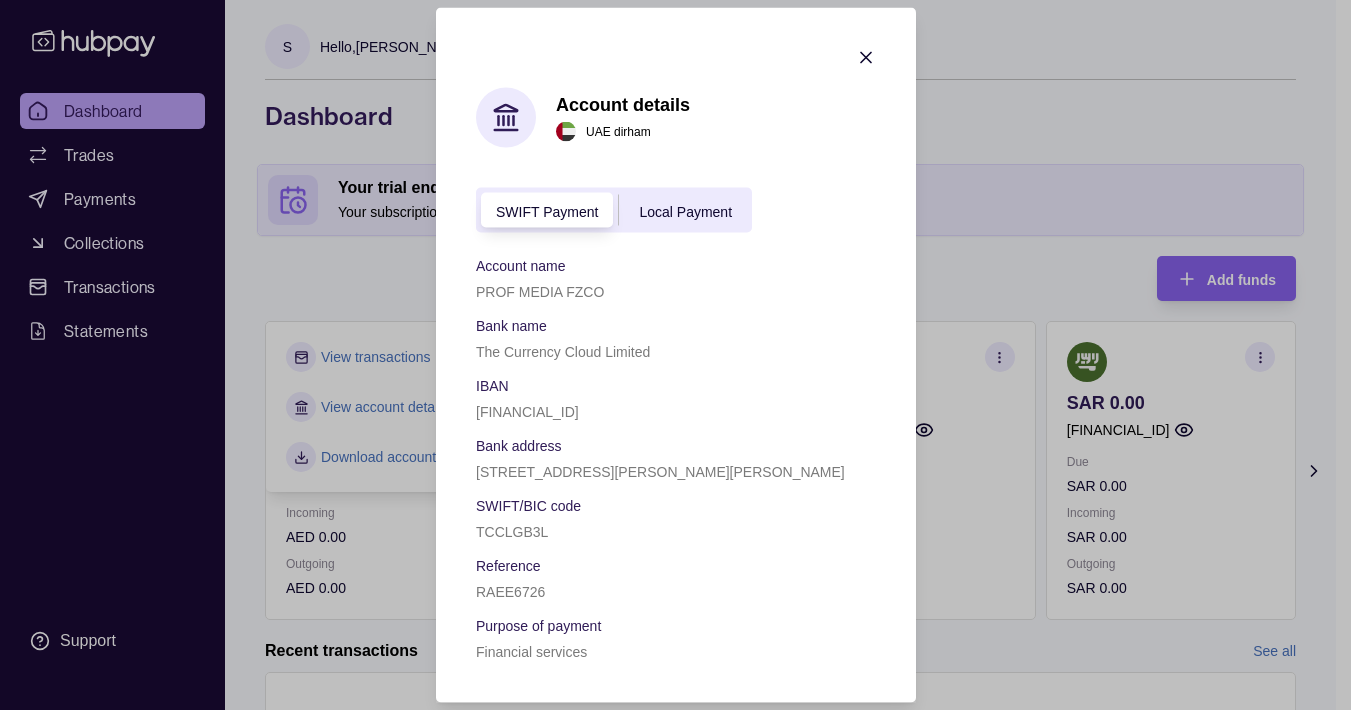 click on "Local Payment" at bounding box center (685, 211) 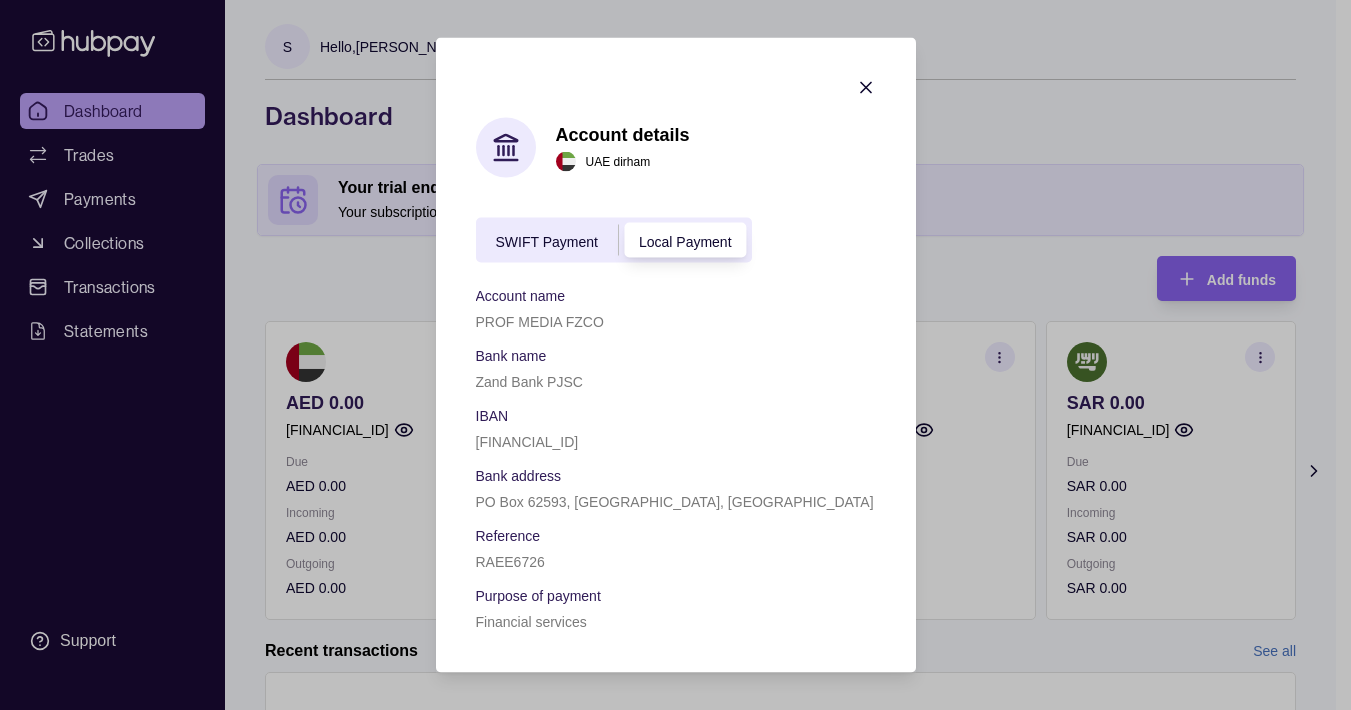 click 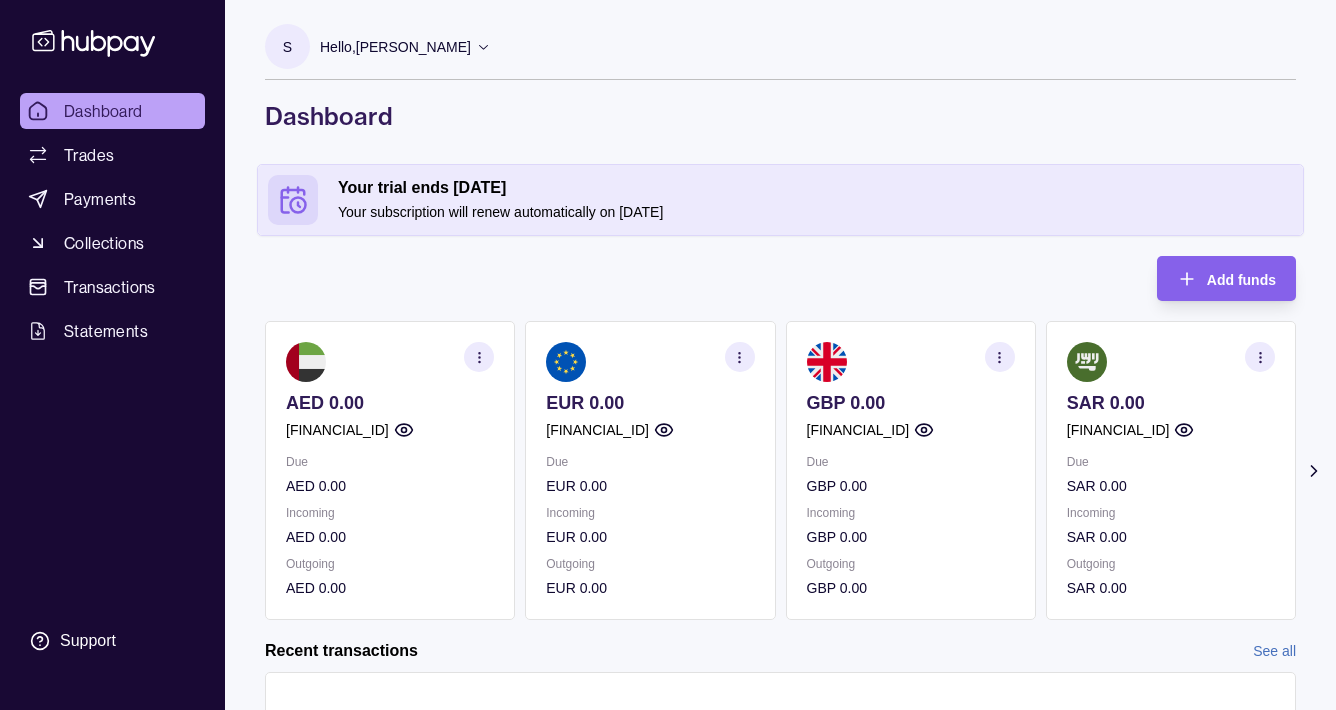 click at bounding box center (740, 357) 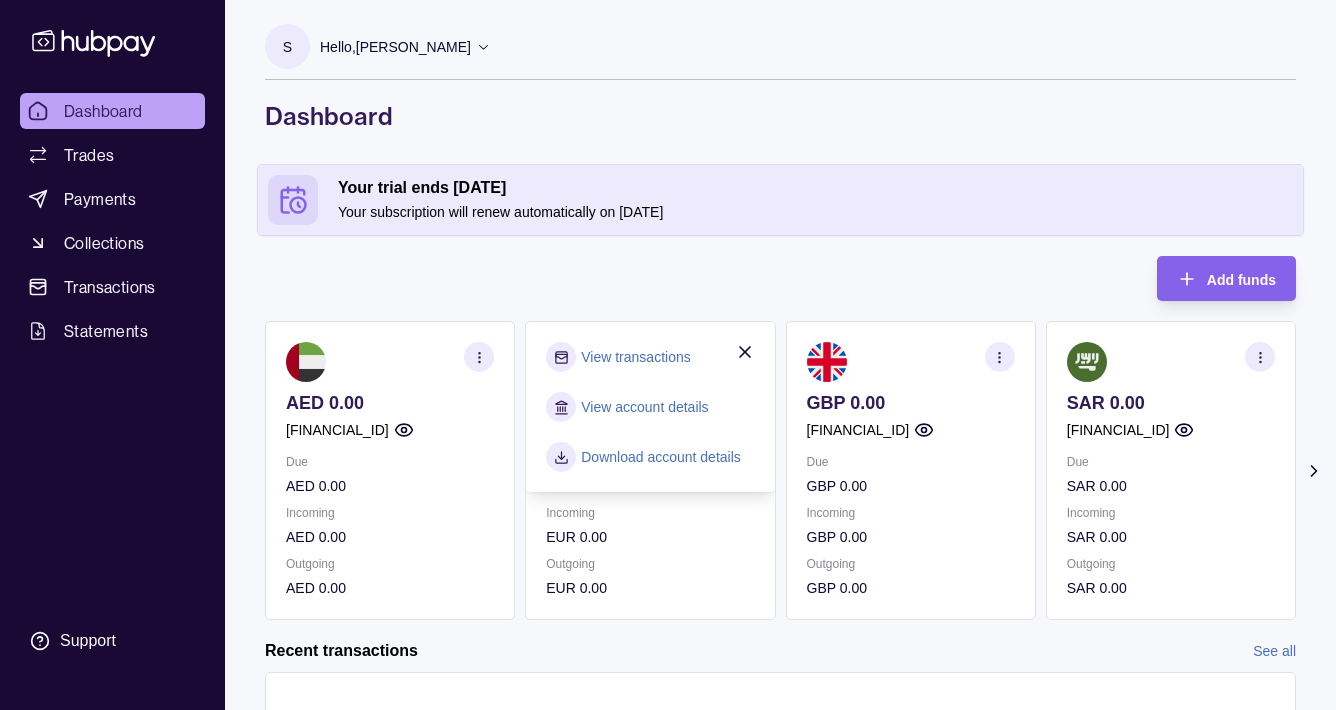 click on "View account details" at bounding box center (644, 407) 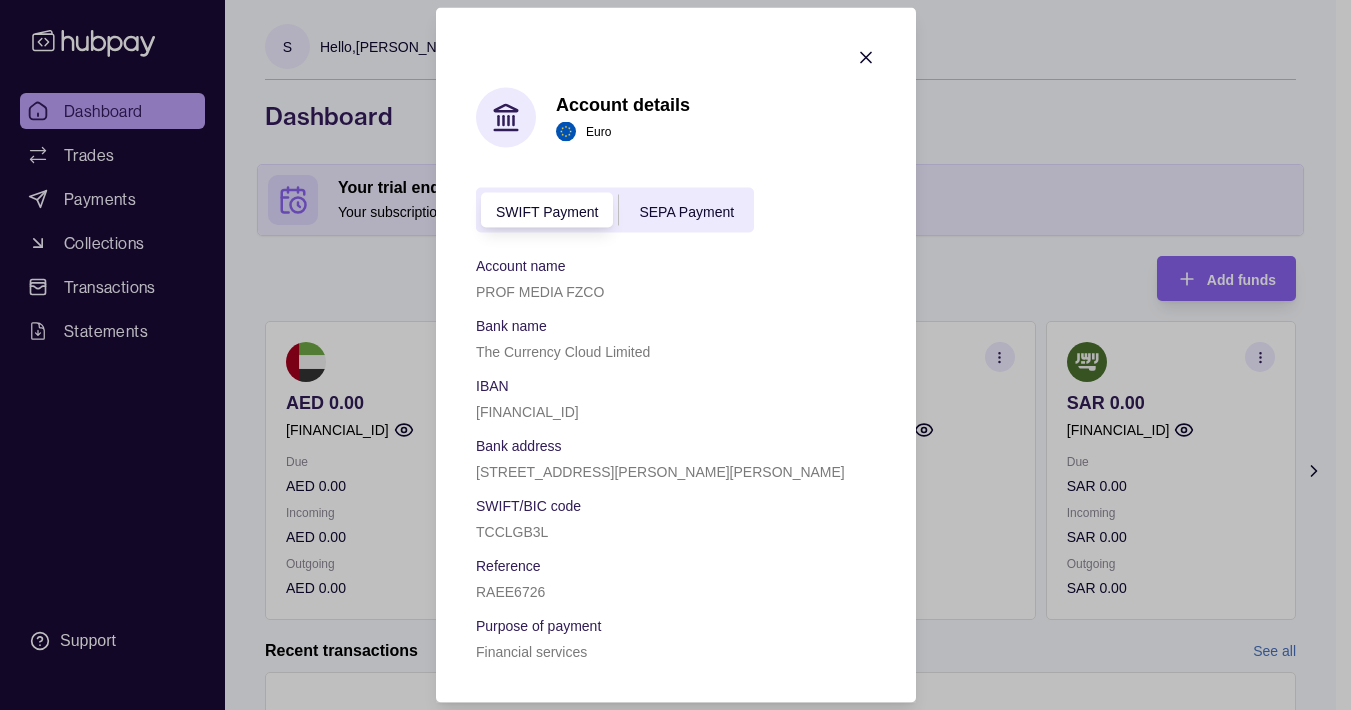 click on "SEPA Payment" at bounding box center (686, 211) 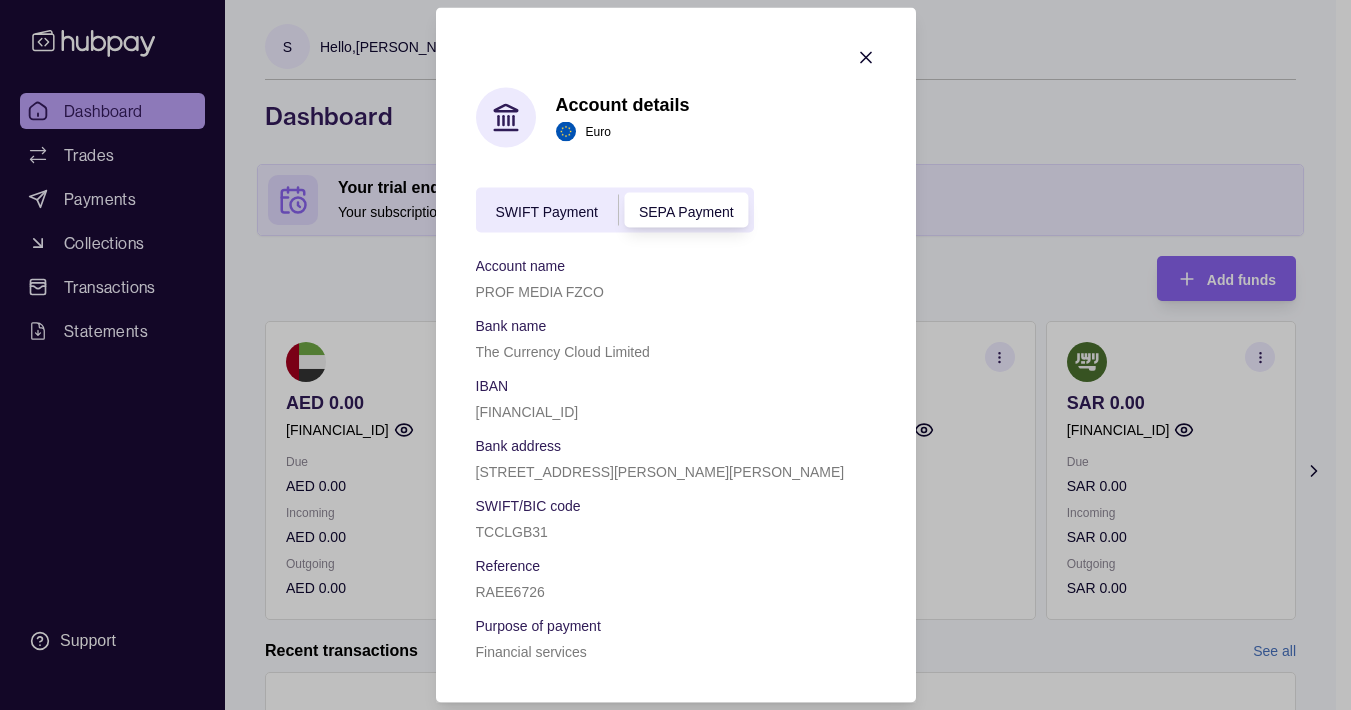 click on "SWIFT Payment" at bounding box center [547, 210] 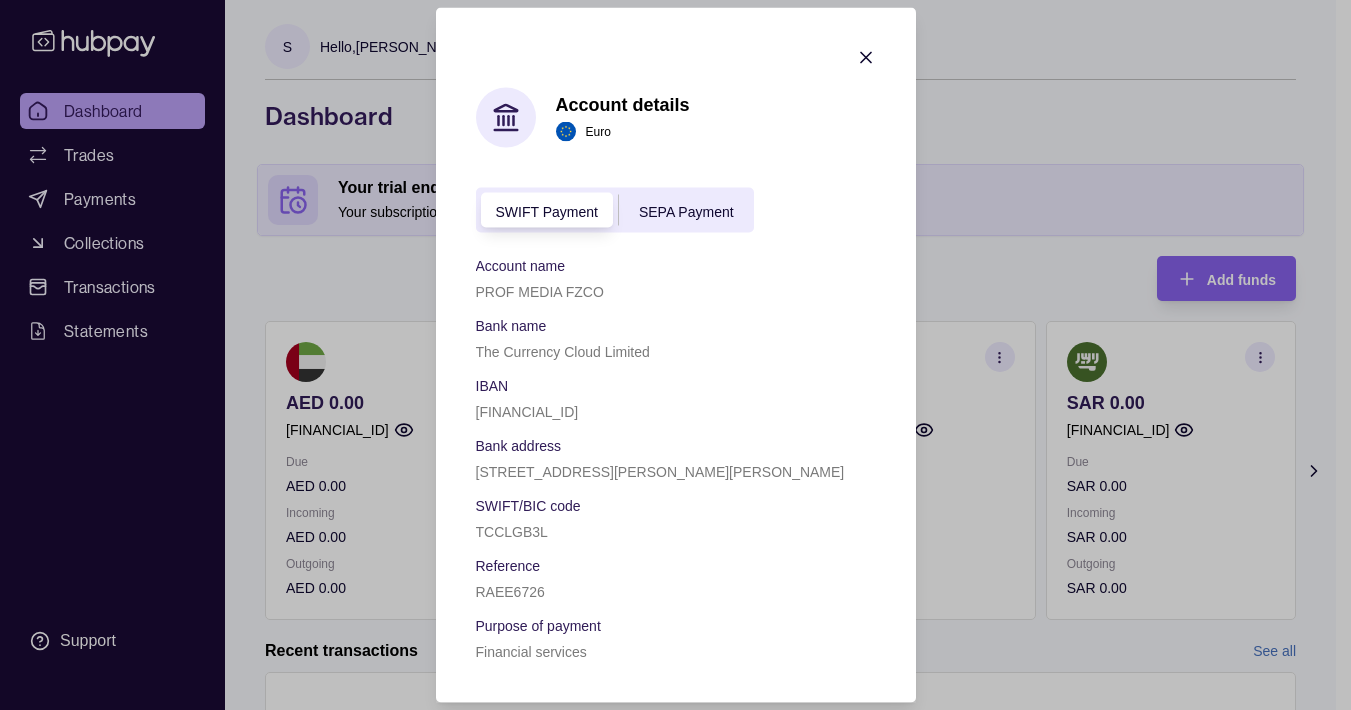 click on "SEPA Payment" at bounding box center (686, 210) 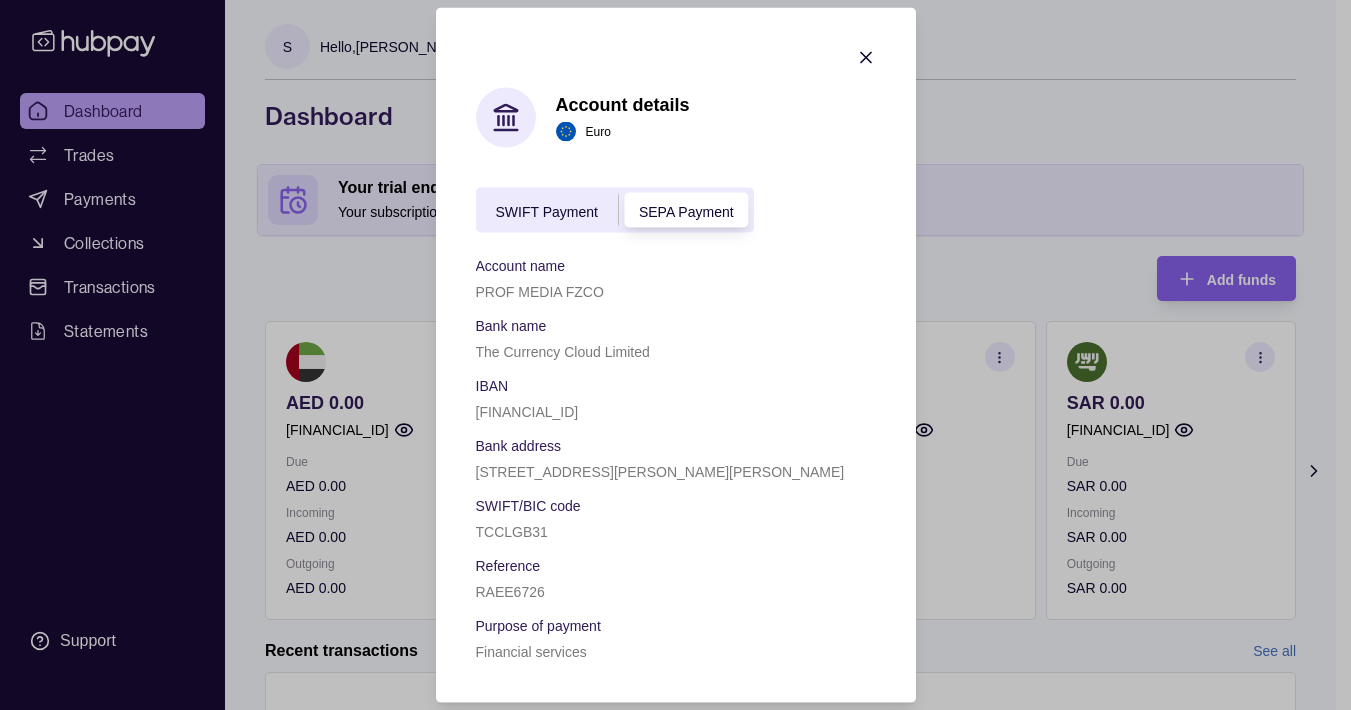 click 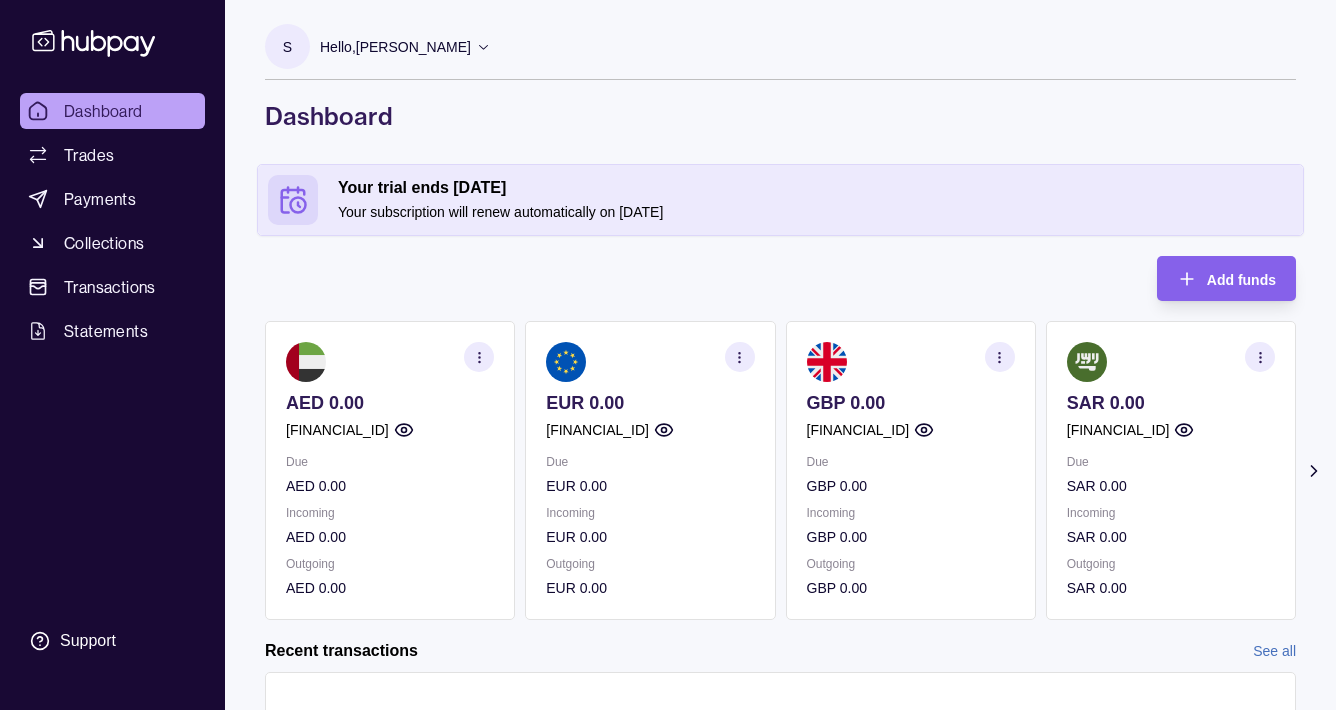 click at bounding box center [479, 357] 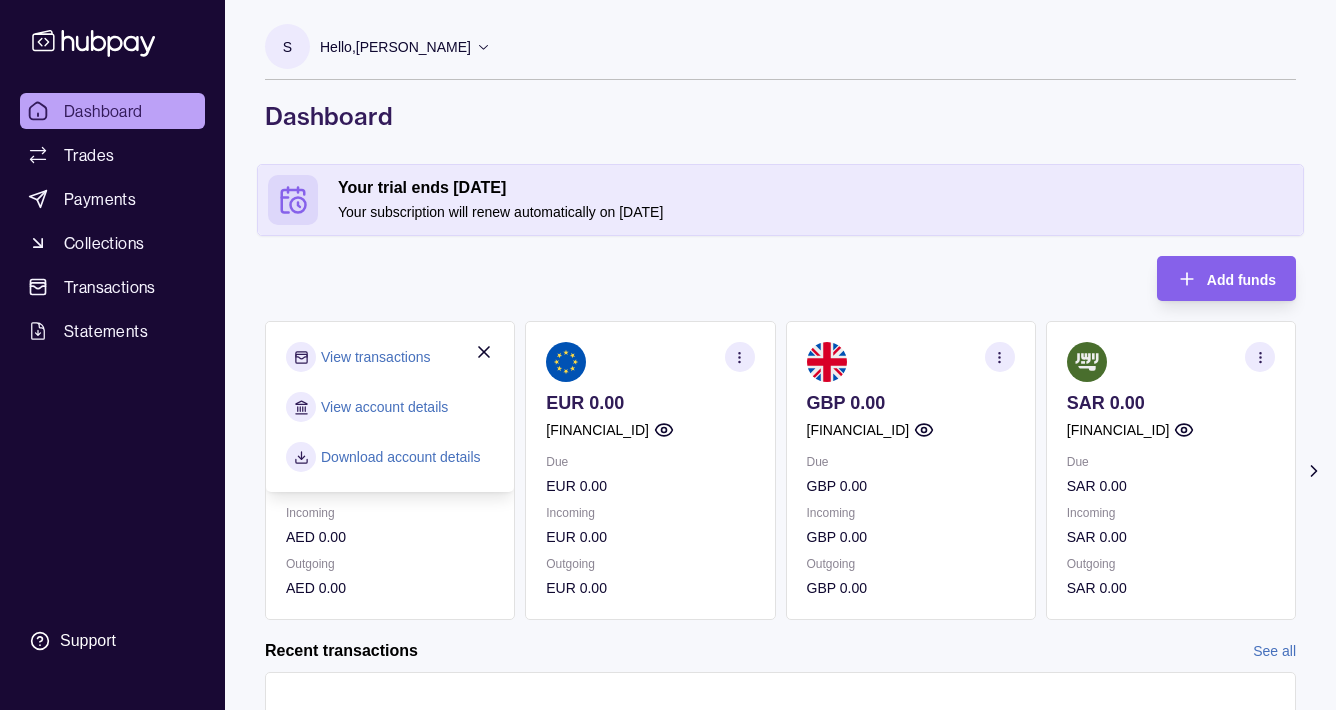 click on "View account details" at bounding box center (384, 407) 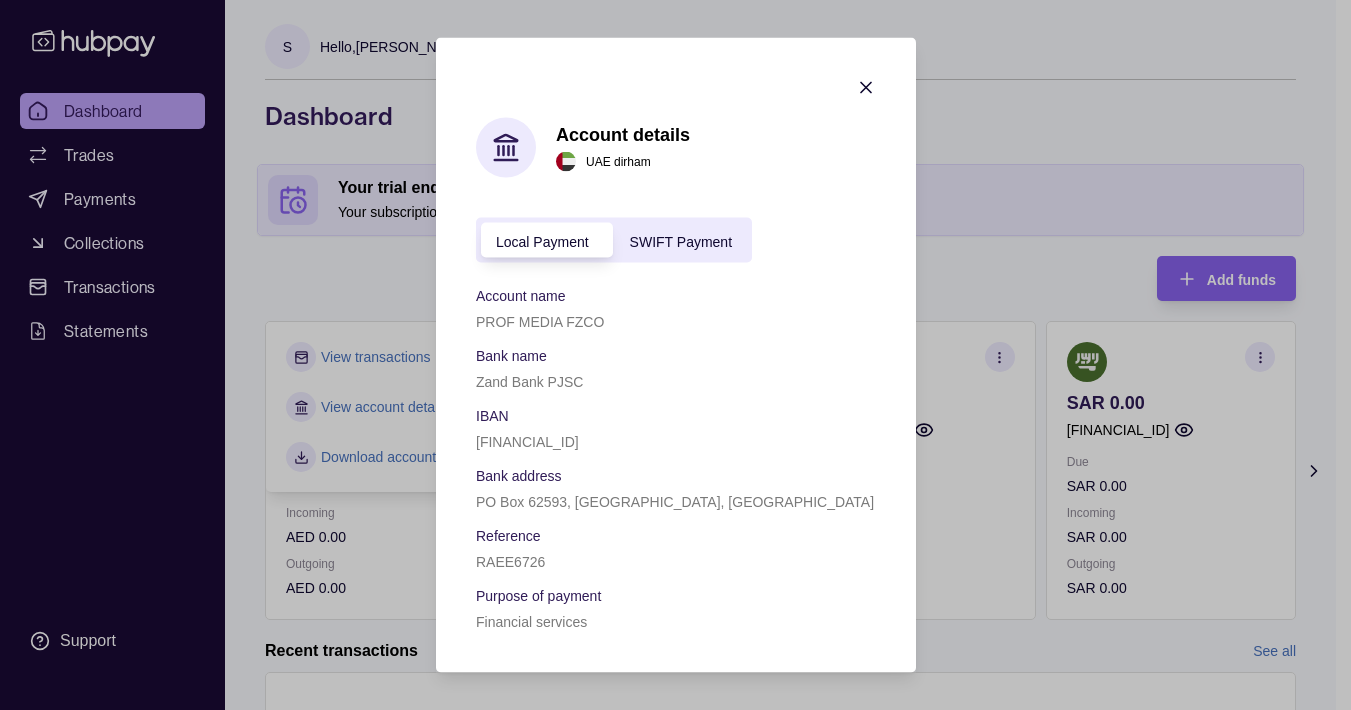 click on "SWIFT Payment" at bounding box center (680, 241) 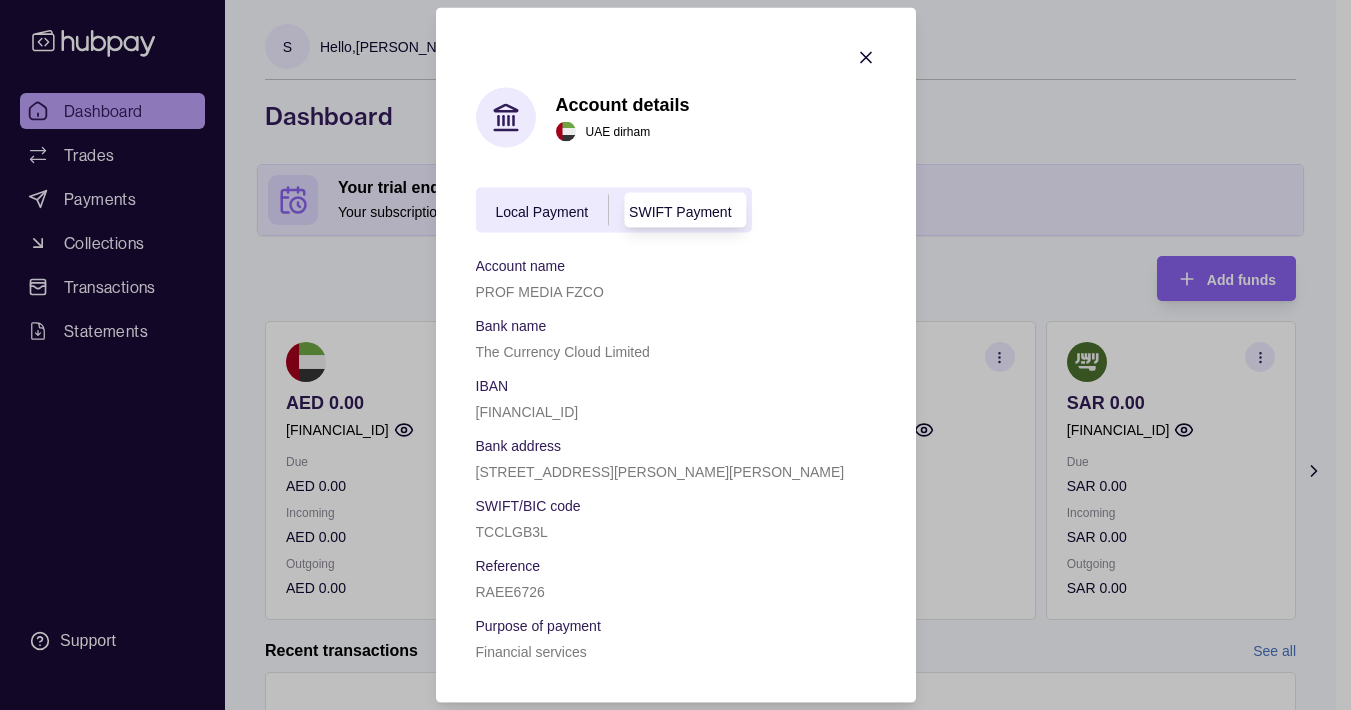 click on "Local Payment" at bounding box center (542, 211) 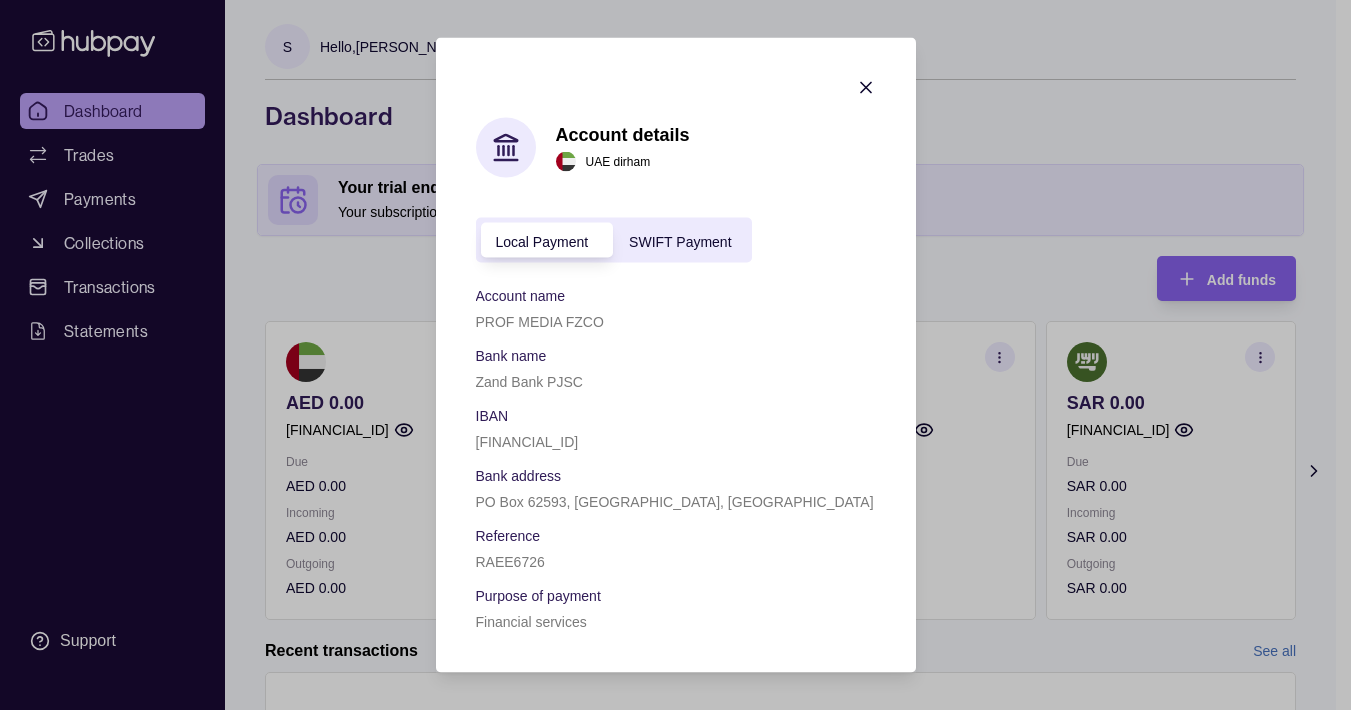 click 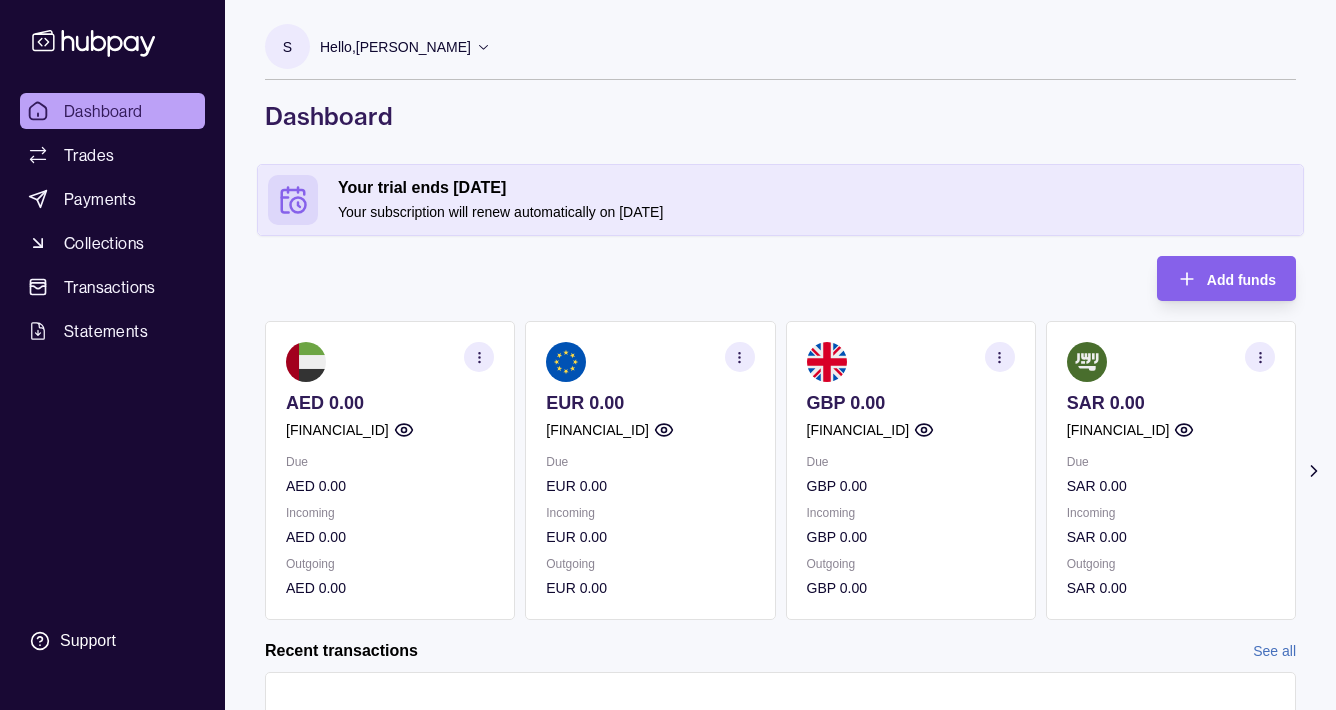 click 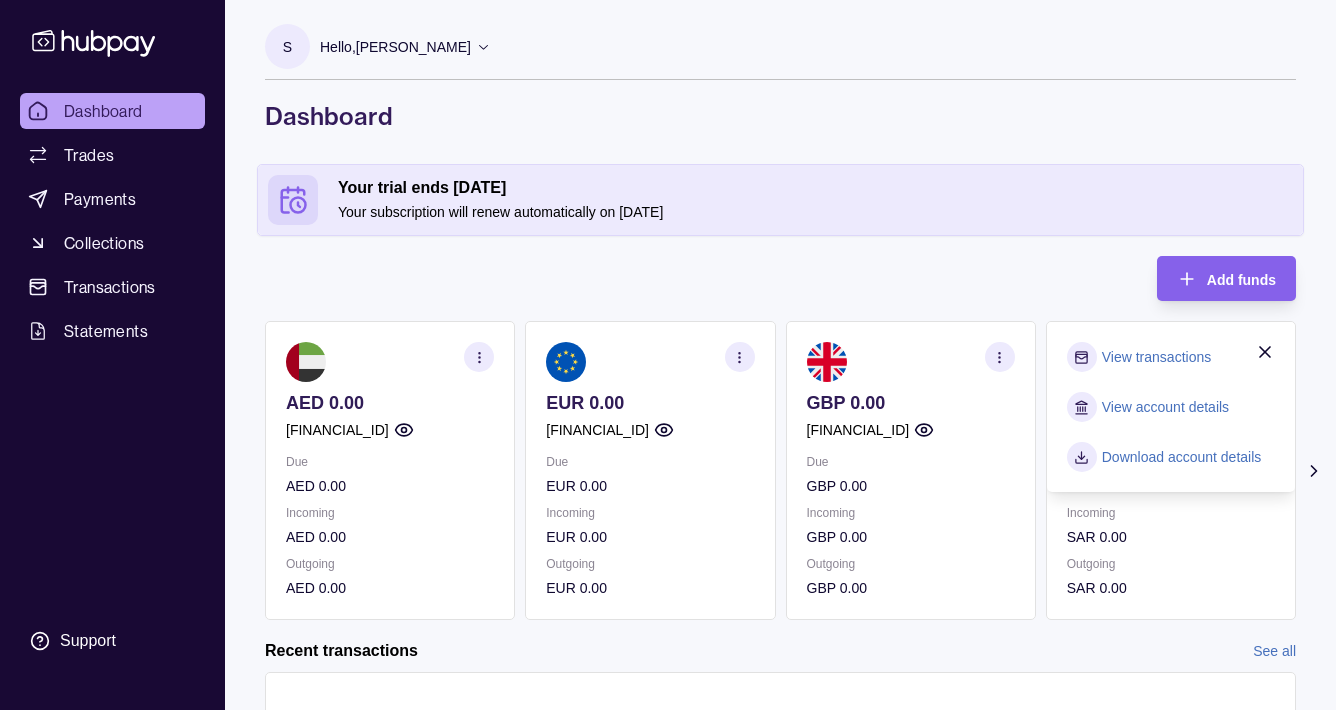 click on "View account details" at bounding box center [1165, 407] 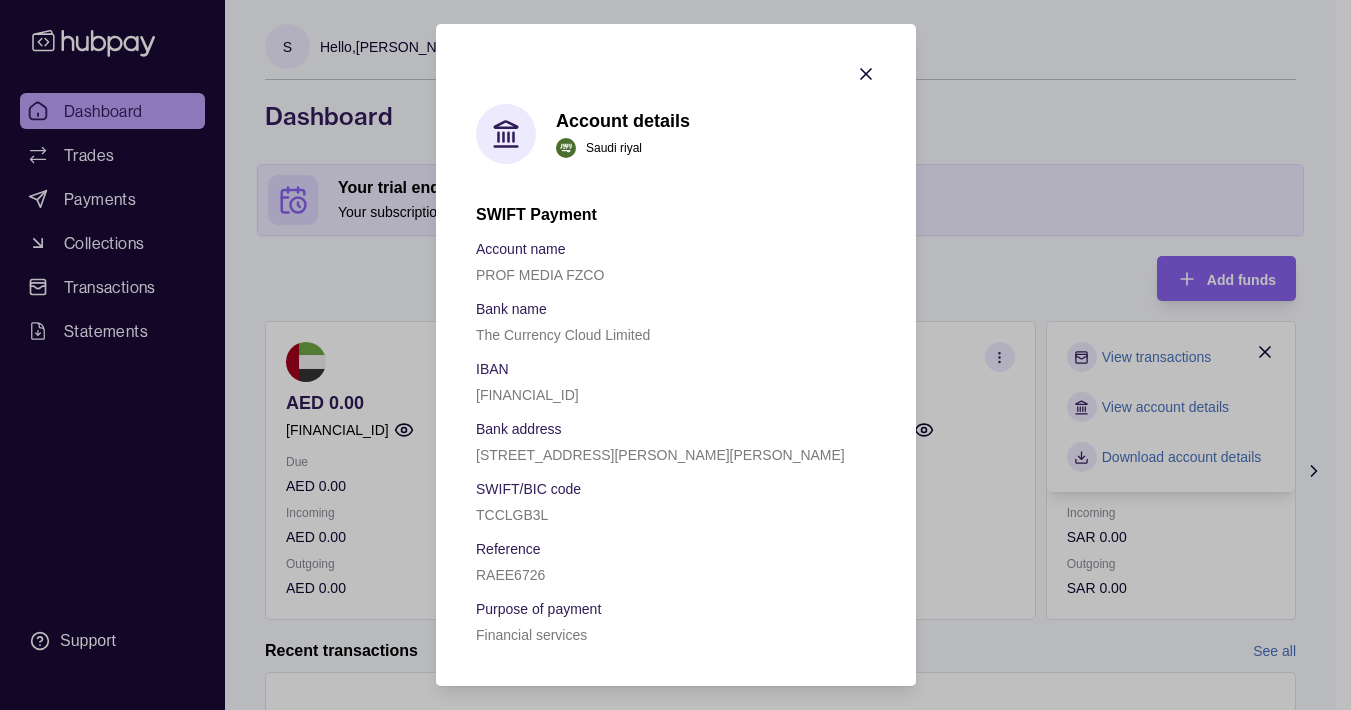 click 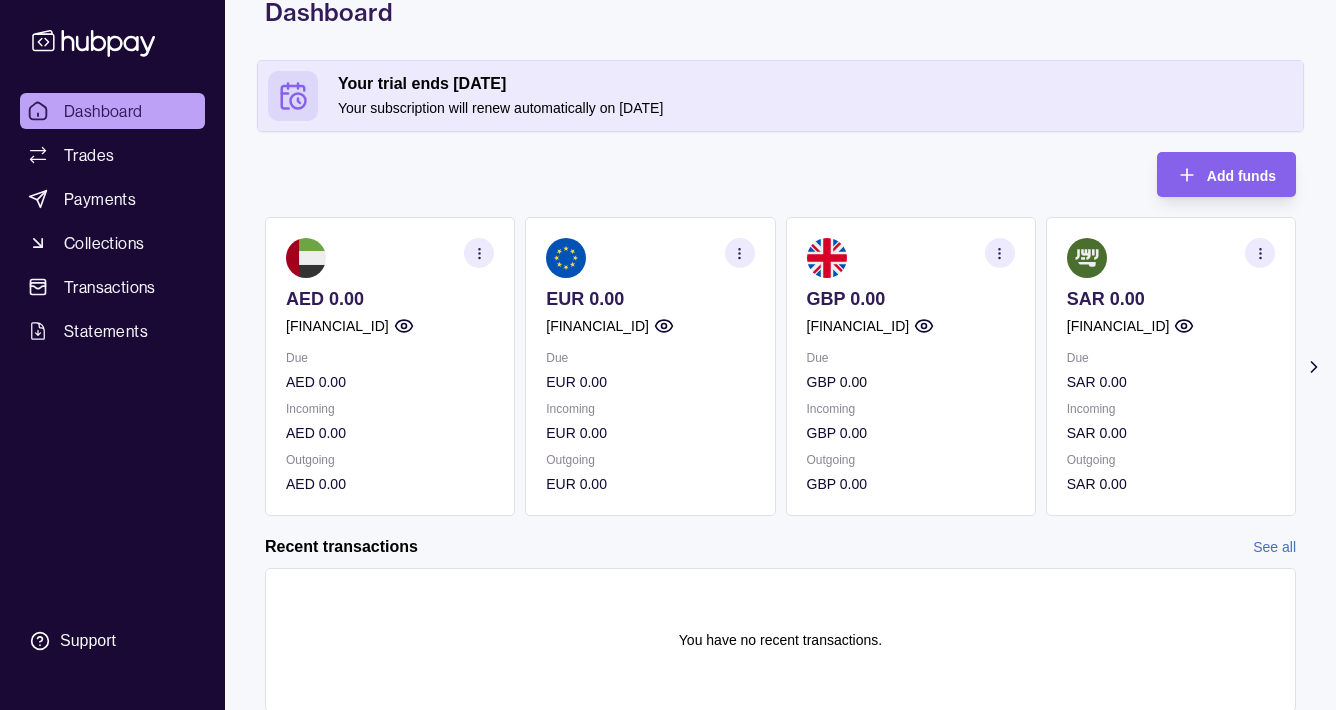 scroll, scrollTop: 0, scrollLeft: 0, axis: both 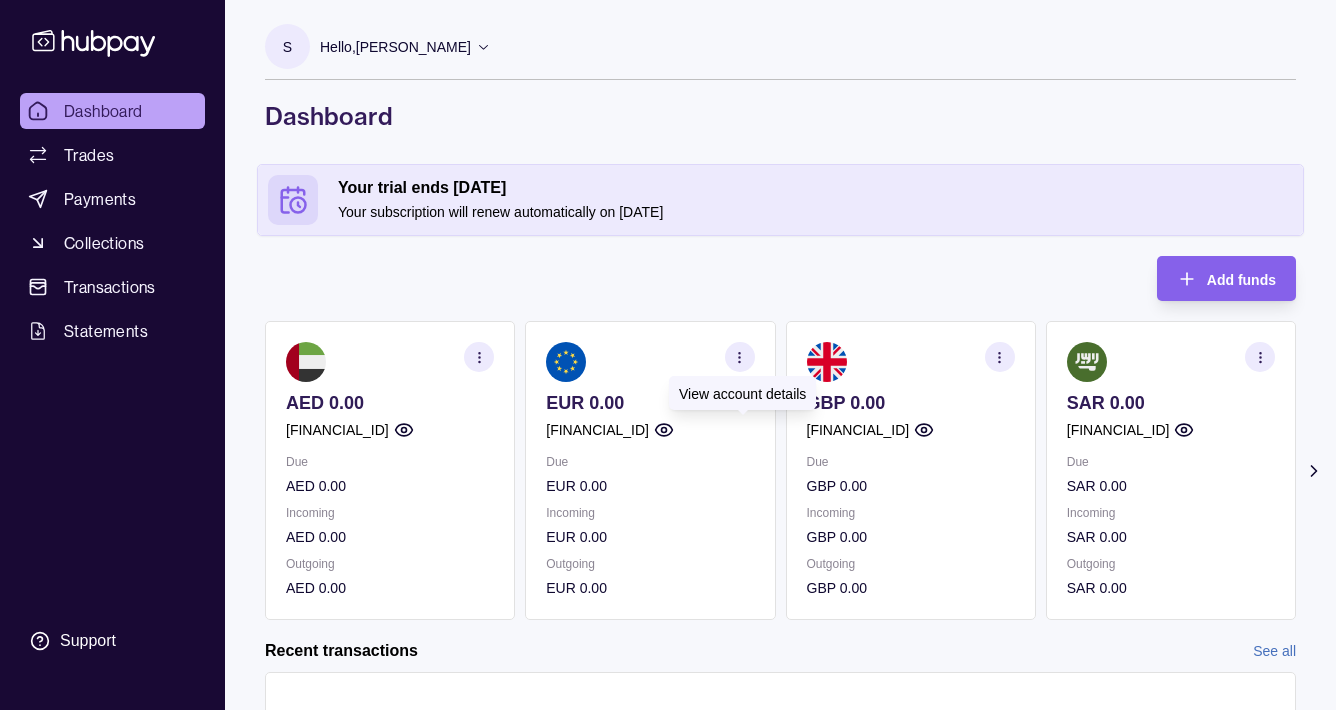 click 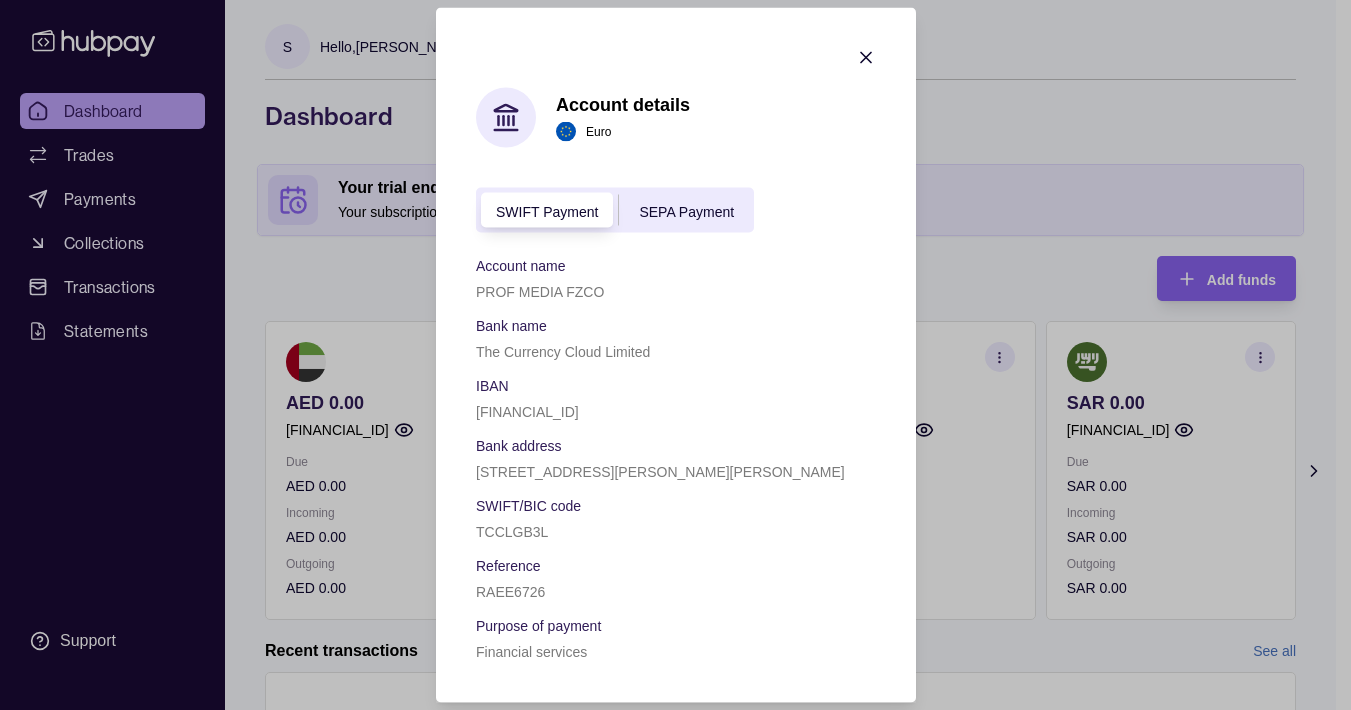 click on "SEPA Payment" at bounding box center (686, 211) 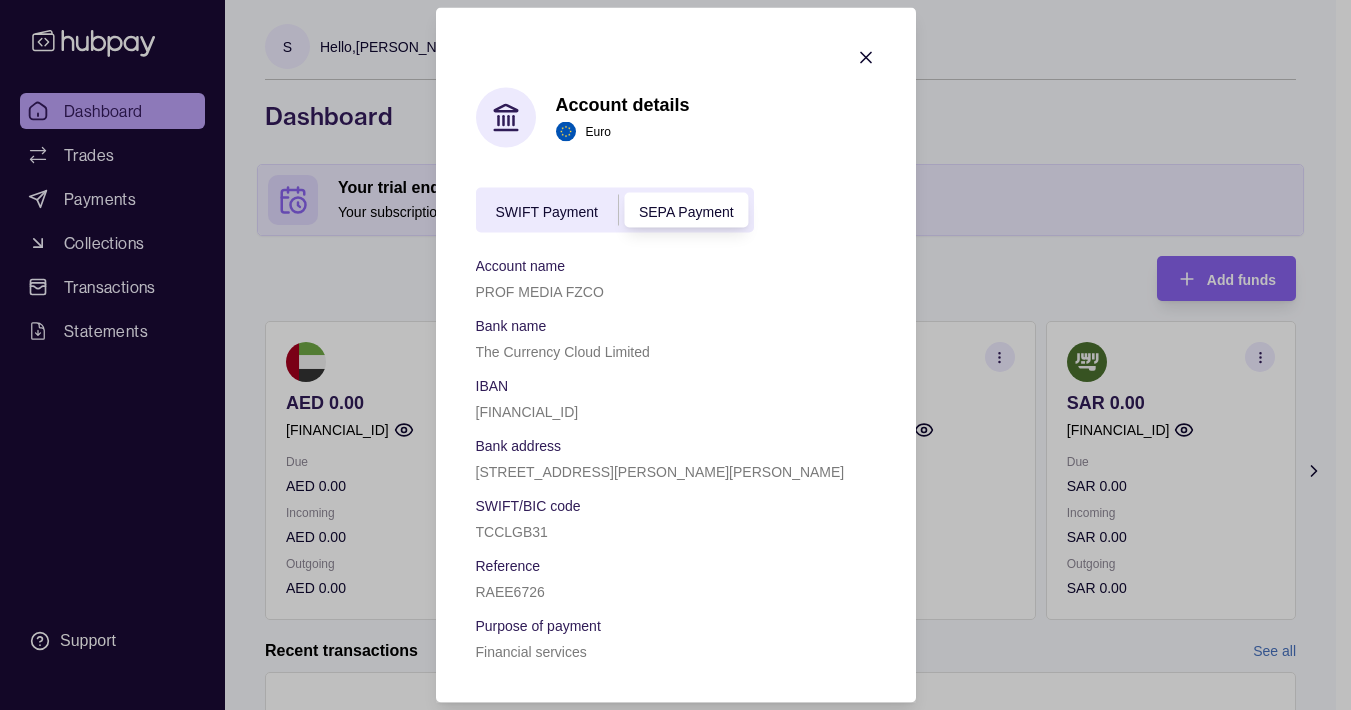 click on "SWIFT Payment" at bounding box center [547, 211] 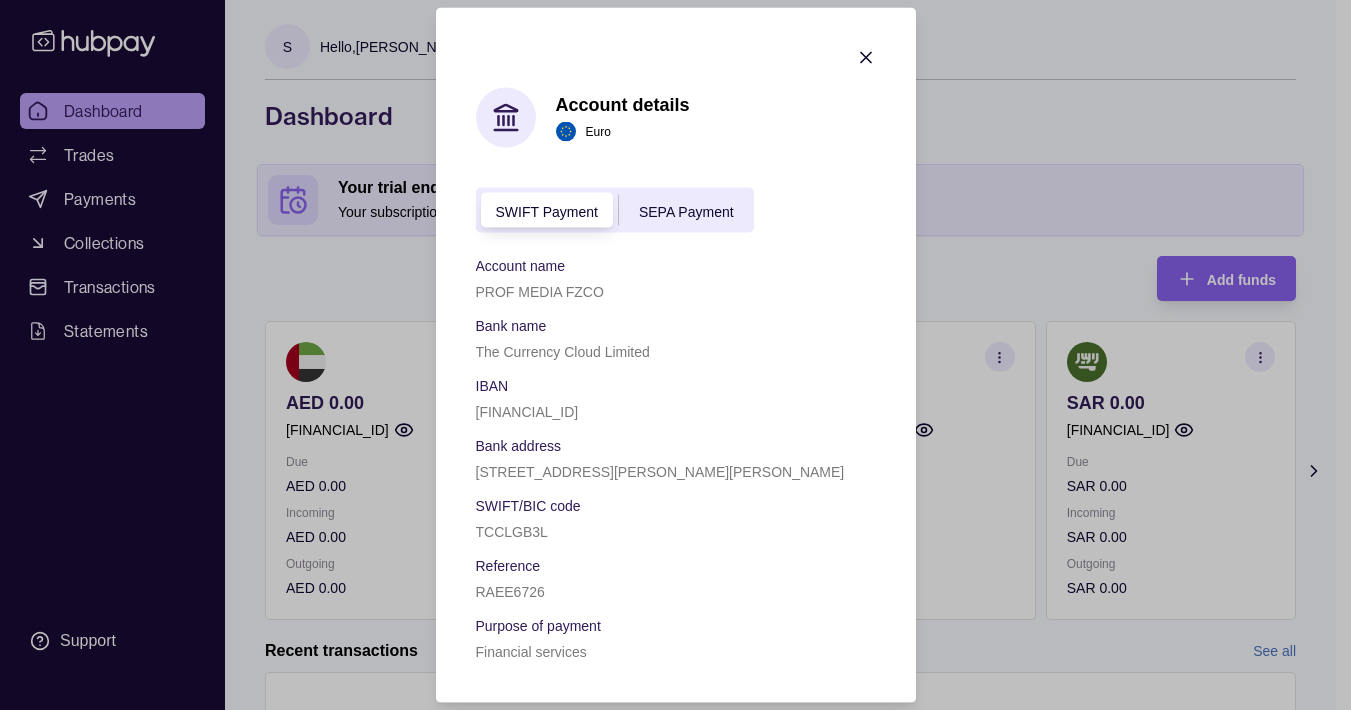click on "SEPA Payment" at bounding box center [686, 211] 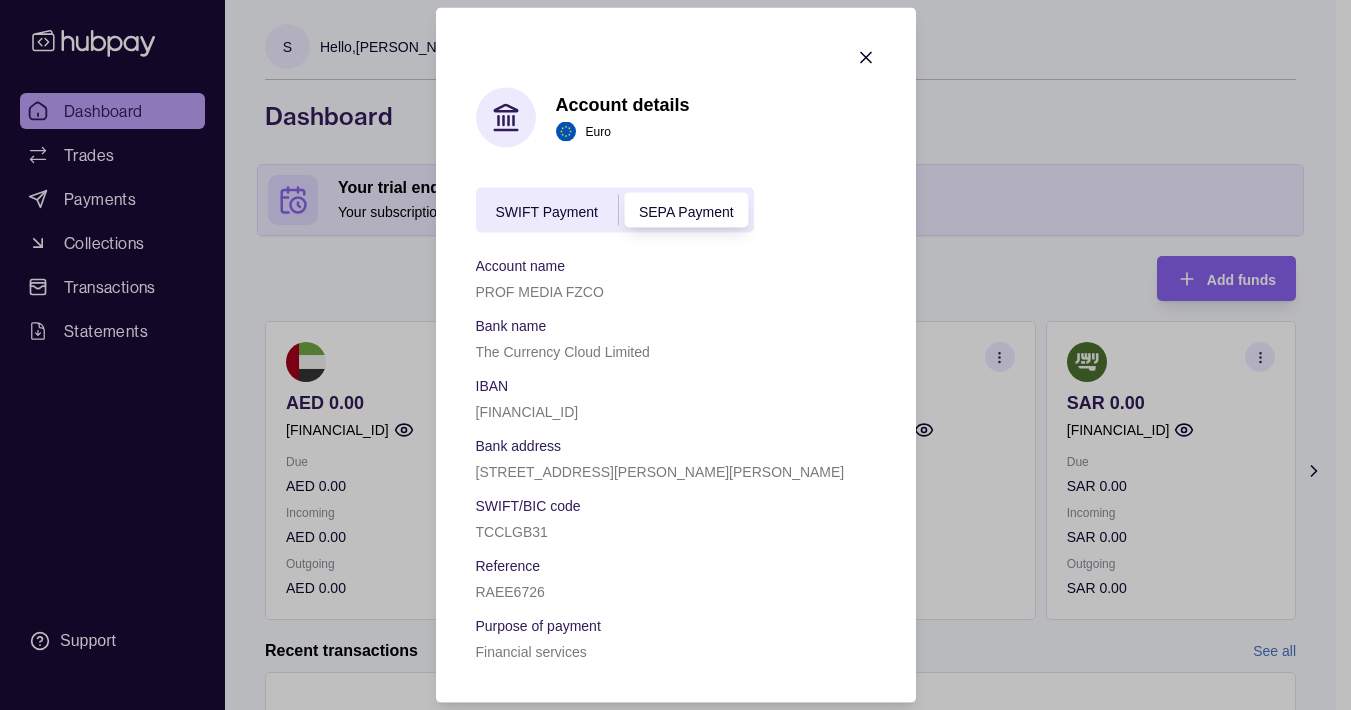 click on "SWIFT Payment" at bounding box center (547, 211) 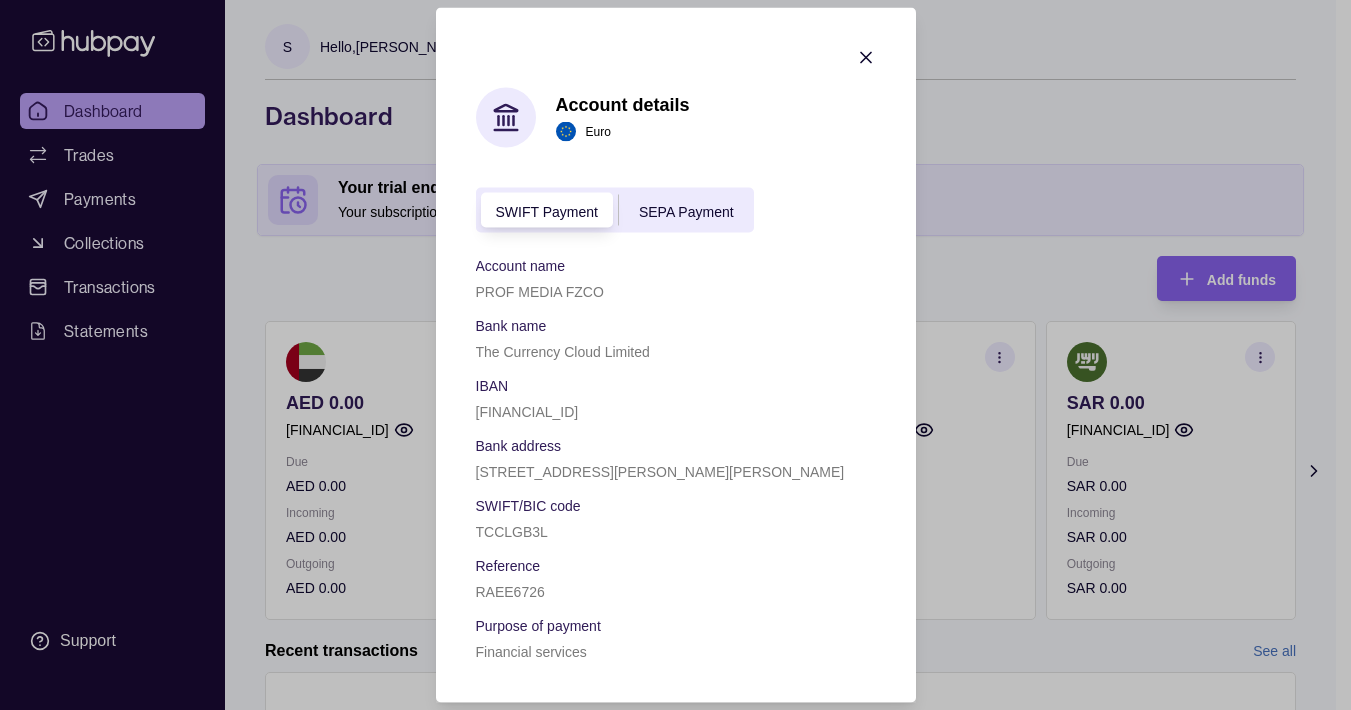 click 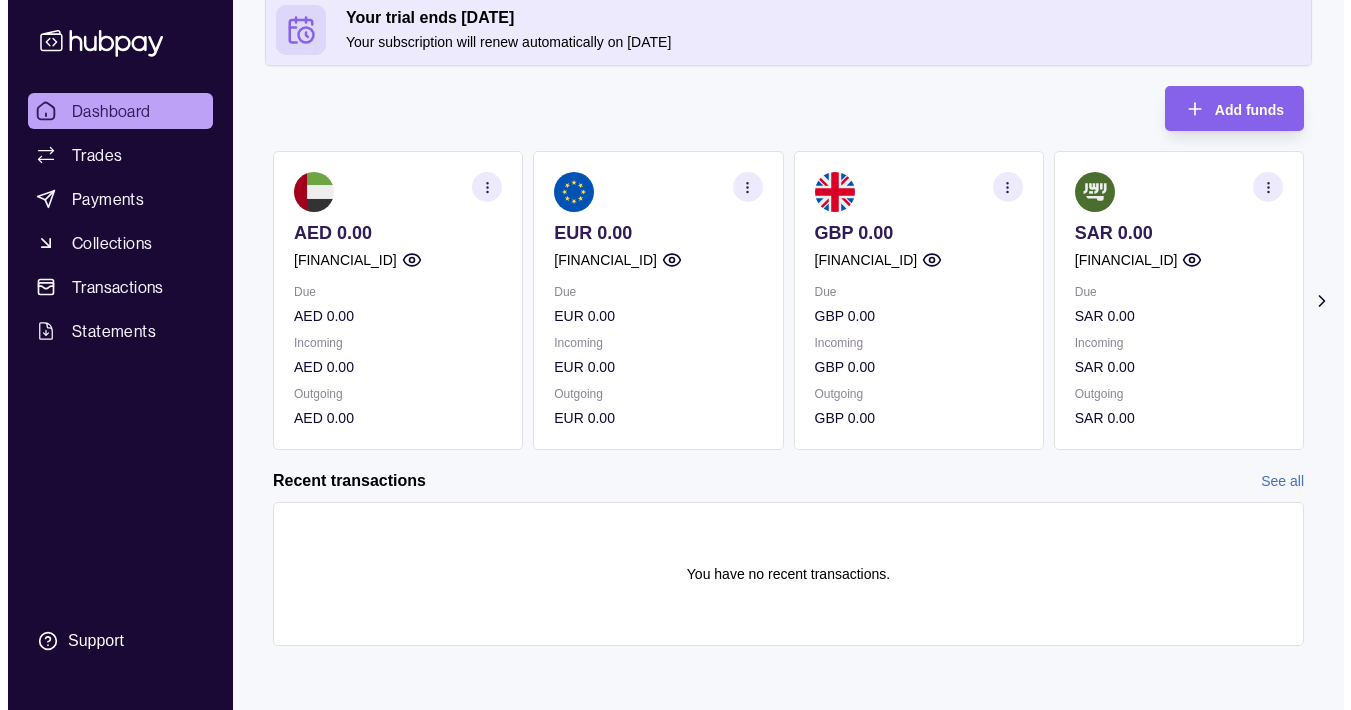 scroll, scrollTop: 0, scrollLeft: 0, axis: both 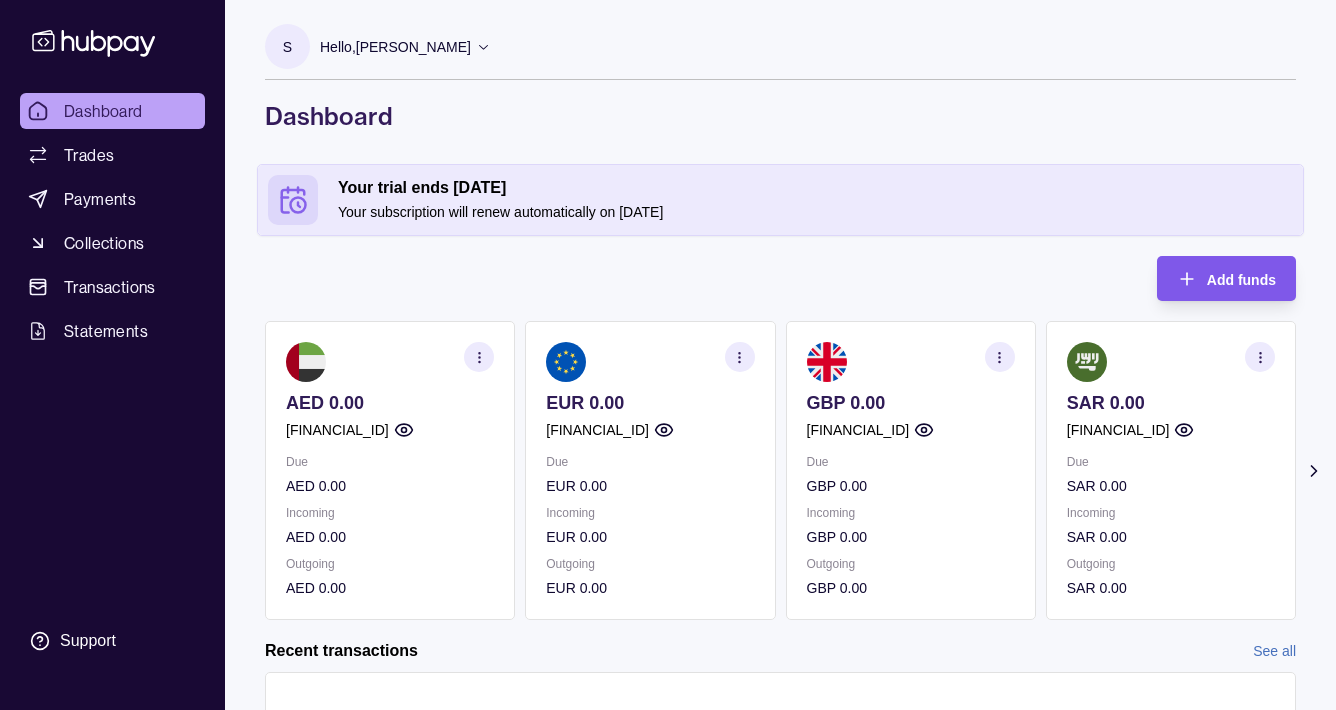 click on "Add funds" at bounding box center (1241, 280) 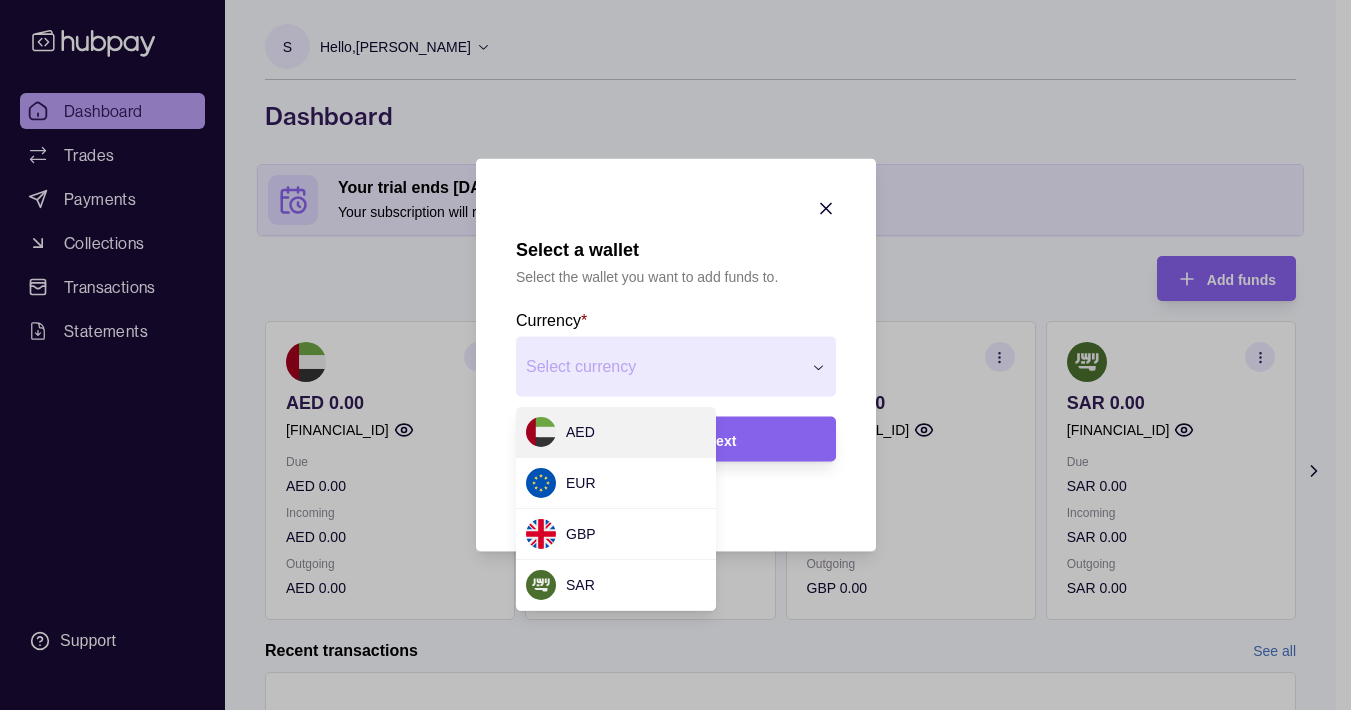 click on "Select a wallet Select the wallet you want to add funds to. Currency  * Select currency *** *** *** *** Next" at bounding box center (668, 880) 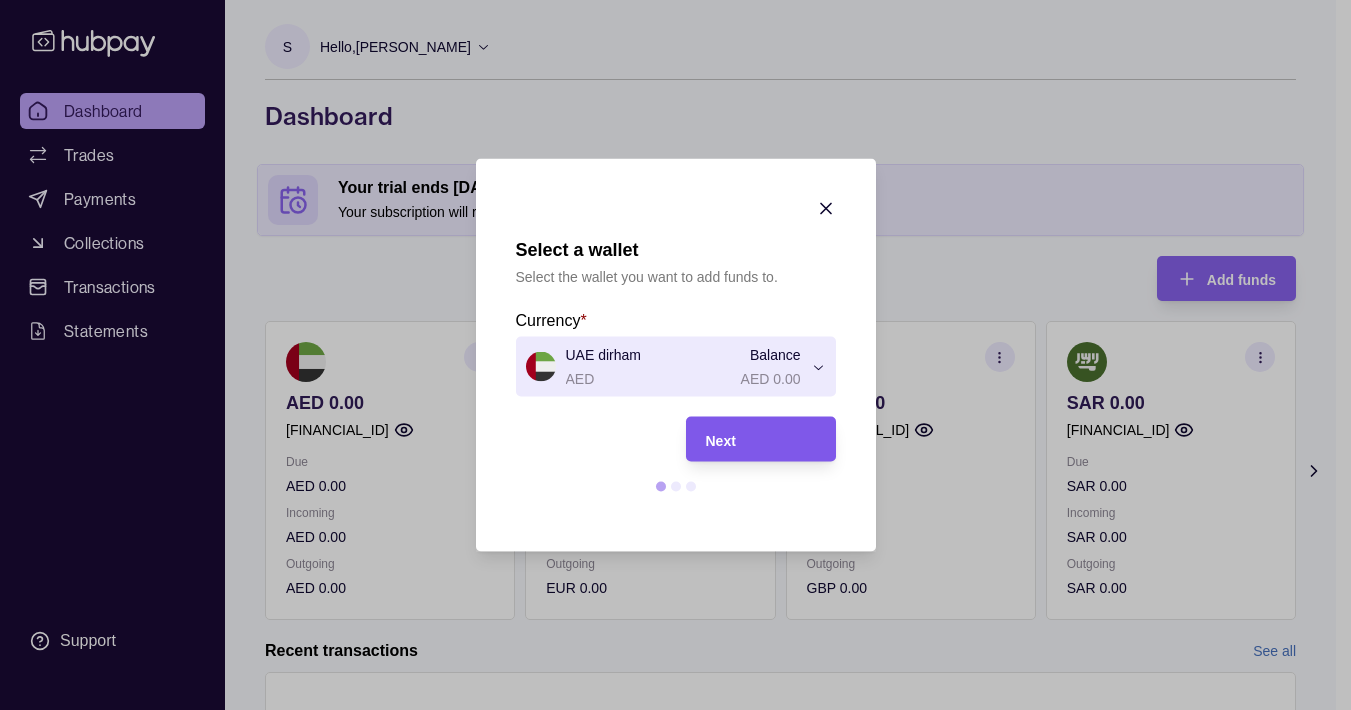 click on "Next" at bounding box center (761, 439) 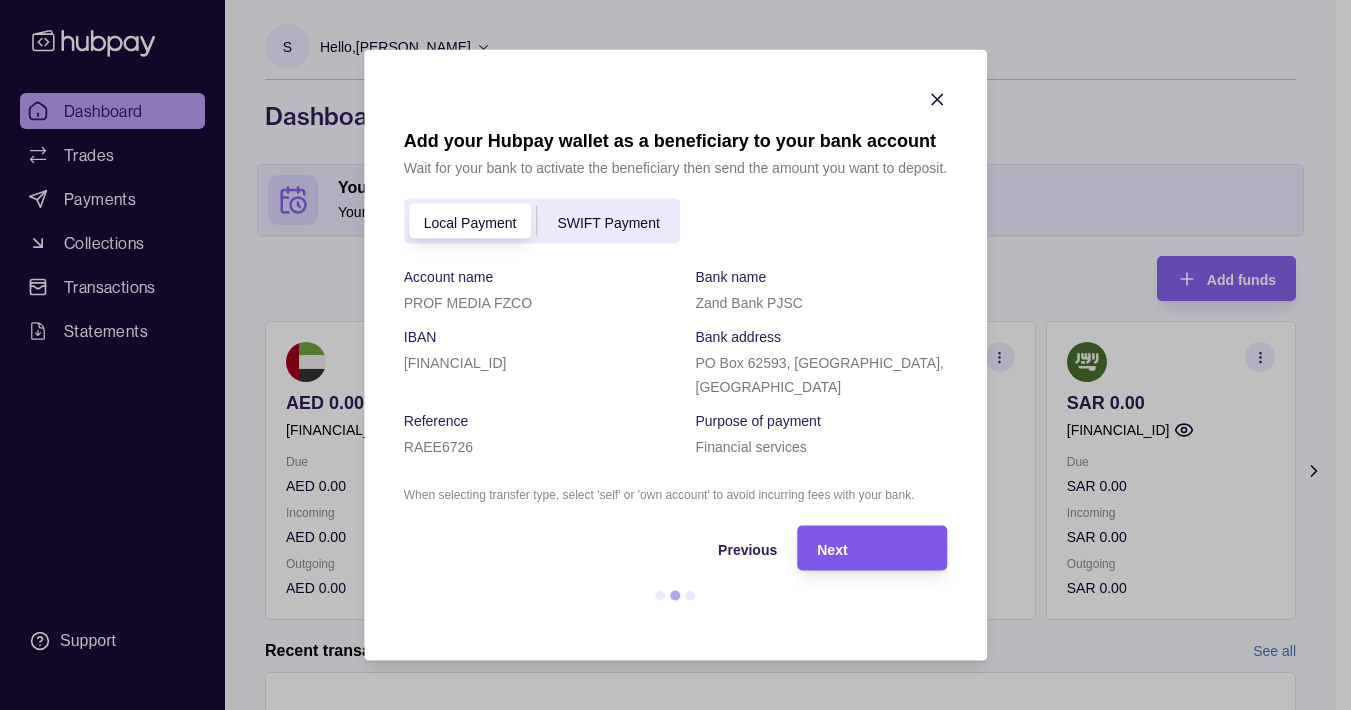 click on "Next" at bounding box center (872, 548) 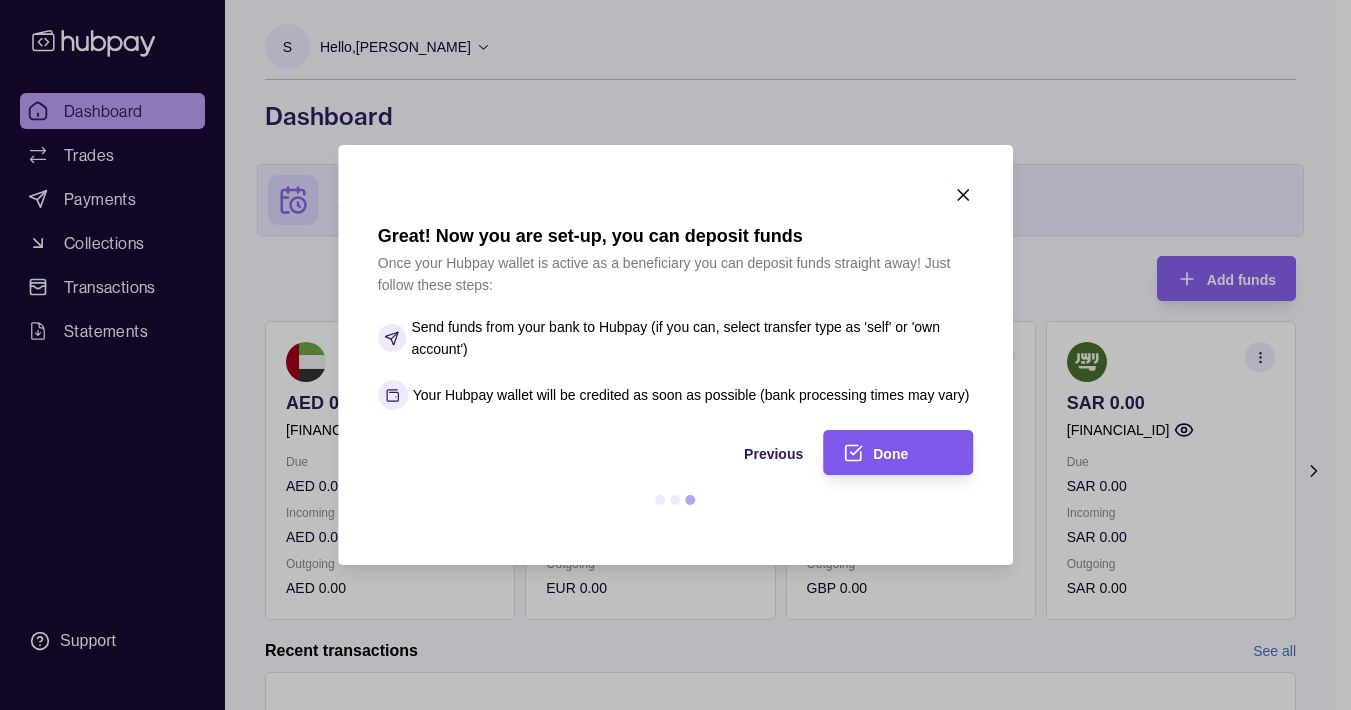 click on "Done" at bounding box center (890, 454) 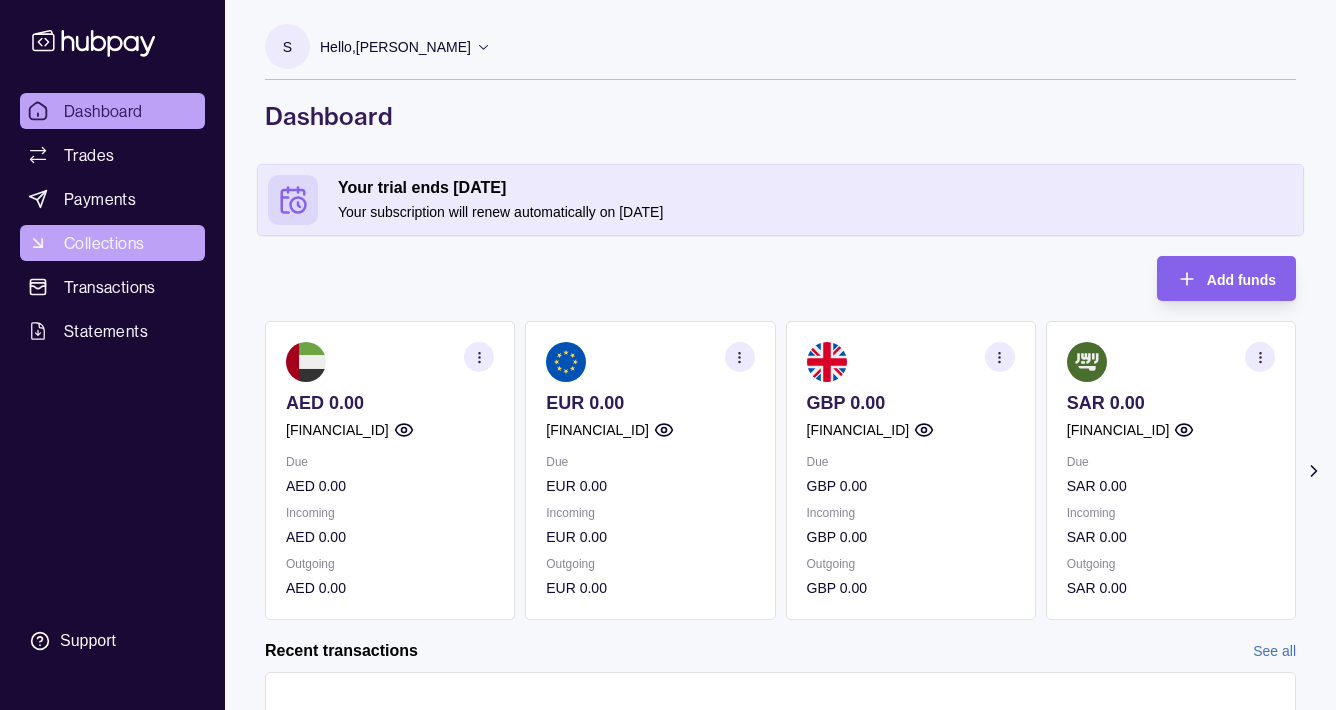 click on "Collections" at bounding box center (104, 243) 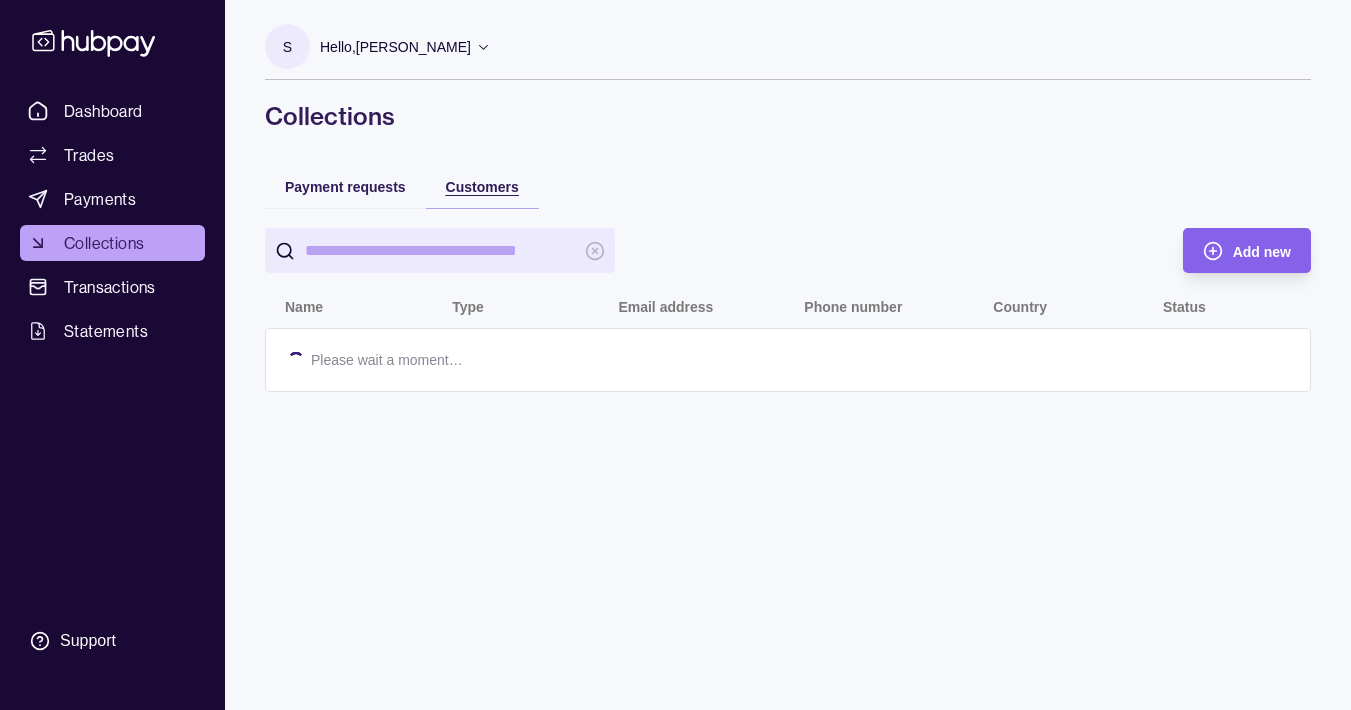 click on "Customers" at bounding box center [482, 187] 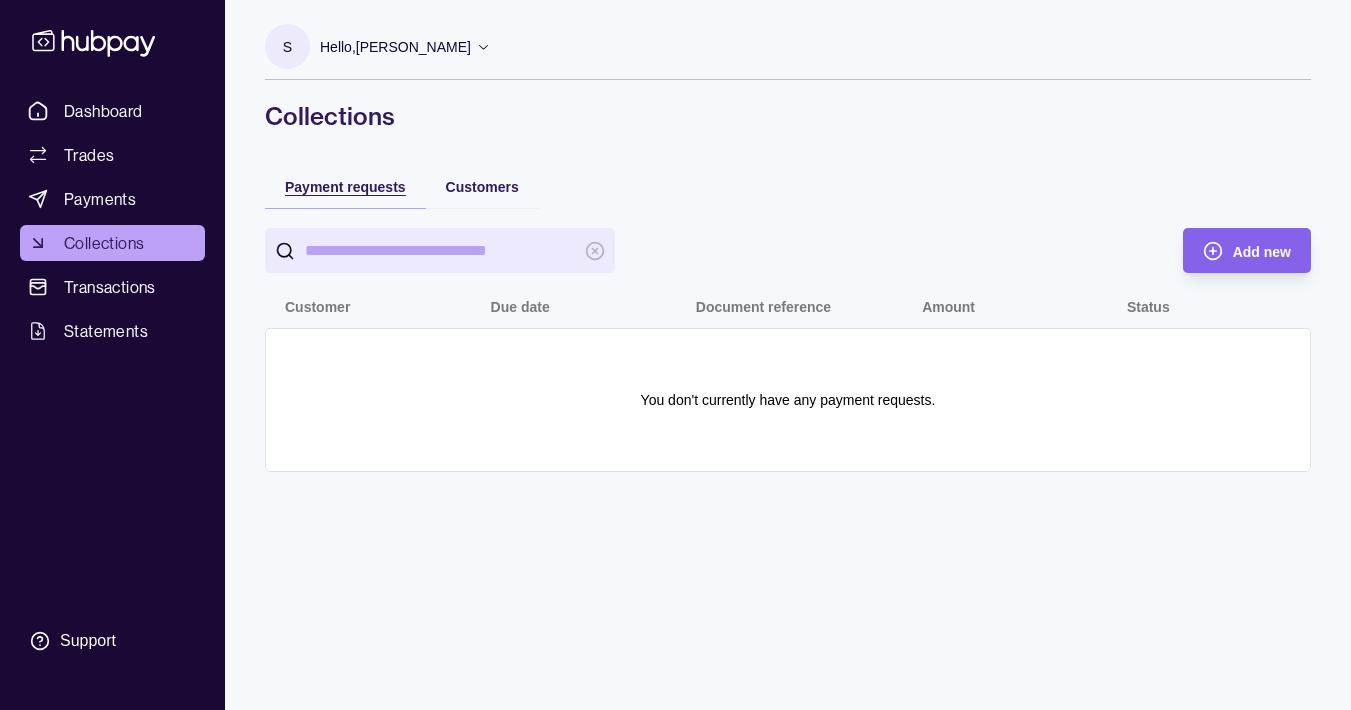click on "Payment requests" at bounding box center (345, 187) 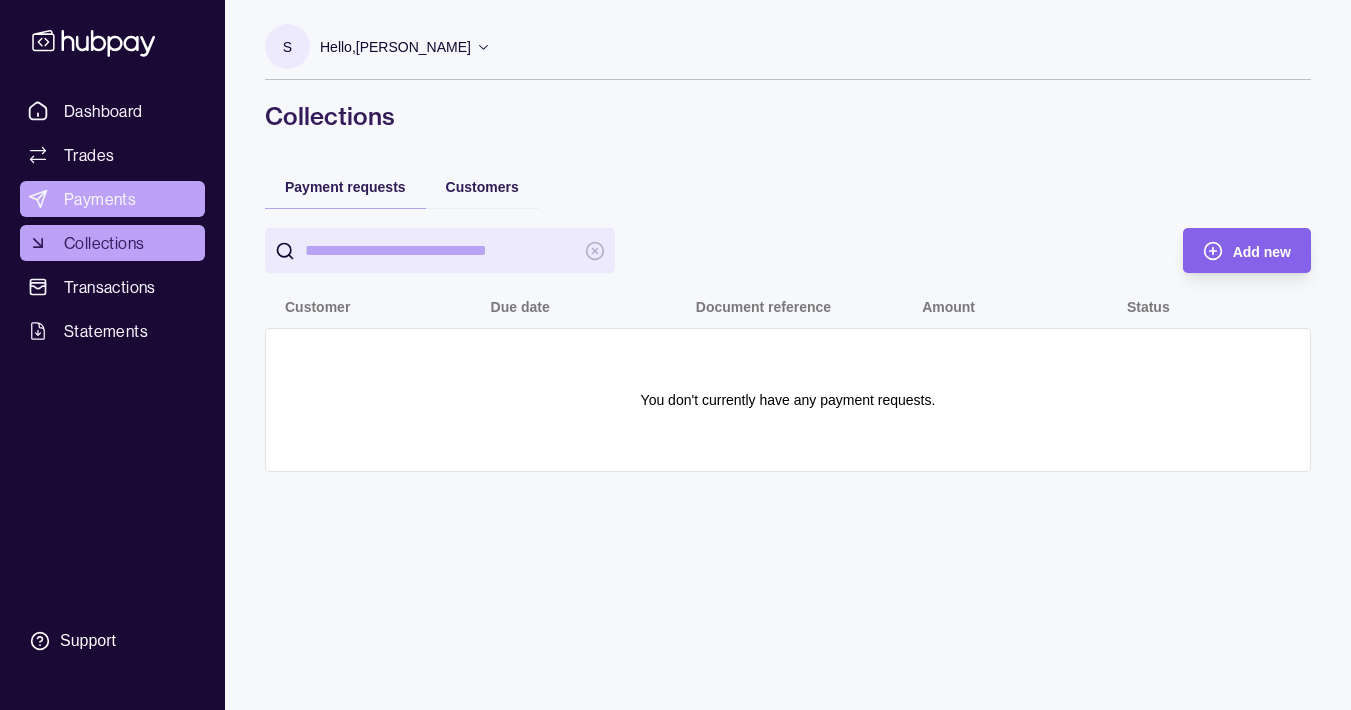 click on "Payments" at bounding box center (100, 199) 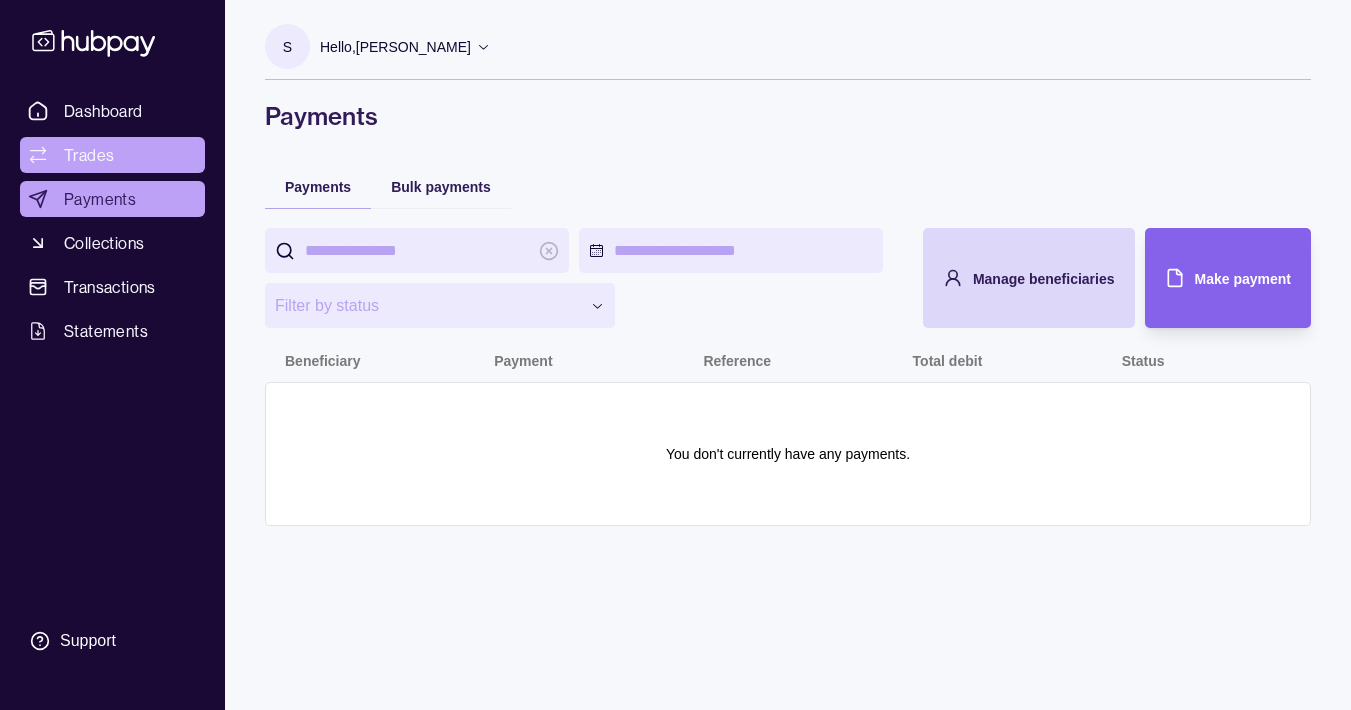click on "Trades" at bounding box center [89, 155] 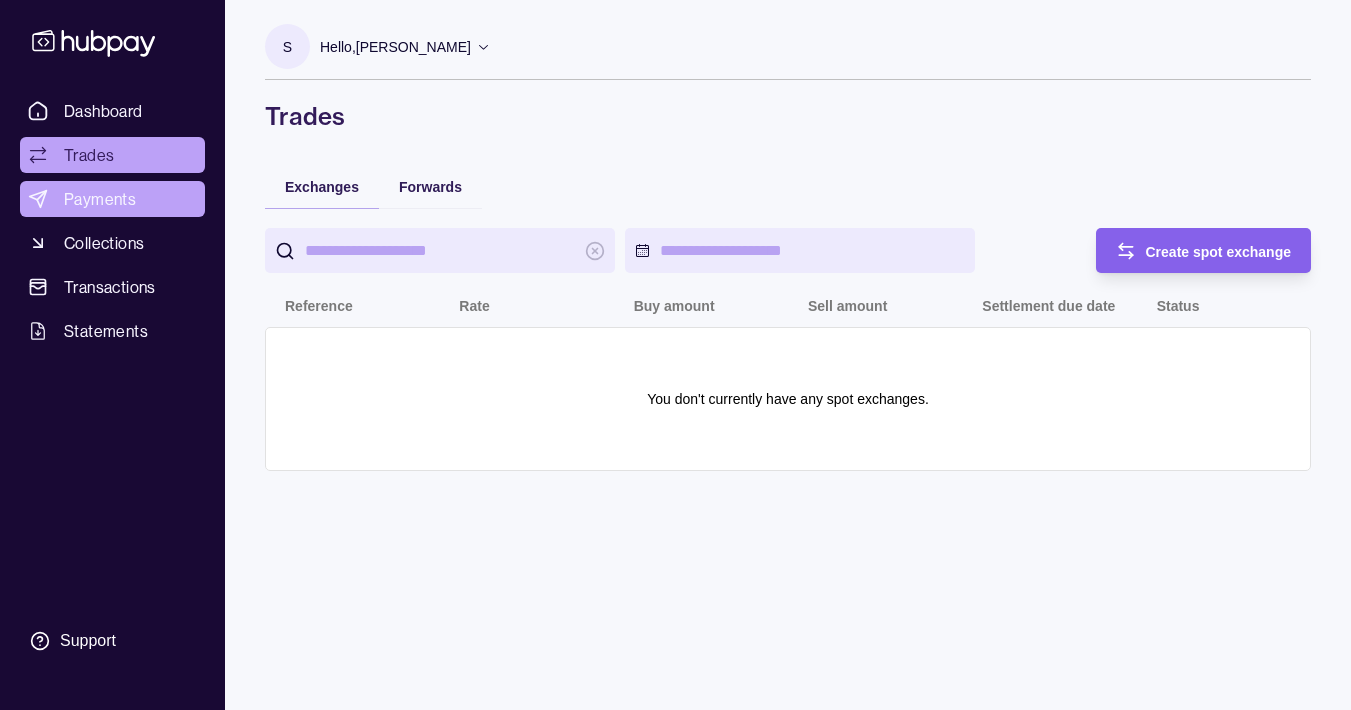 click on "Payments" at bounding box center (100, 199) 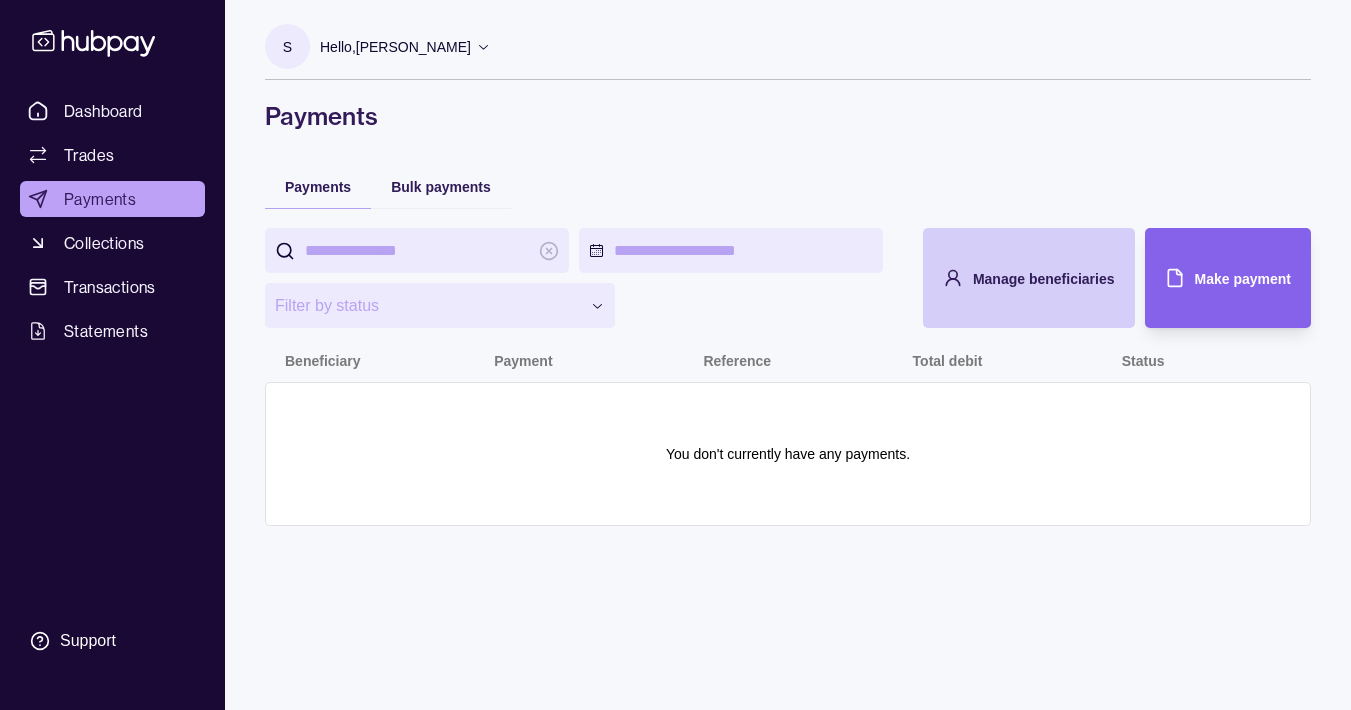 click on "Manage beneficiaries" at bounding box center [1014, 278] 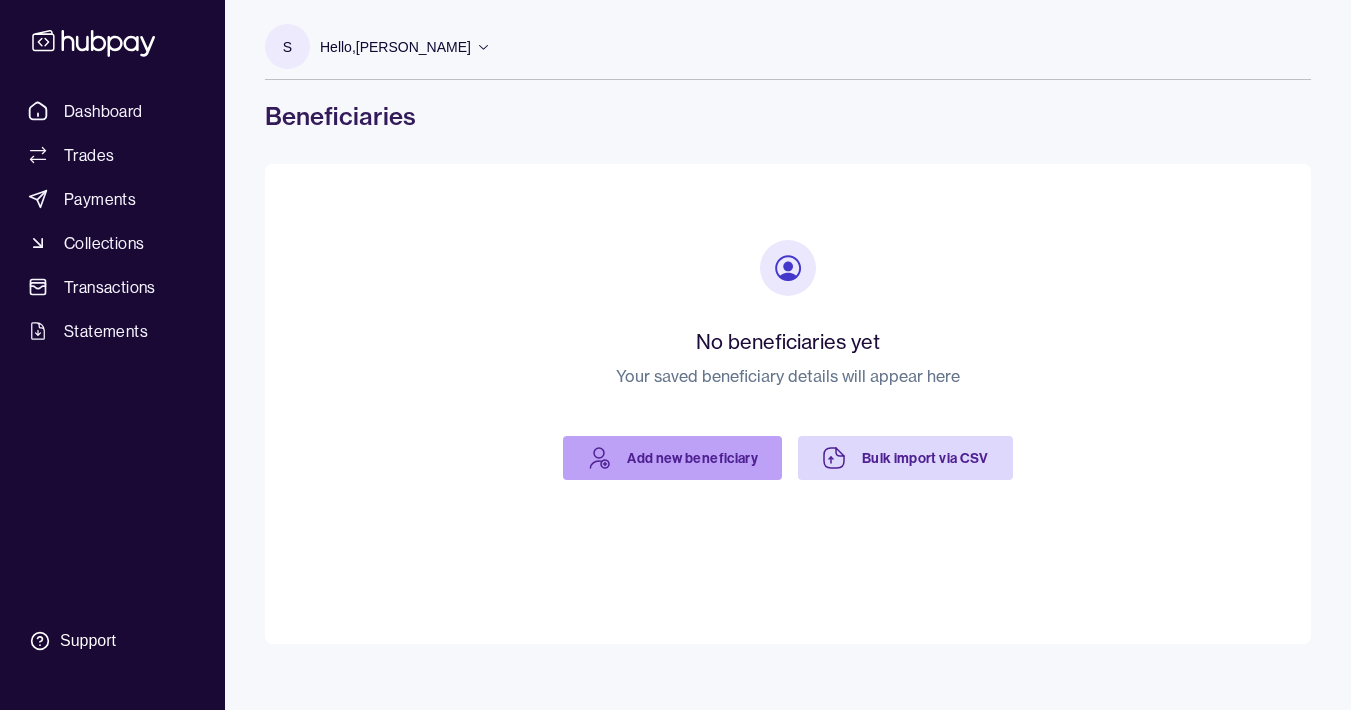 click on "Add new beneficiary" at bounding box center [672, 458] 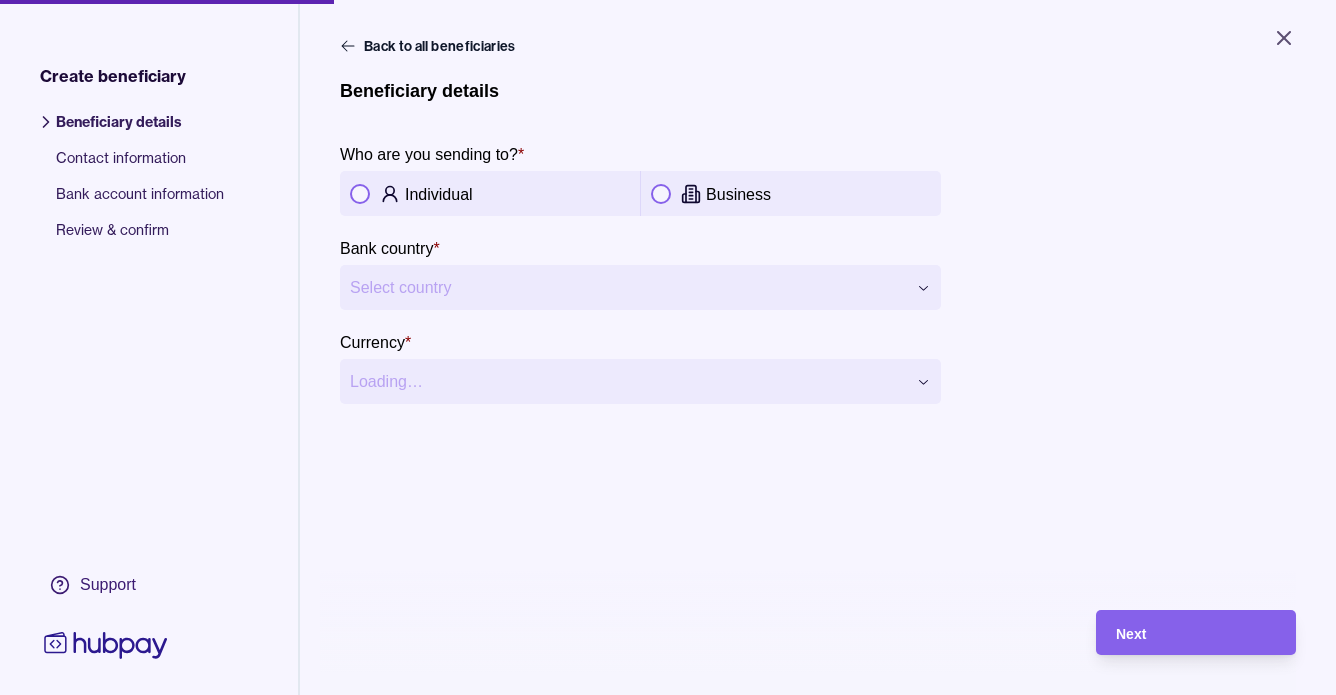 click on "Business" at bounding box center [738, 194] 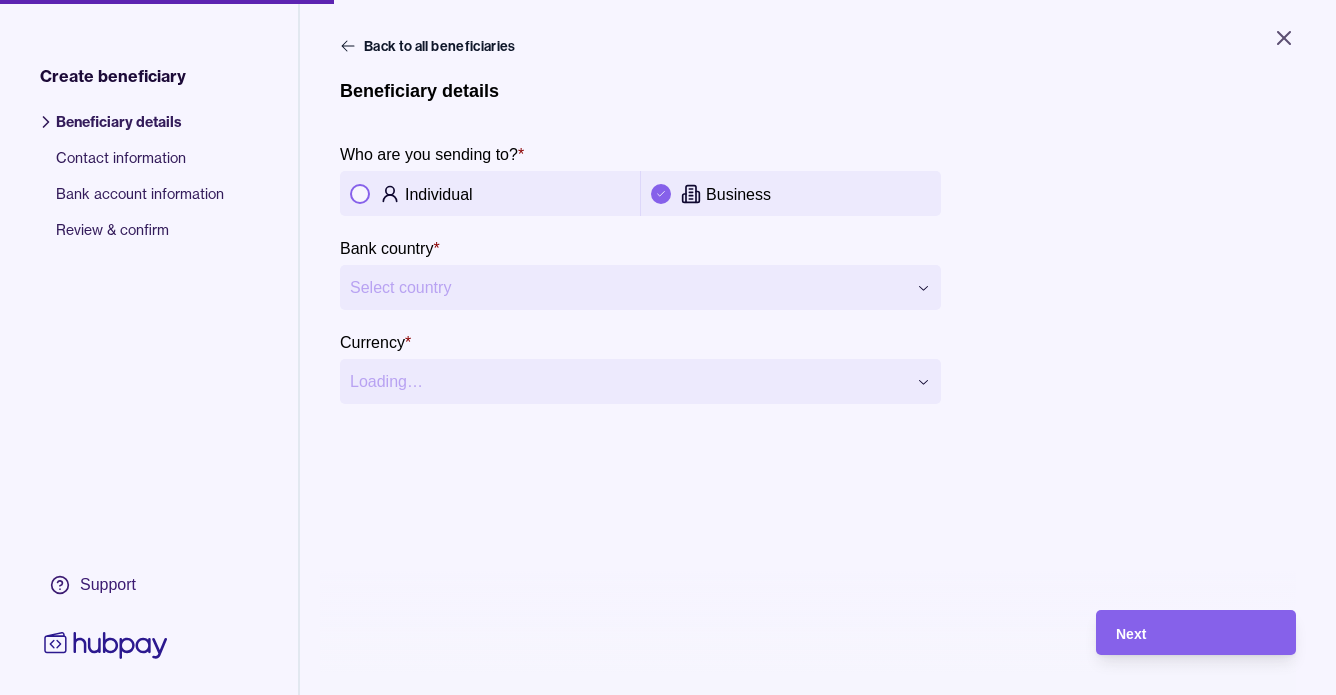 click on "**********" at bounding box center [668, 347] 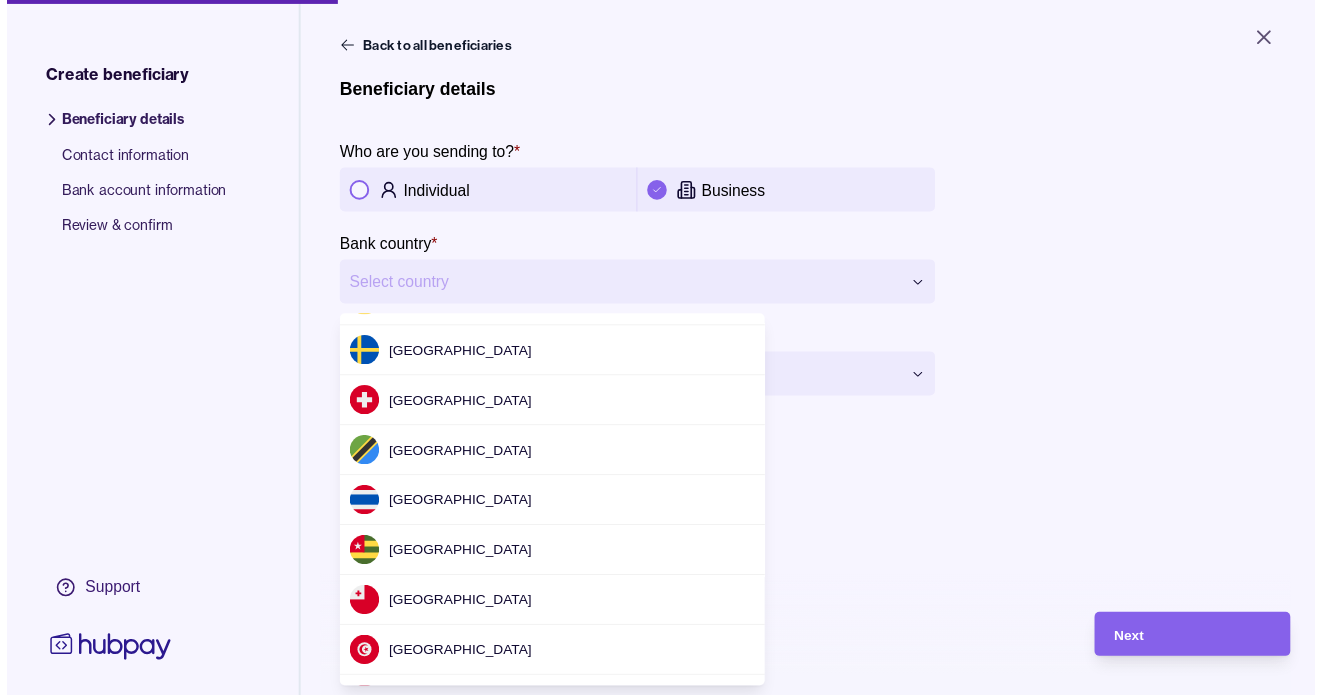 scroll, scrollTop: 6199, scrollLeft: 0, axis: vertical 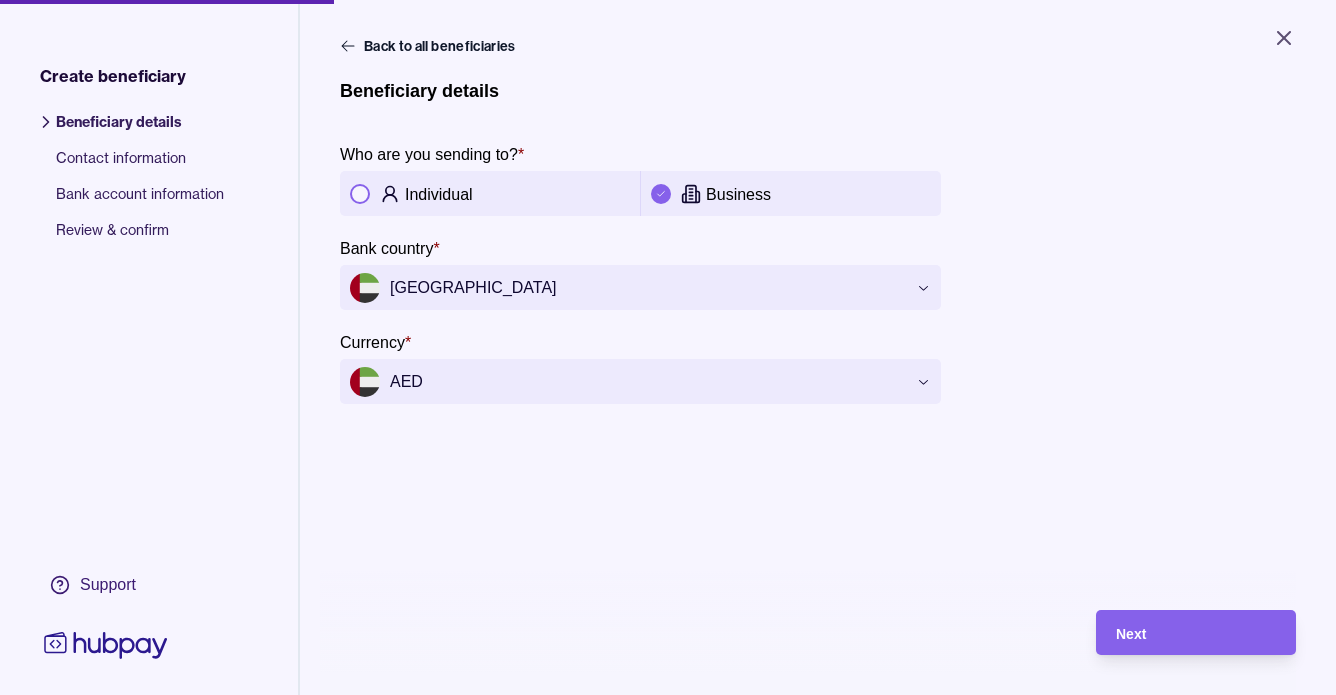 click on "**********" at bounding box center [818, 276] 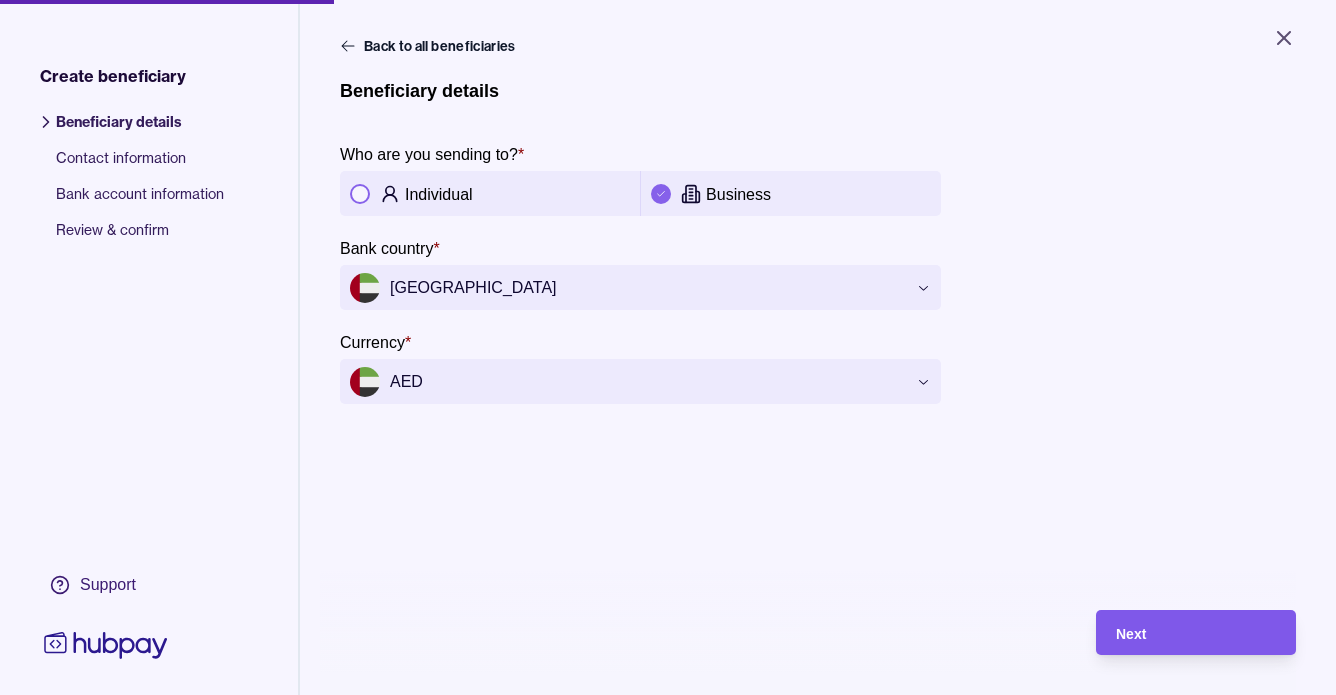 click on "Next" at bounding box center [1196, 633] 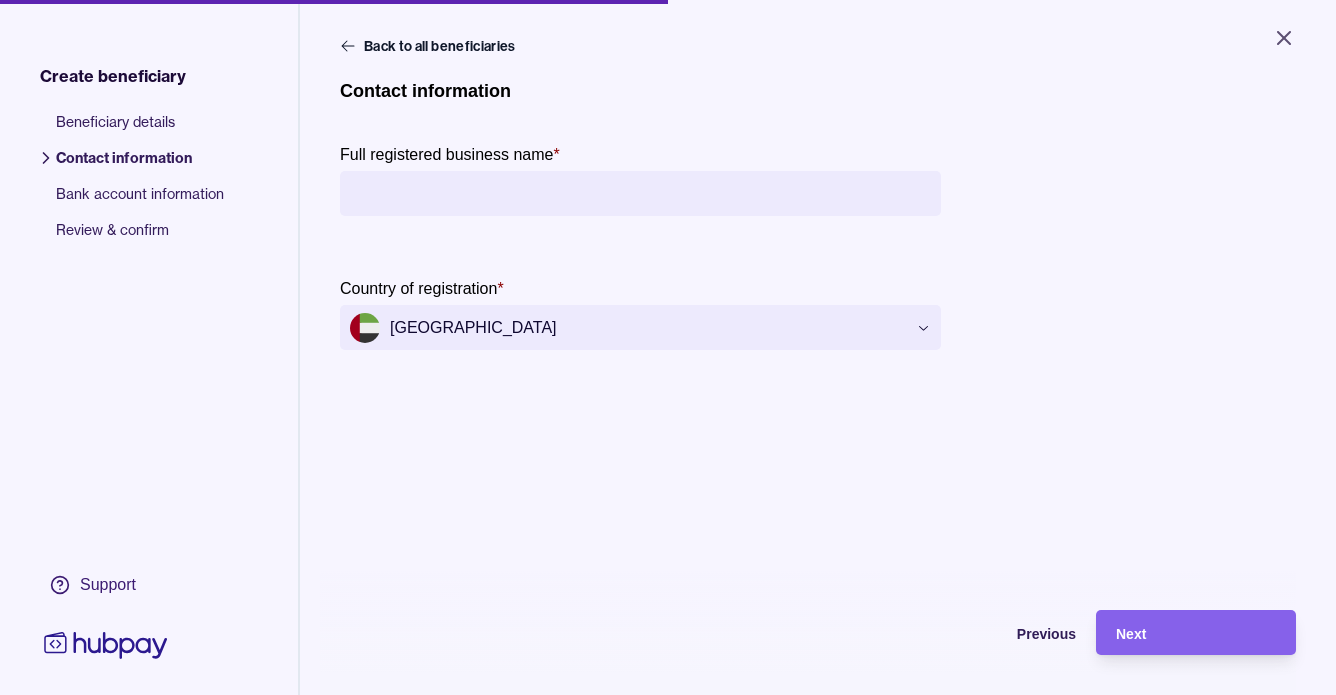 click on "Full registered business name  *" at bounding box center (640, 193) 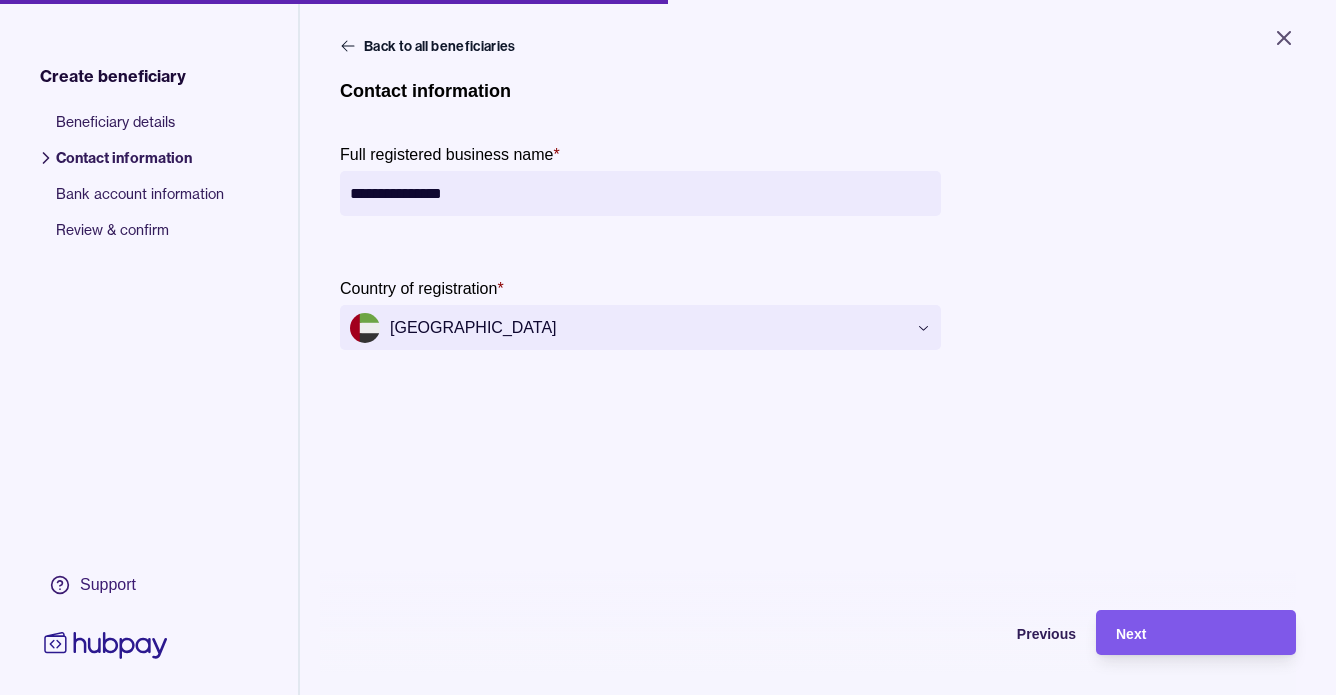 type on "**********" 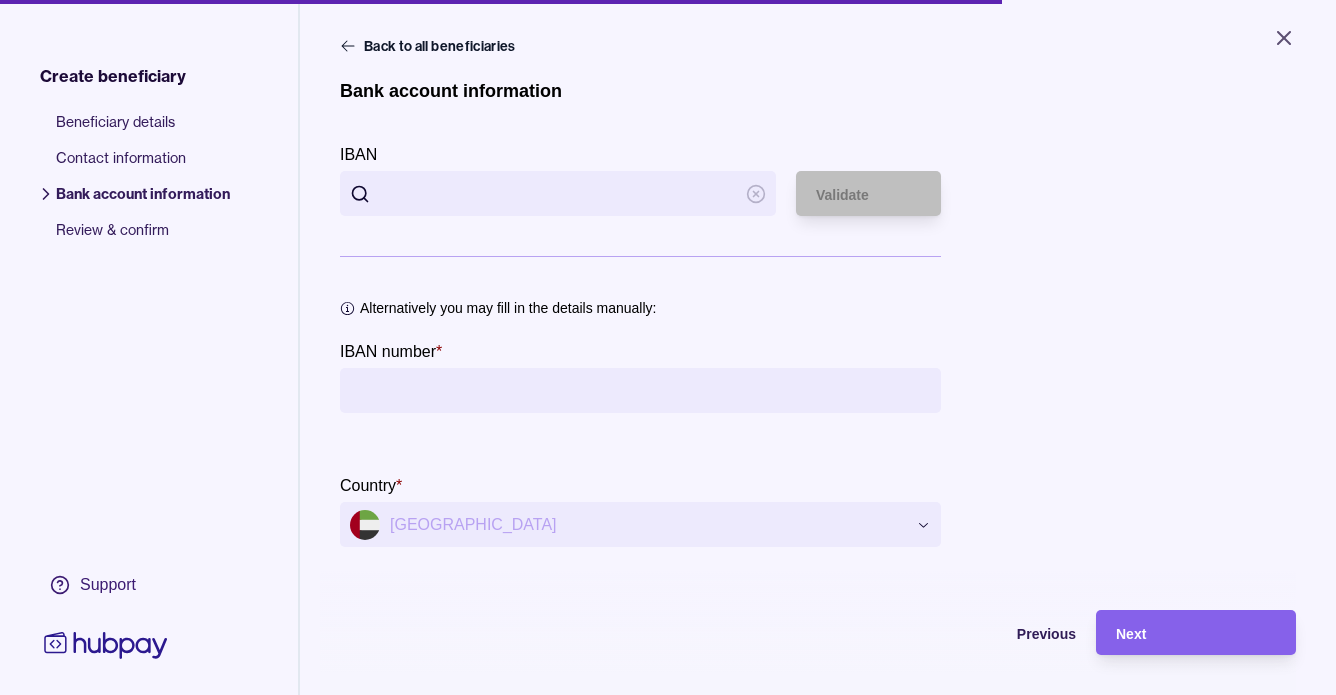 click on "IBAN number  *" at bounding box center (640, 390) 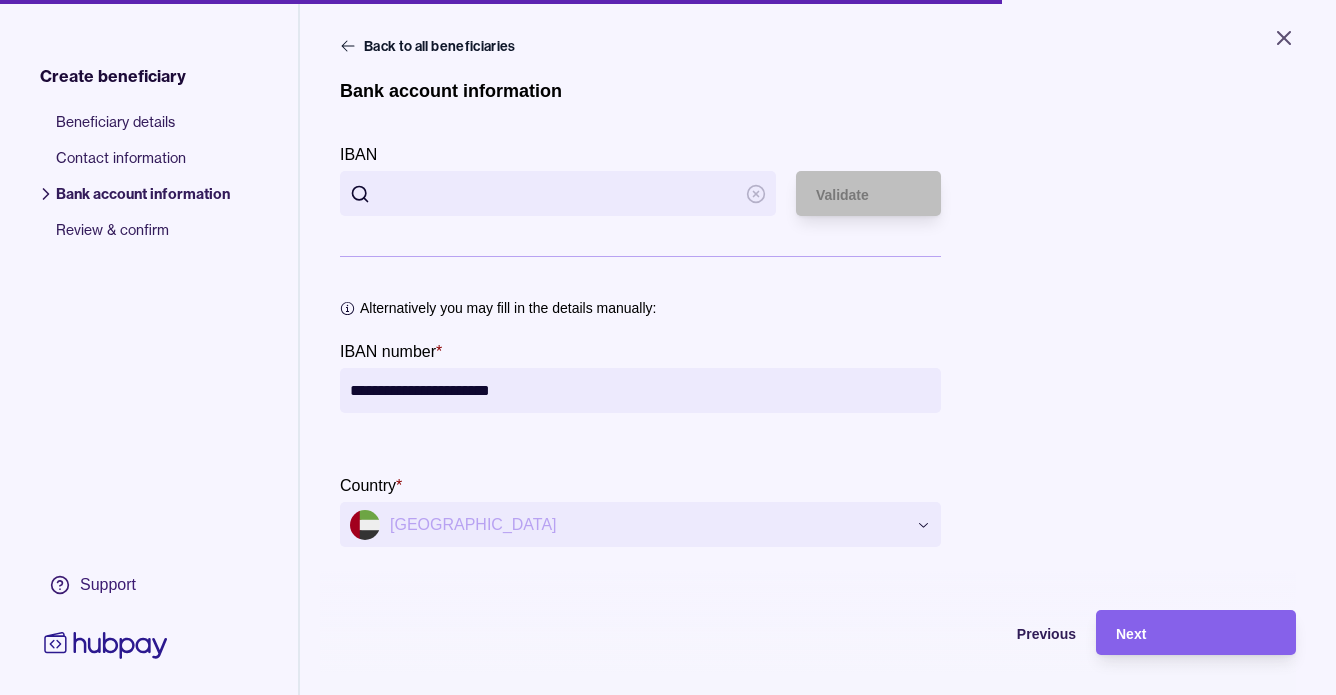 type on "**********" 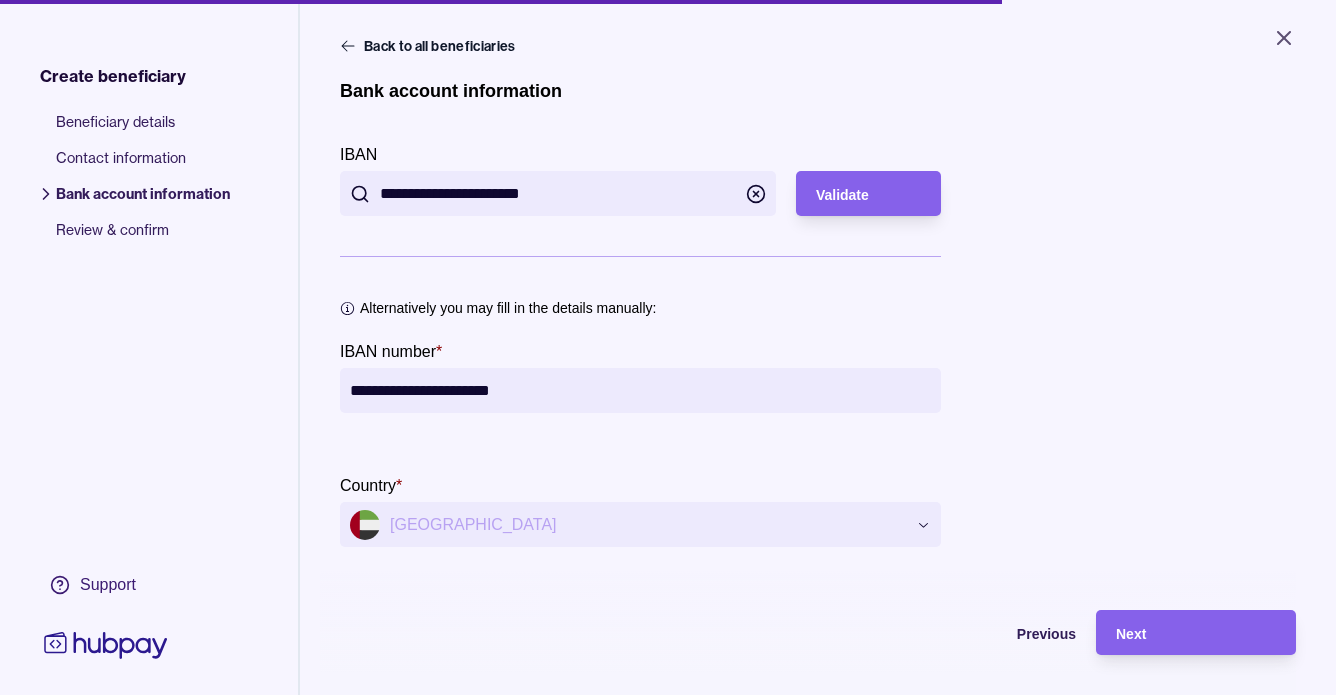type on "**********" 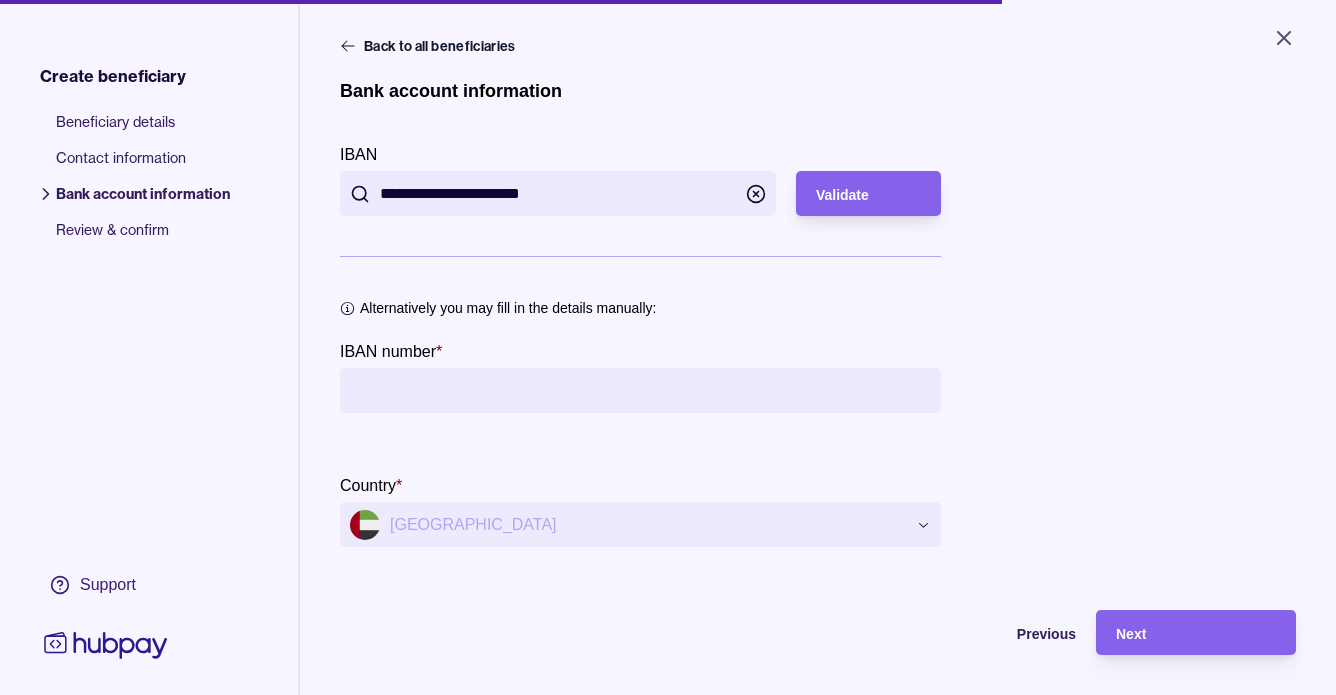 click on "Alternatively you may fill in the details manually:" at bounding box center (508, 308) 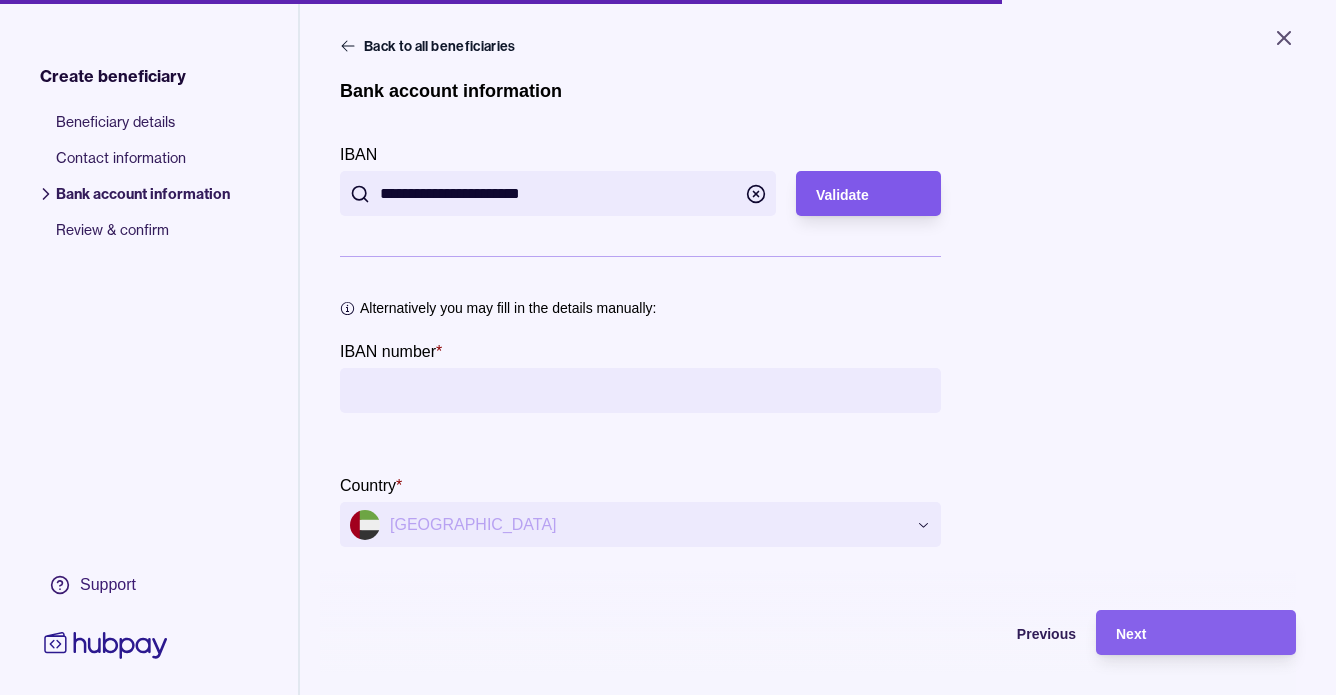 click on "Validate" at bounding box center (842, 195) 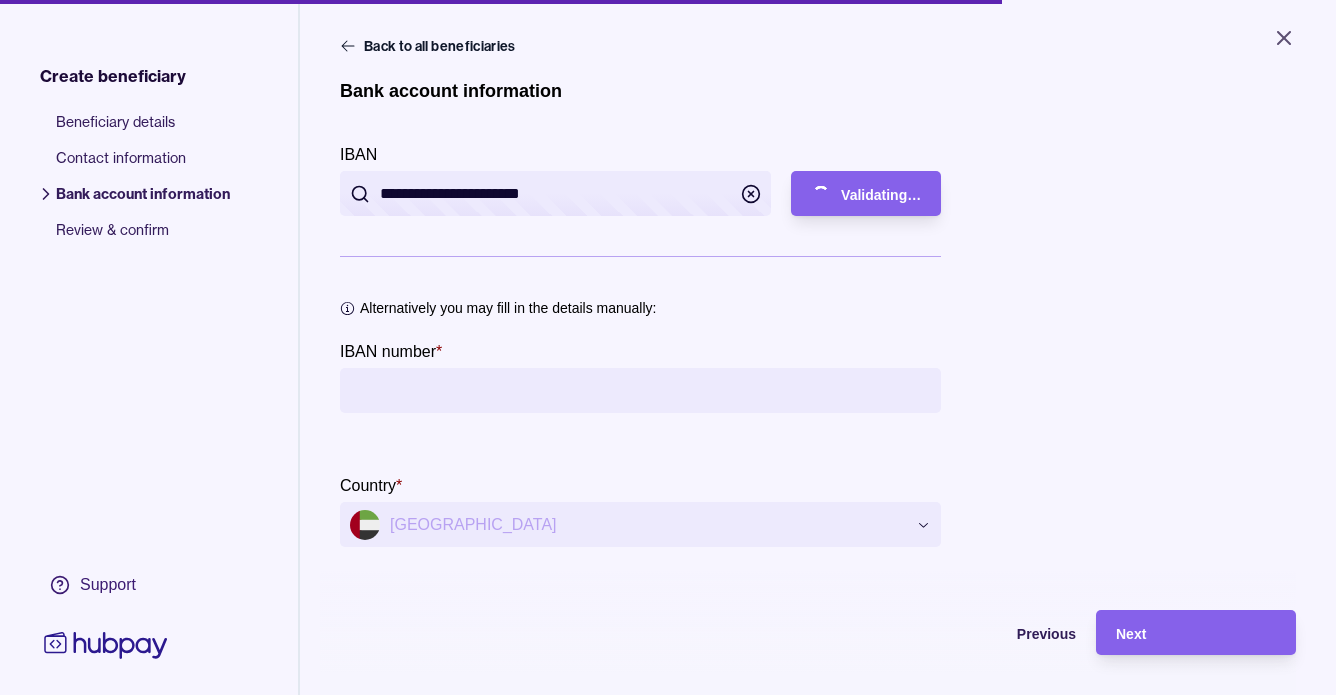 type on "**********" 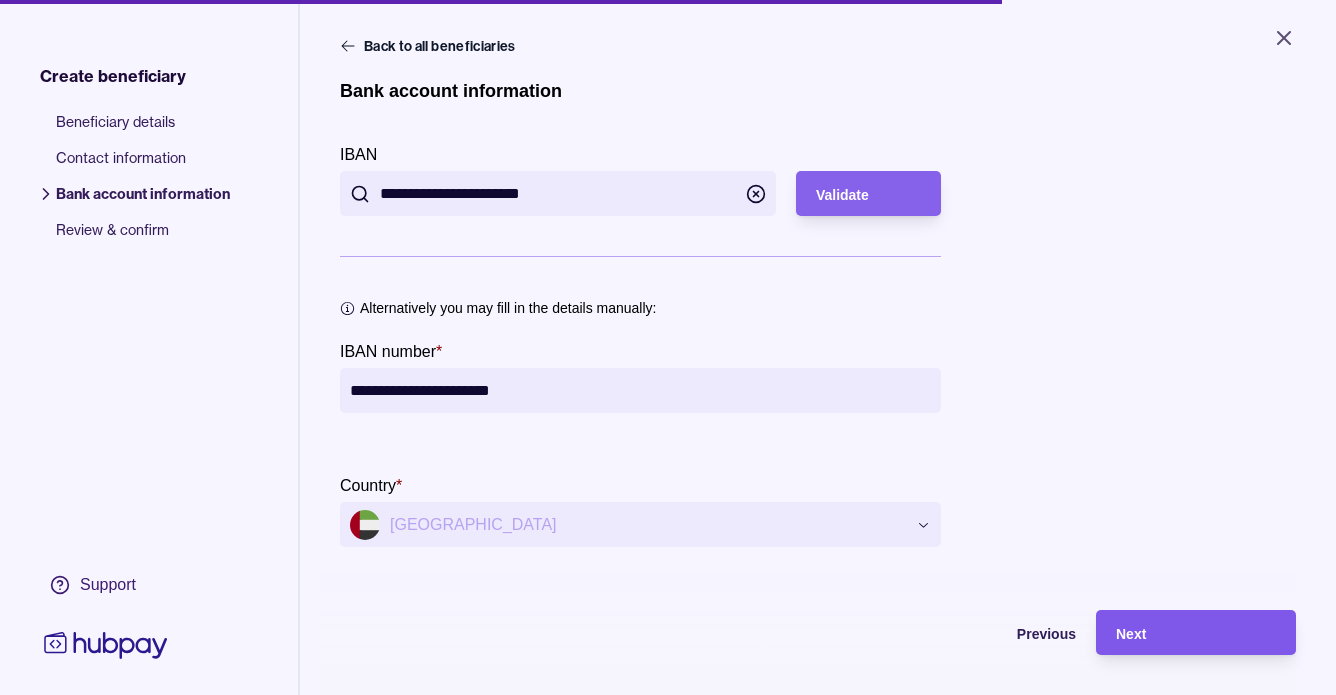 click on "Next" at bounding box center (1196, 633) 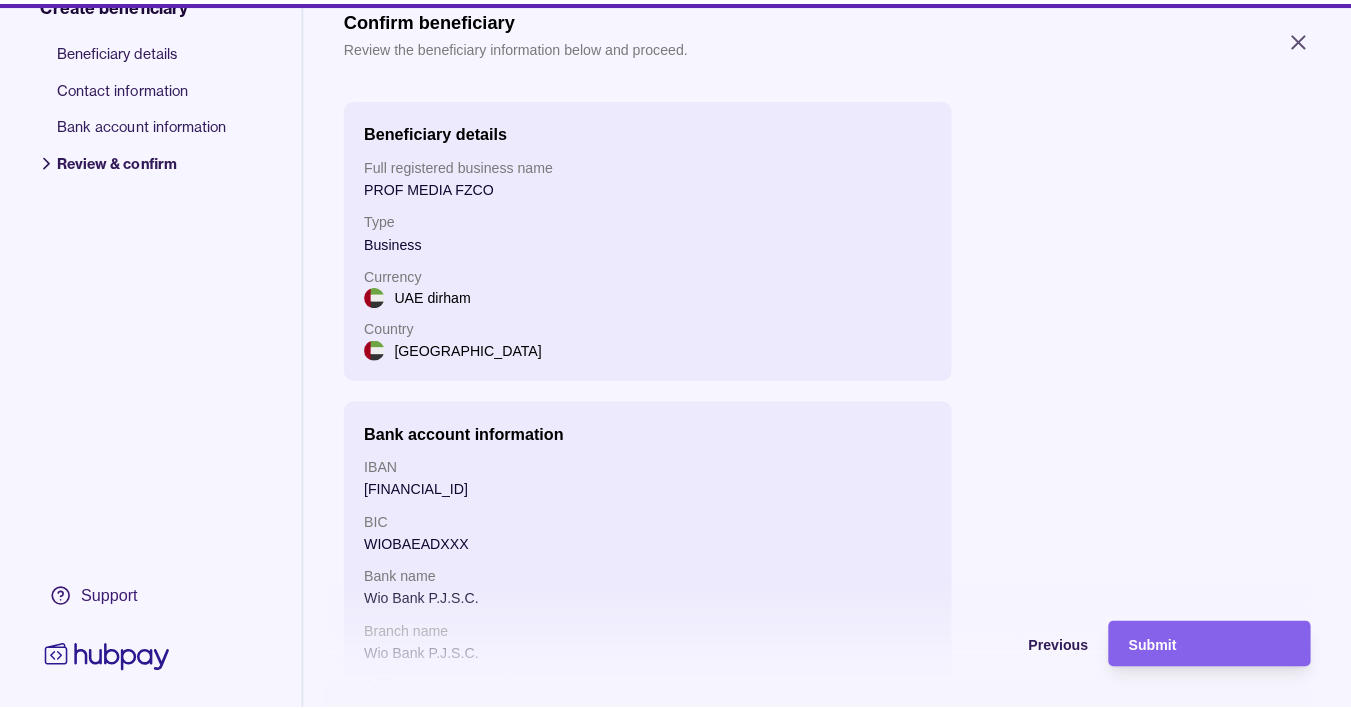 scroll, scrollTop: 0, scrollLeft: 0, axis: both 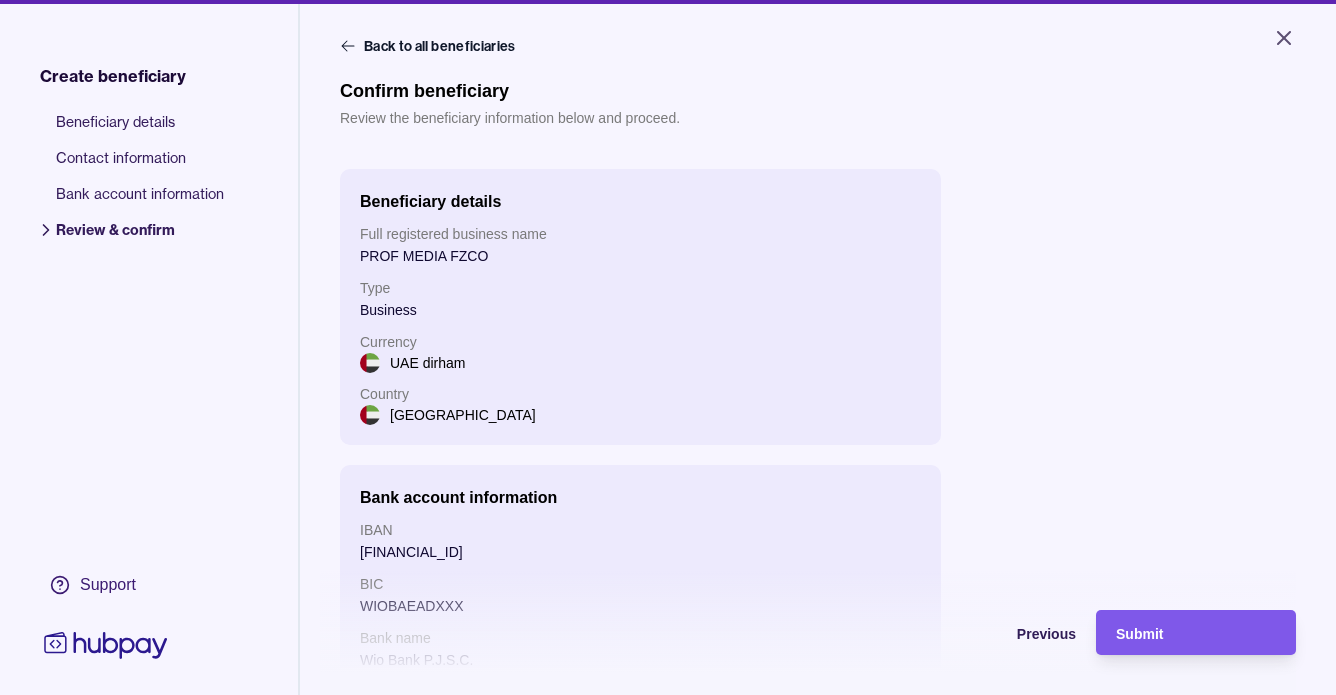 click on "Submit" at bounding box center (1196, 633) 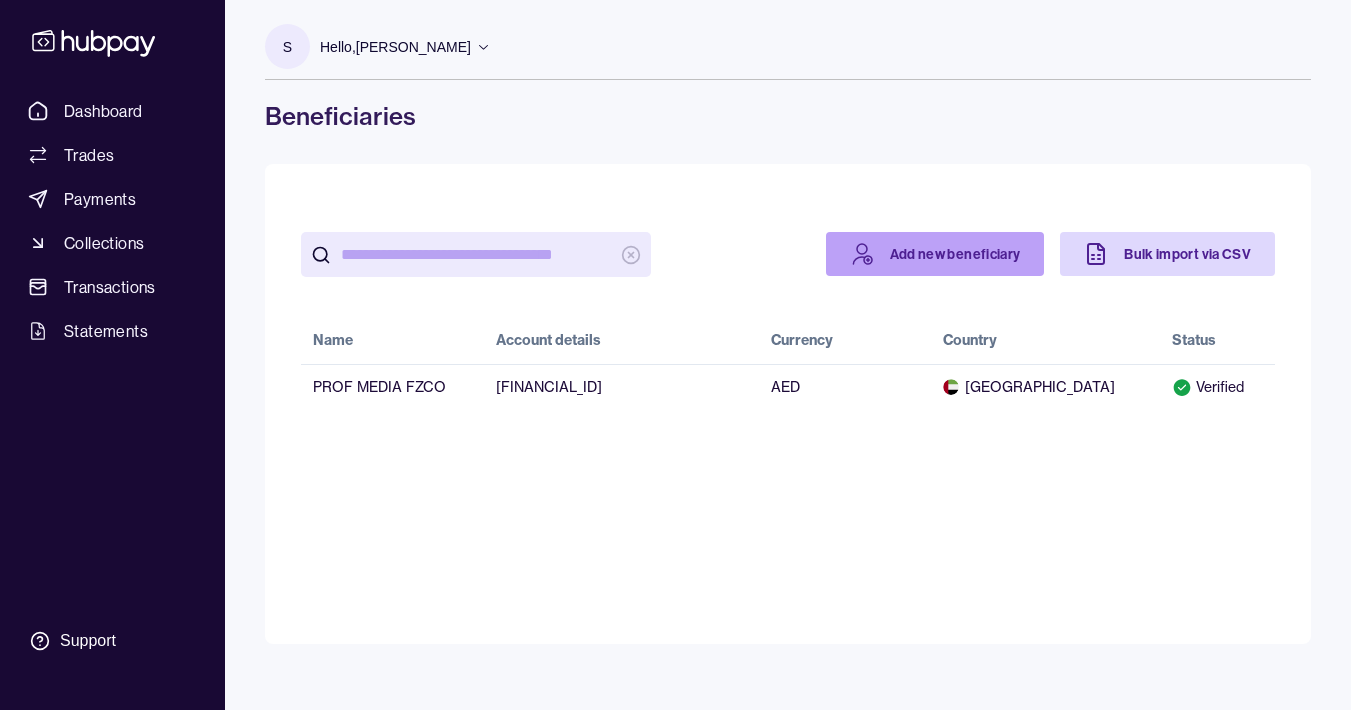 click on "Add new beneficiary" at bounding box center (935, 254) 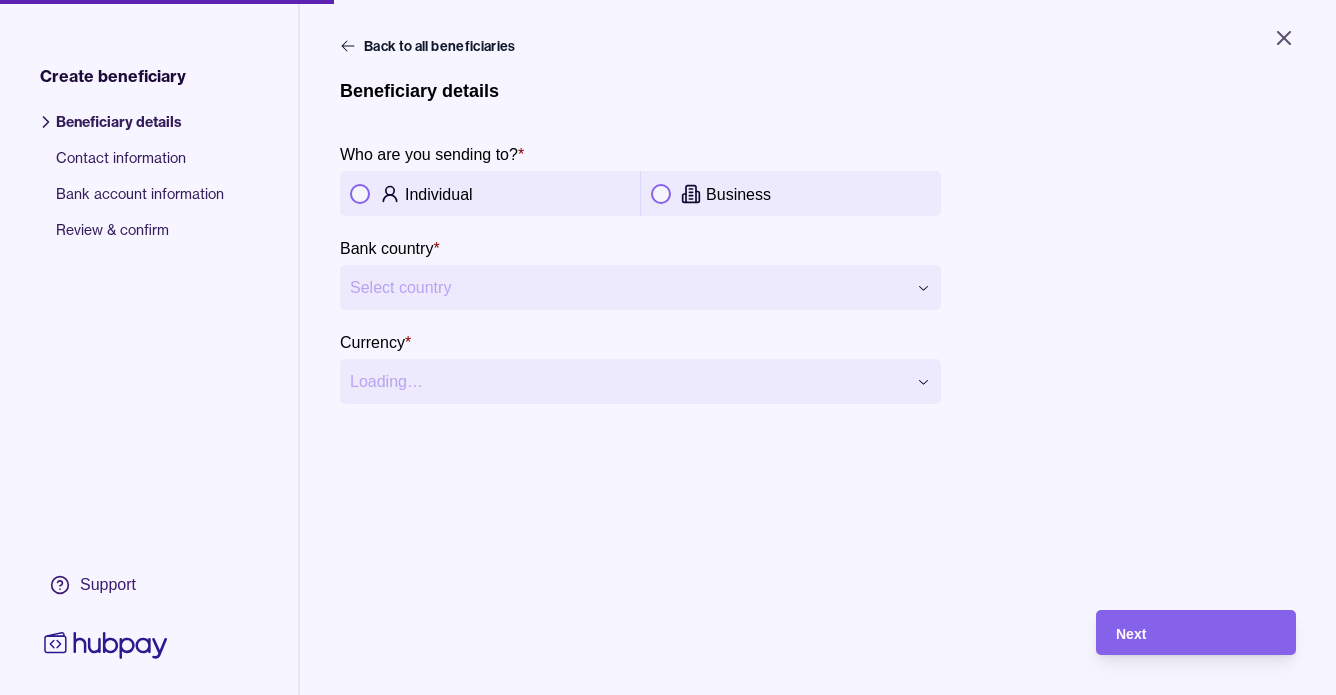 click on "Business" at bounding box center [818, 194] 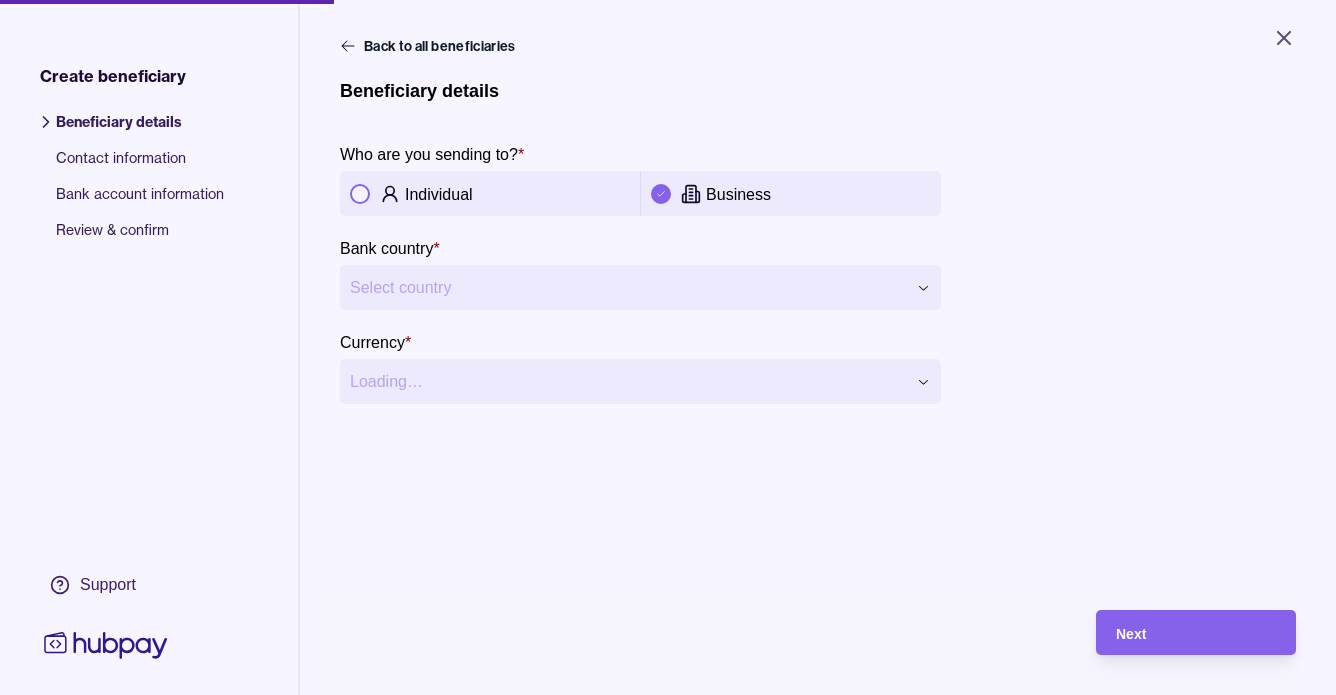 click on "**********" at bounding box center [668, 347] 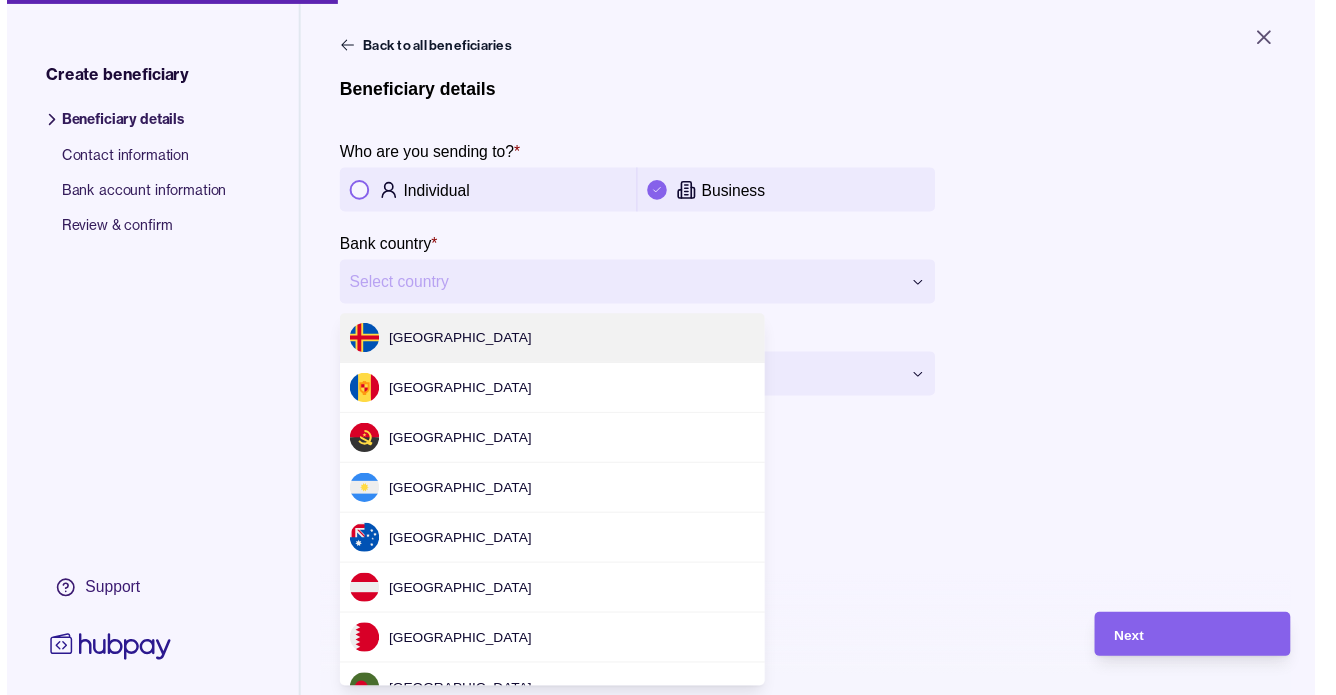 scroll, scrollTop: 5956, scrollLeft: 0, axis: vertical 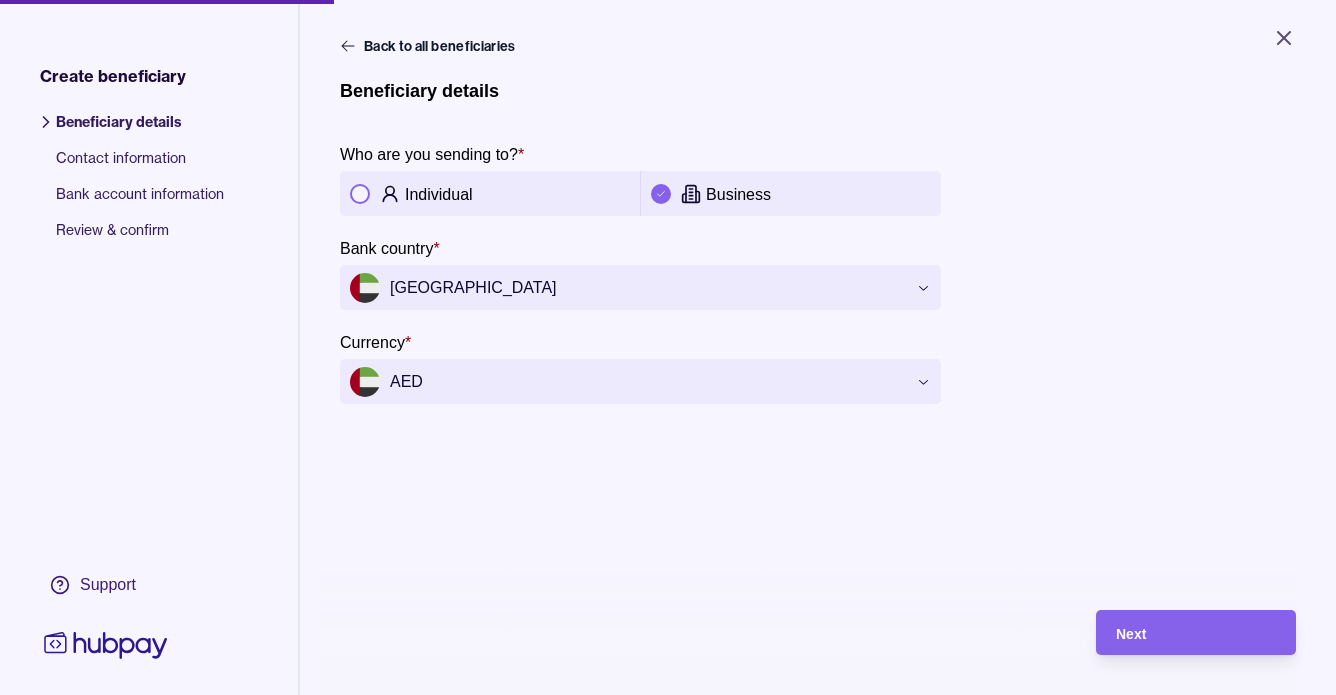 click on "**********" at bounding box center (818, 276) 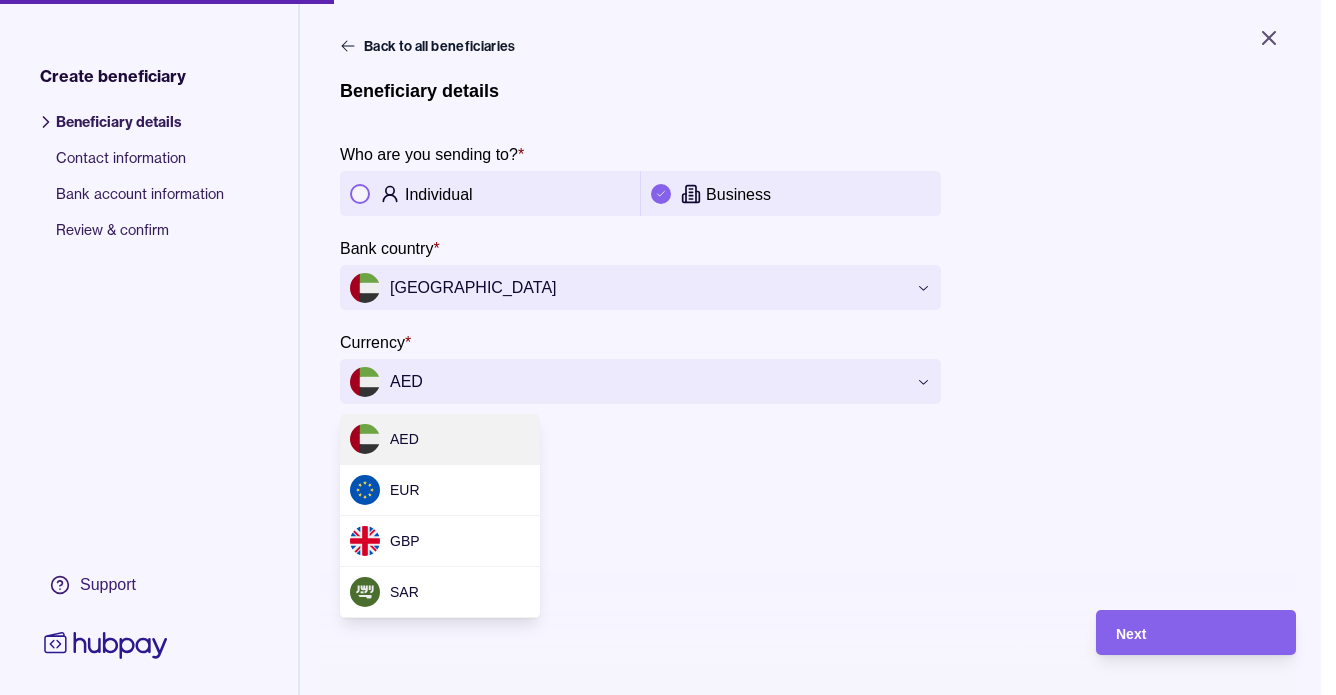 click on "**********" at bounding box center [668, 347] 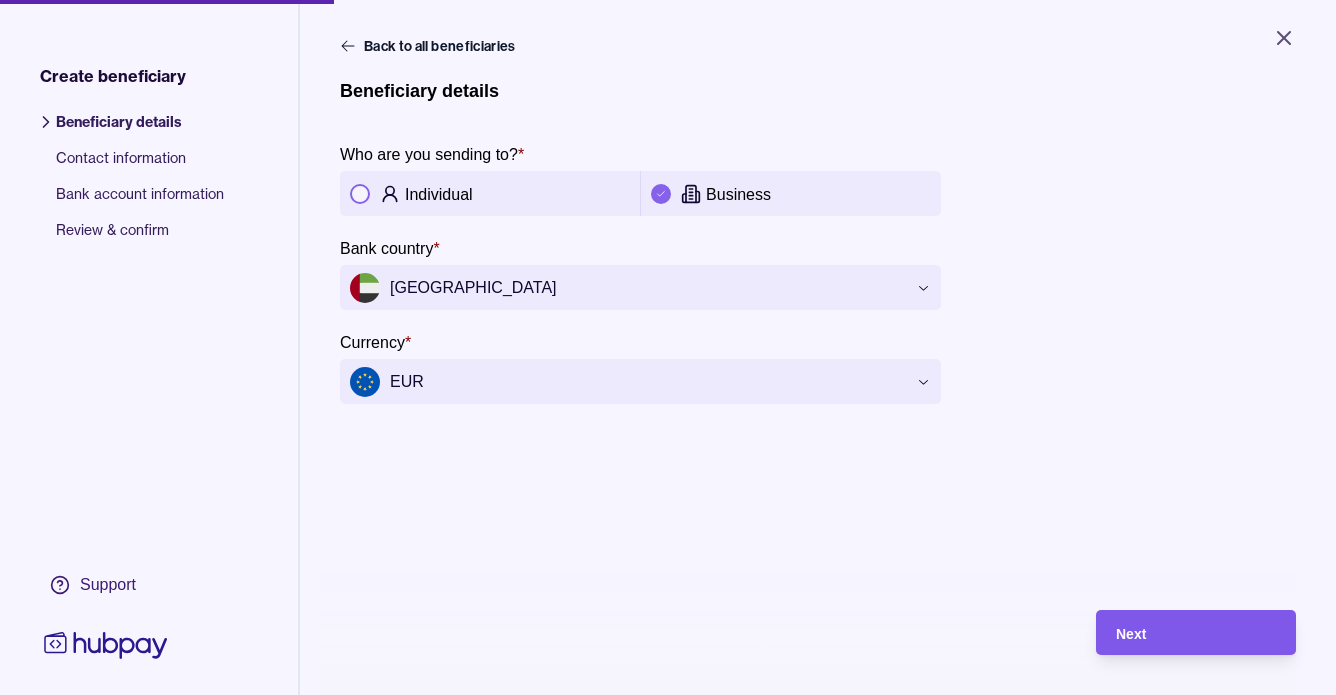 click on "Next" at bounding box center (1196, 633) 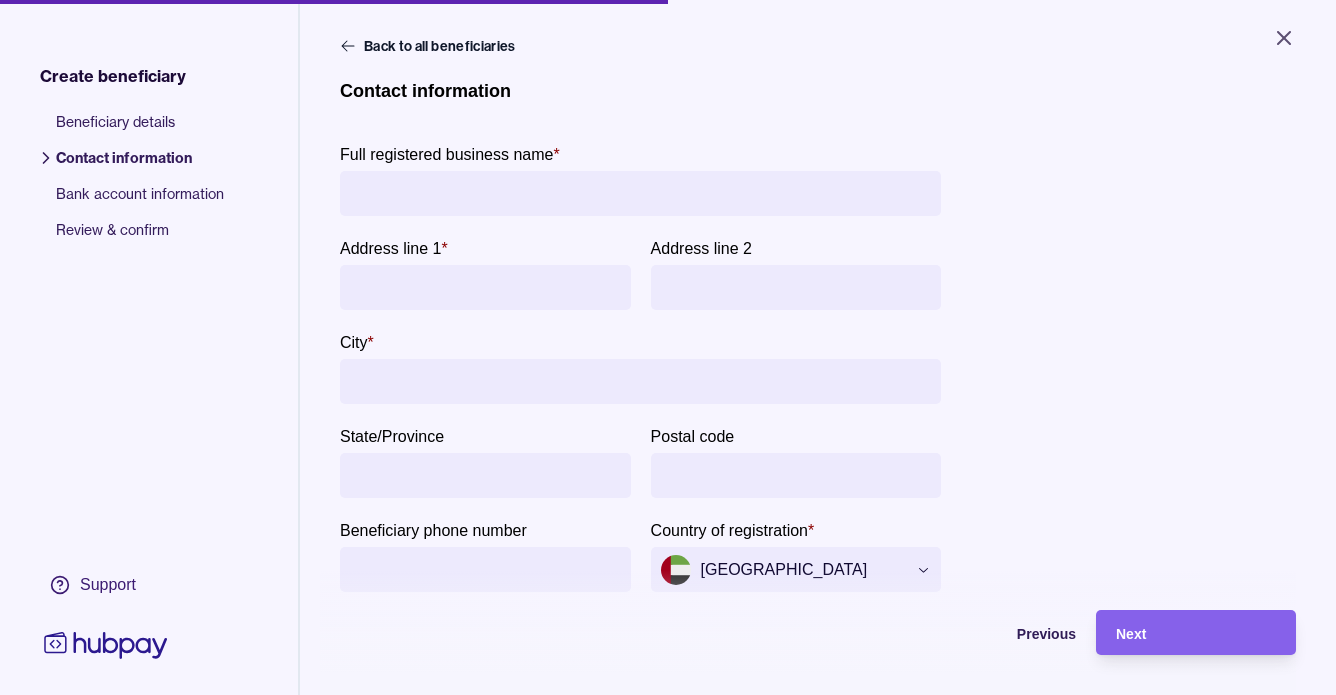 drag, startPoint x: 409, startPoint y: 187, endPoint x: 436, endPoint y: 206, distance: 33.01515 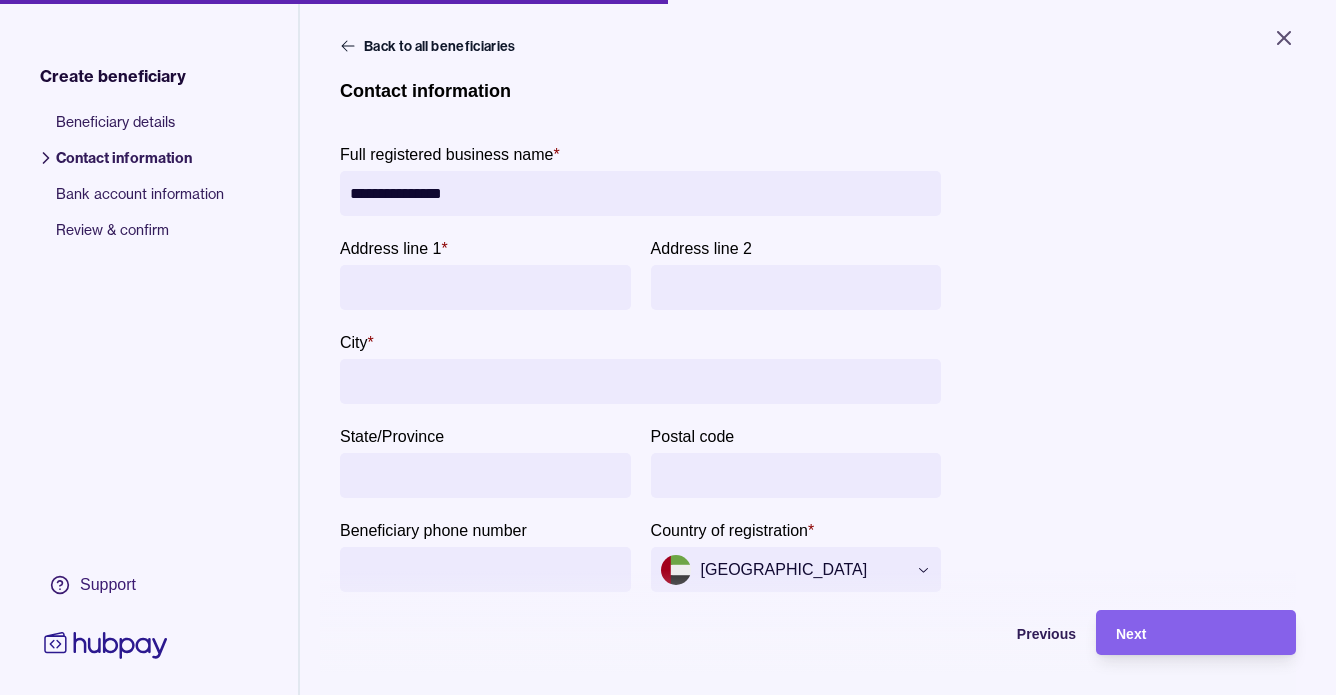 type on "**********" 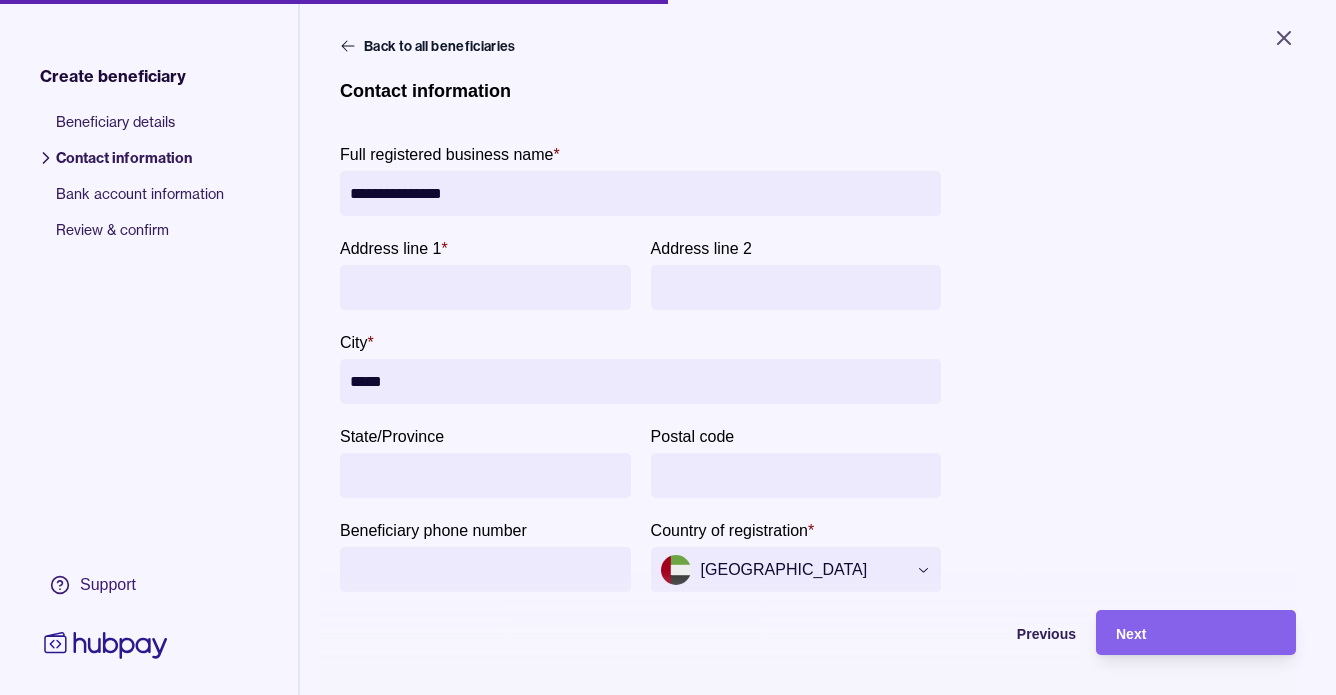 type on "**********" 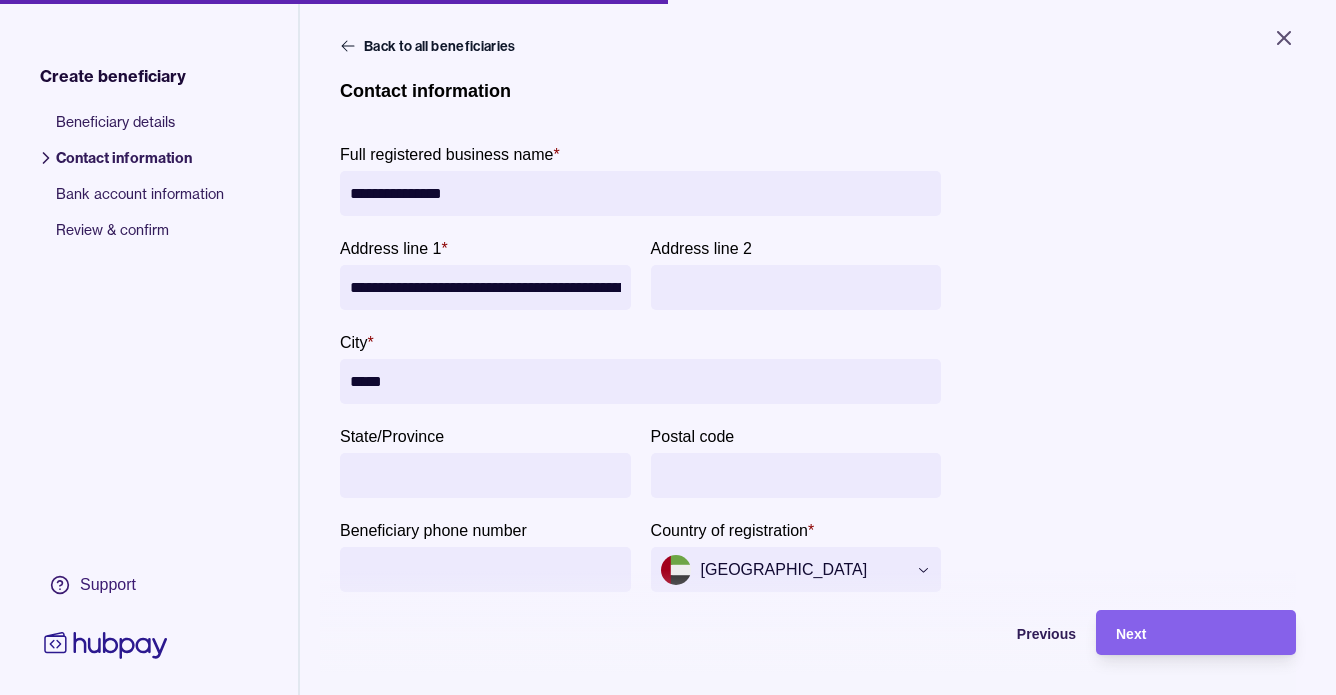 type on "*****" 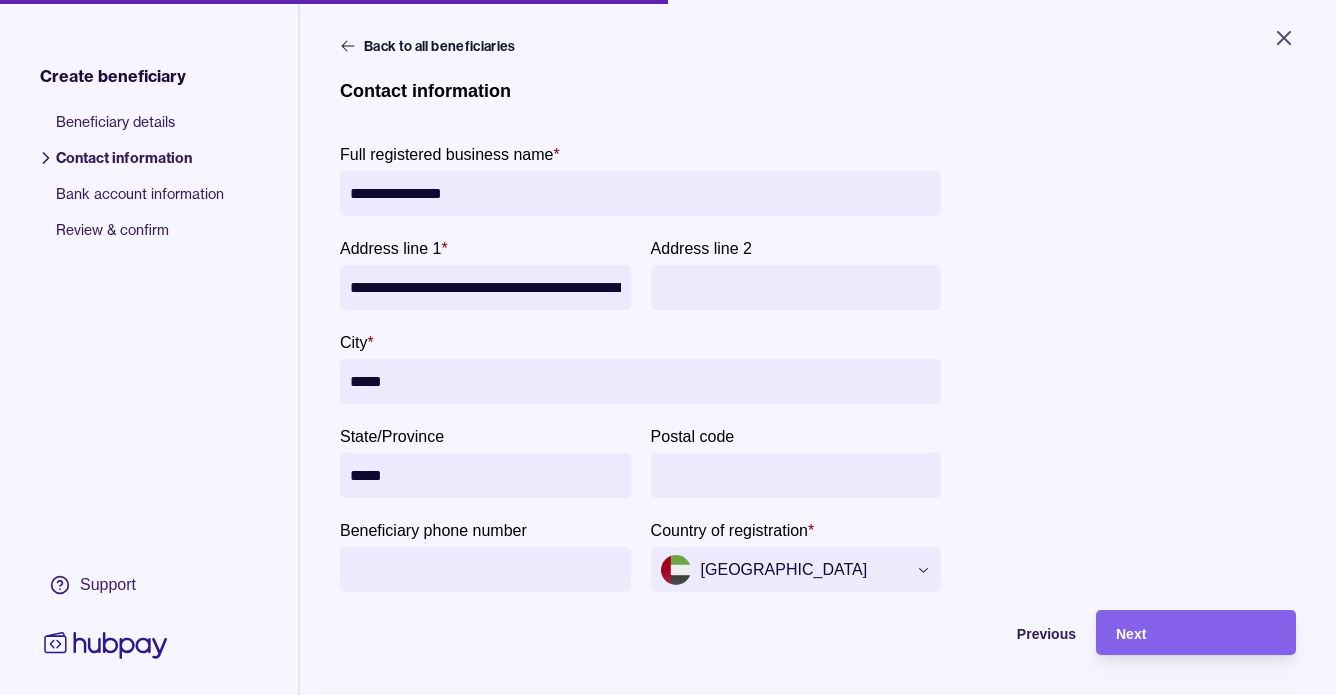 type on "*****" 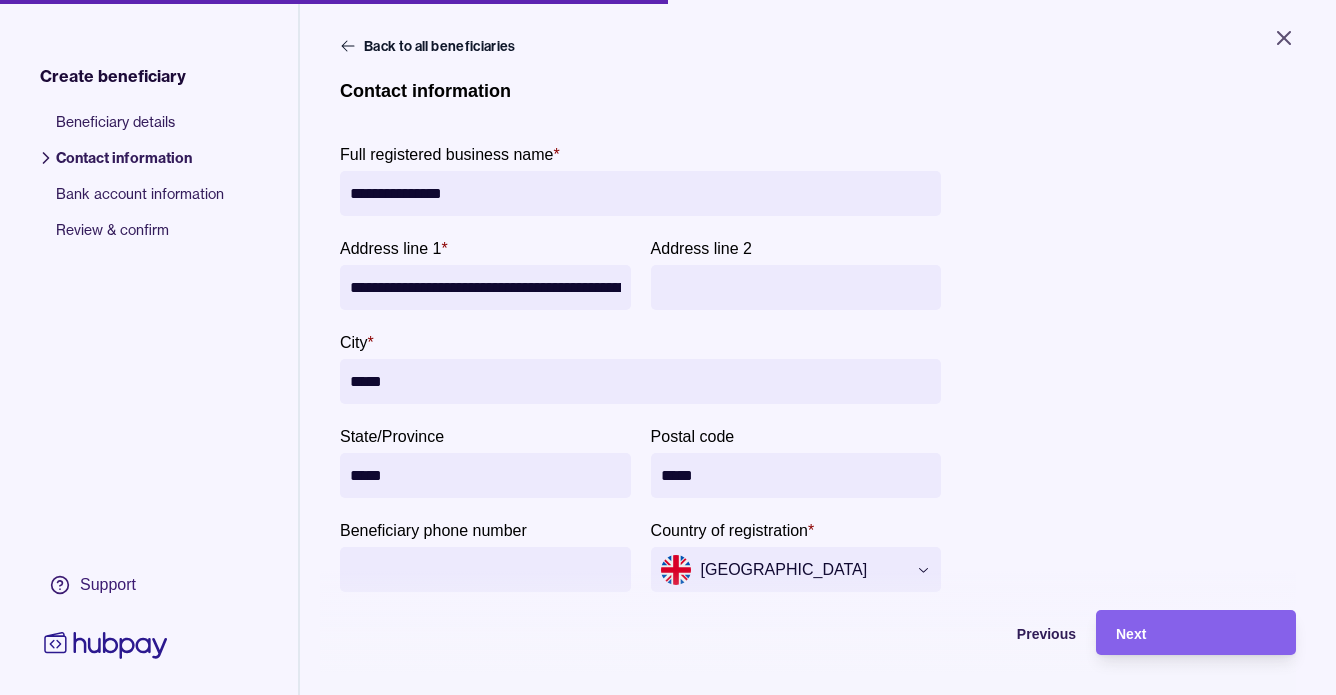 scroll, scrollTop: 0, scrollLeft: 91, axis: horizontal 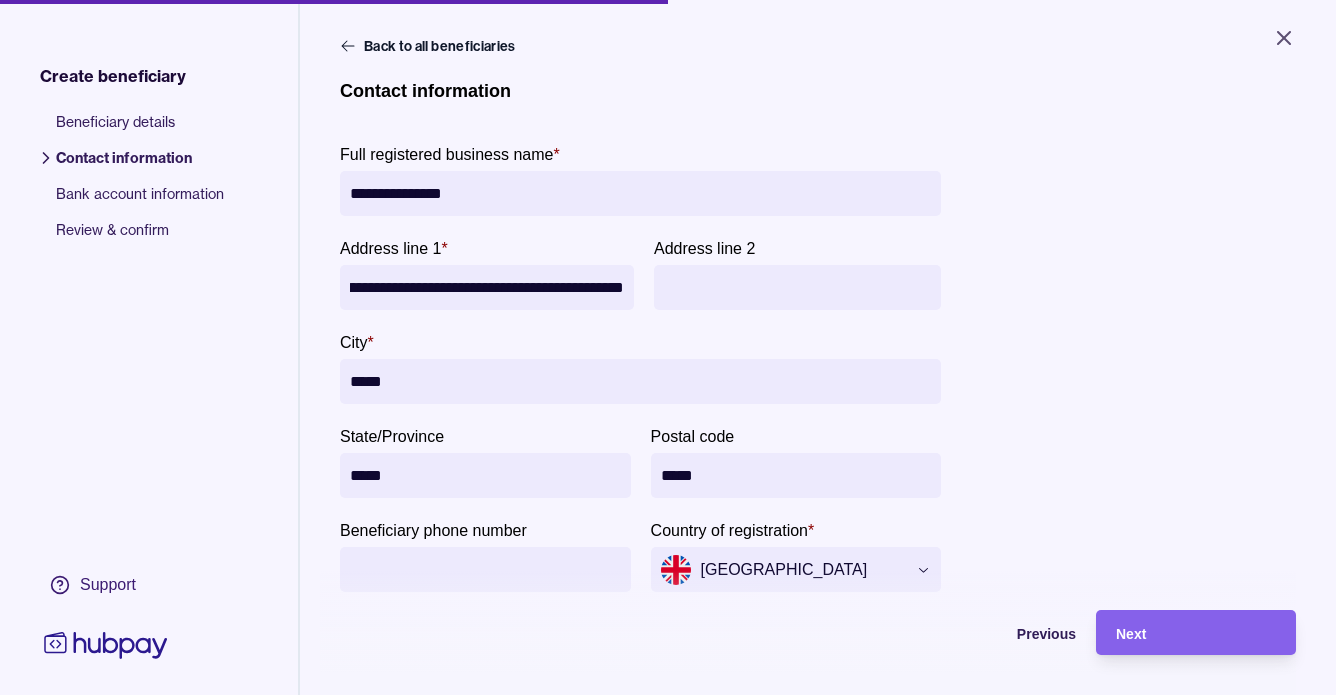 drag, startPoint x: 568, startPoint y: 279, endPoint x: 711, endPoint y: 290, distance: 143.42245 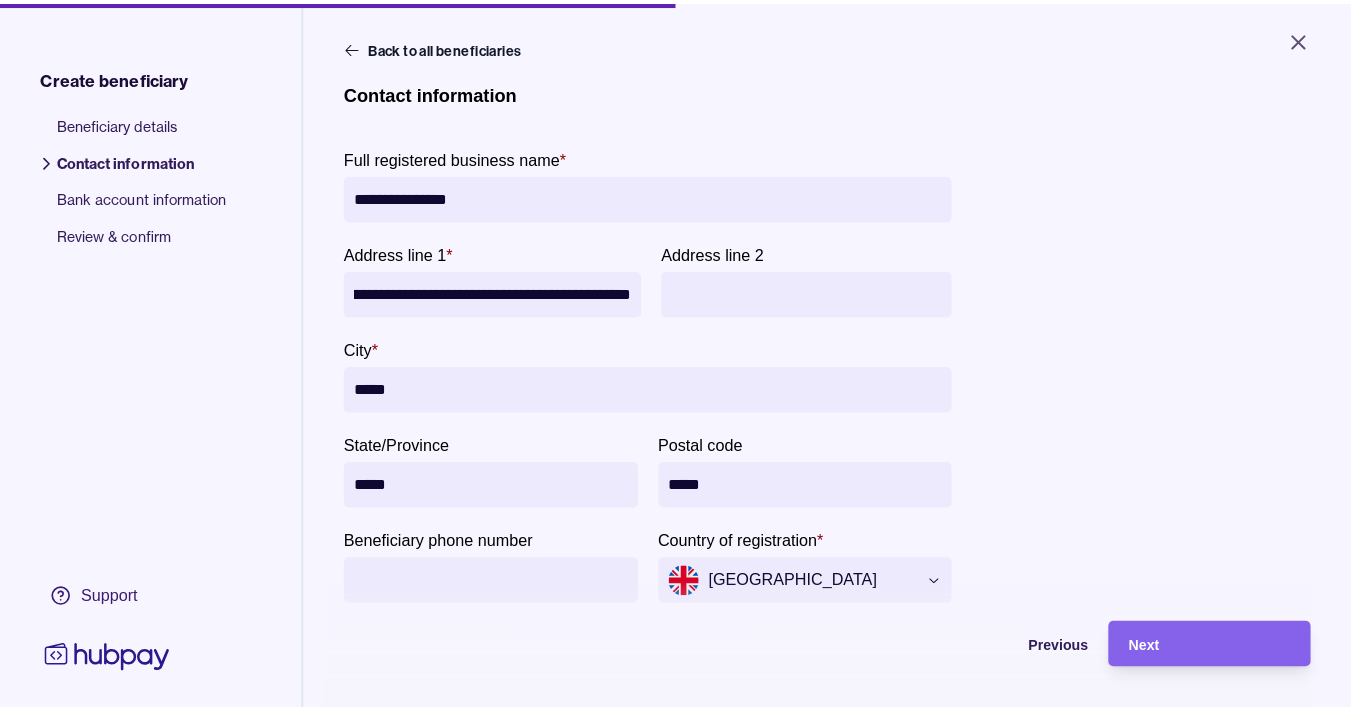scroll, scrollTop: 0, scrollLeft: 0, axis: both 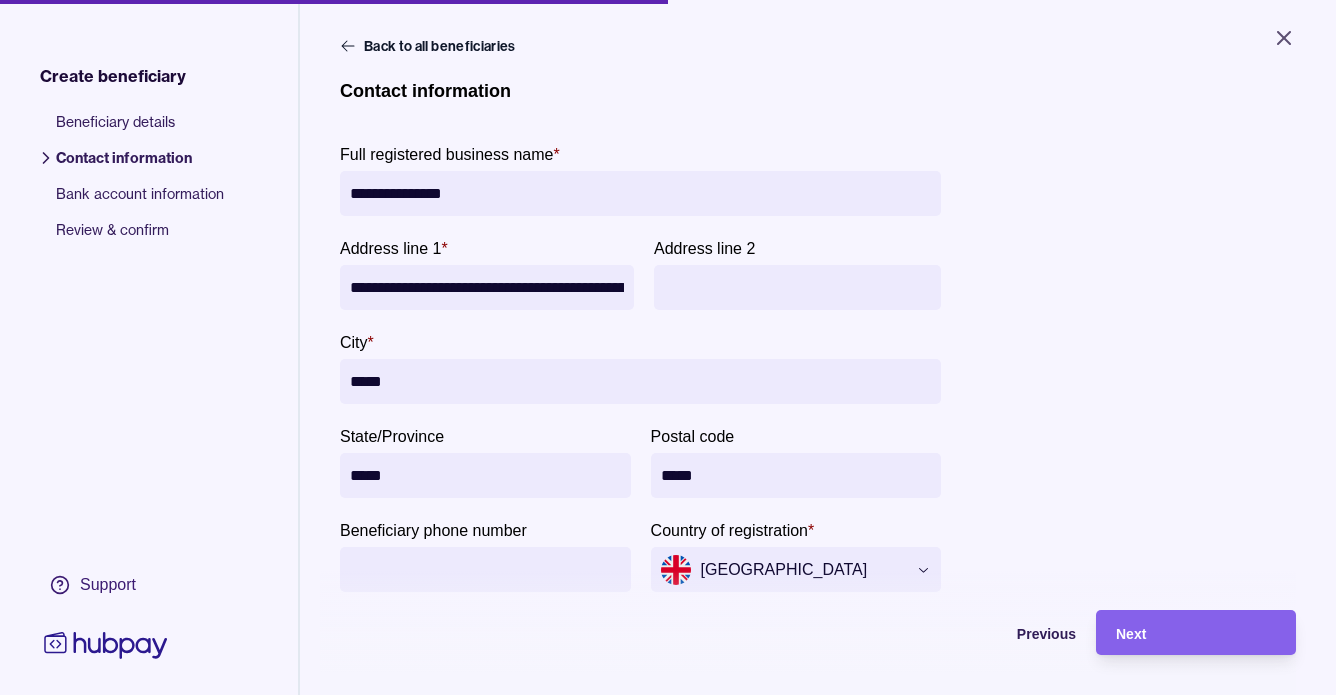 click on "*****" at bounding box center [796, 475] 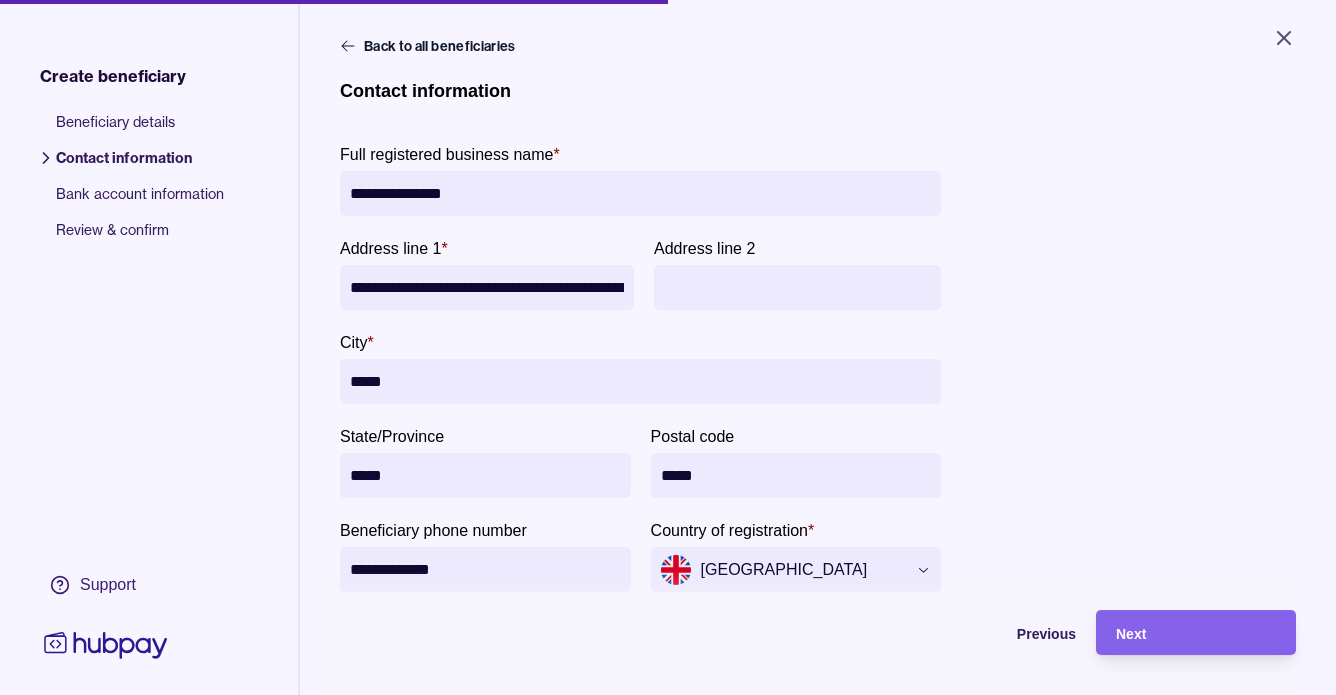 type on "**********" 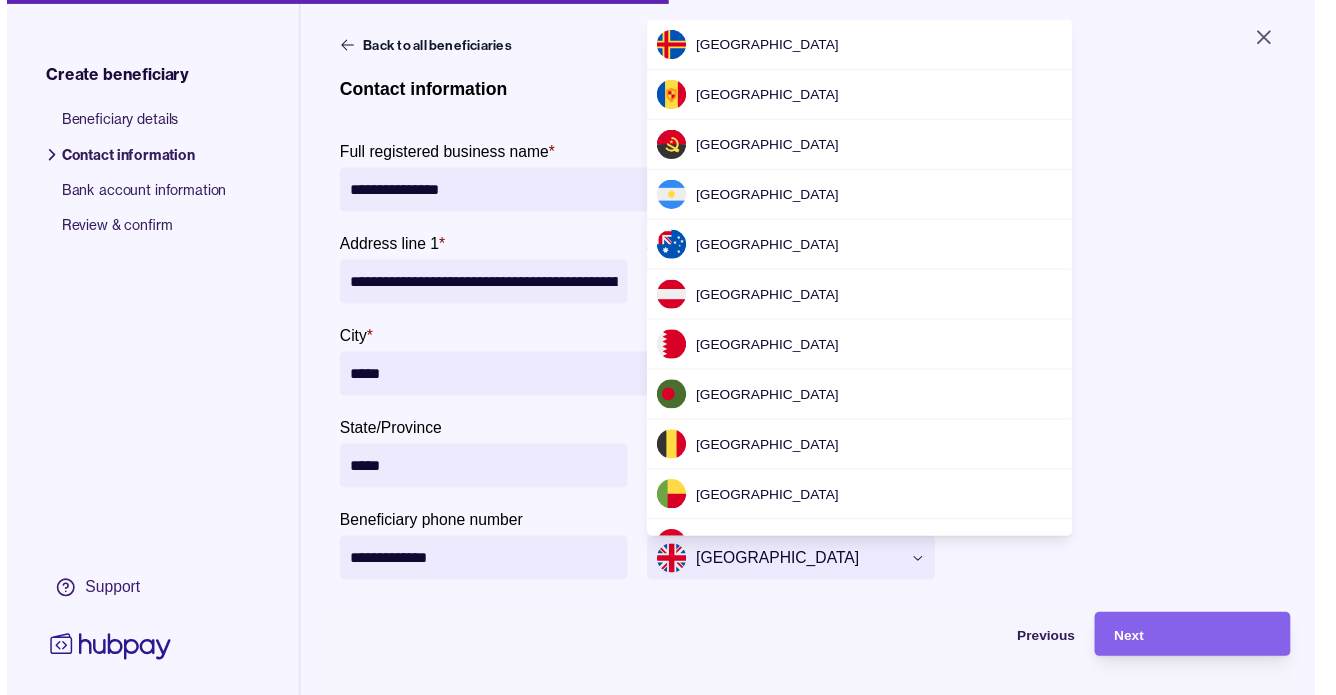 scroll, scrollTop: 5797, scrollLeft: 0, axis: vertical 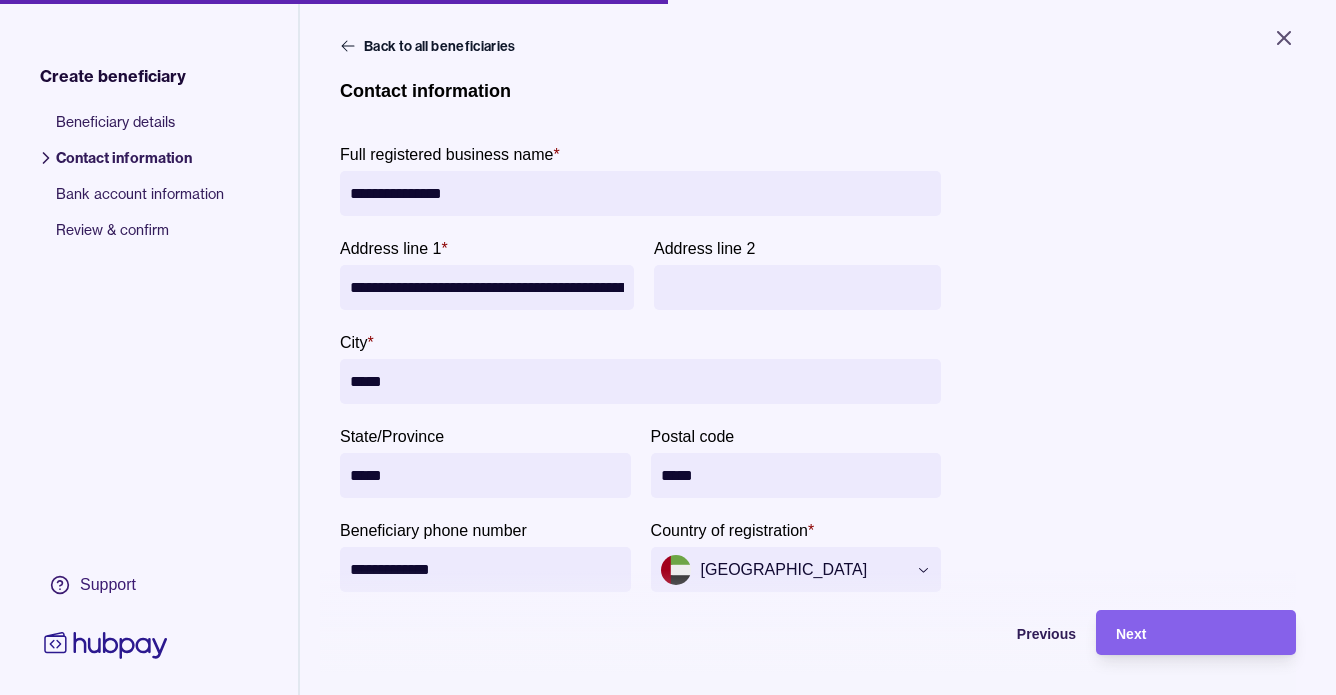 click on "**********" at bounding box center (818, 336) 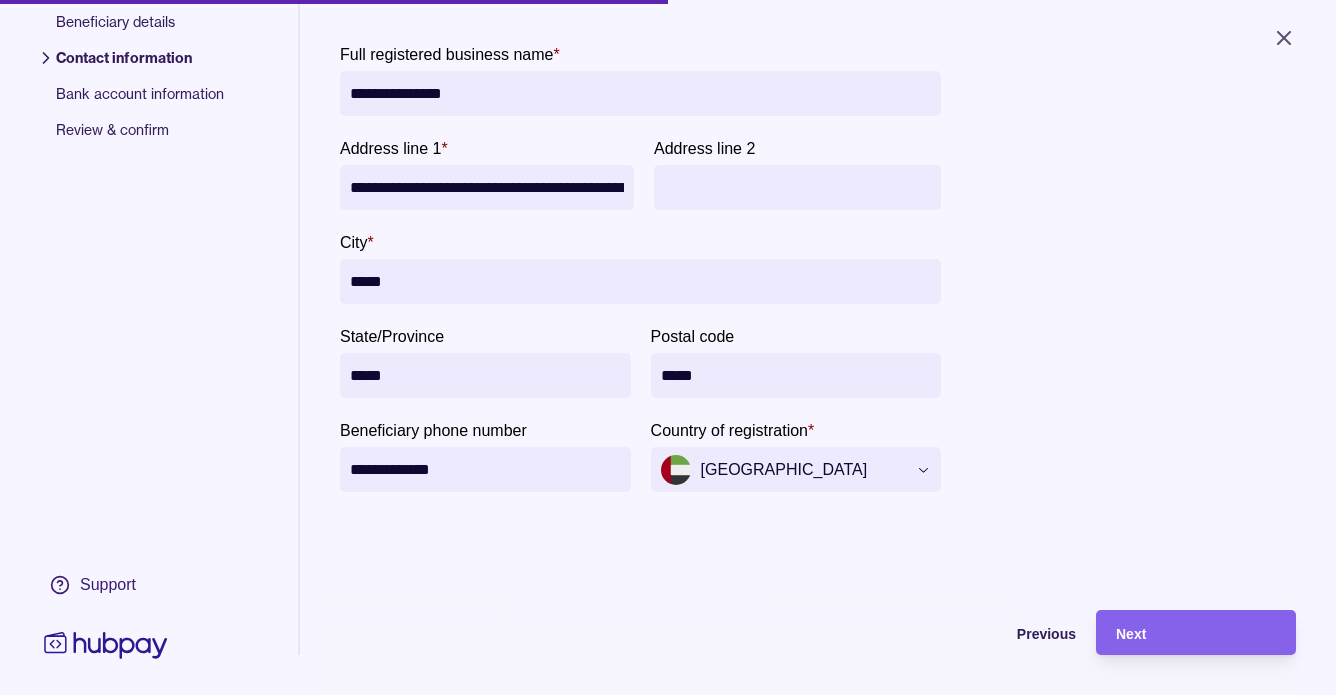 scroll, scrollTop: 0, scrollLeft: 0, axis: both 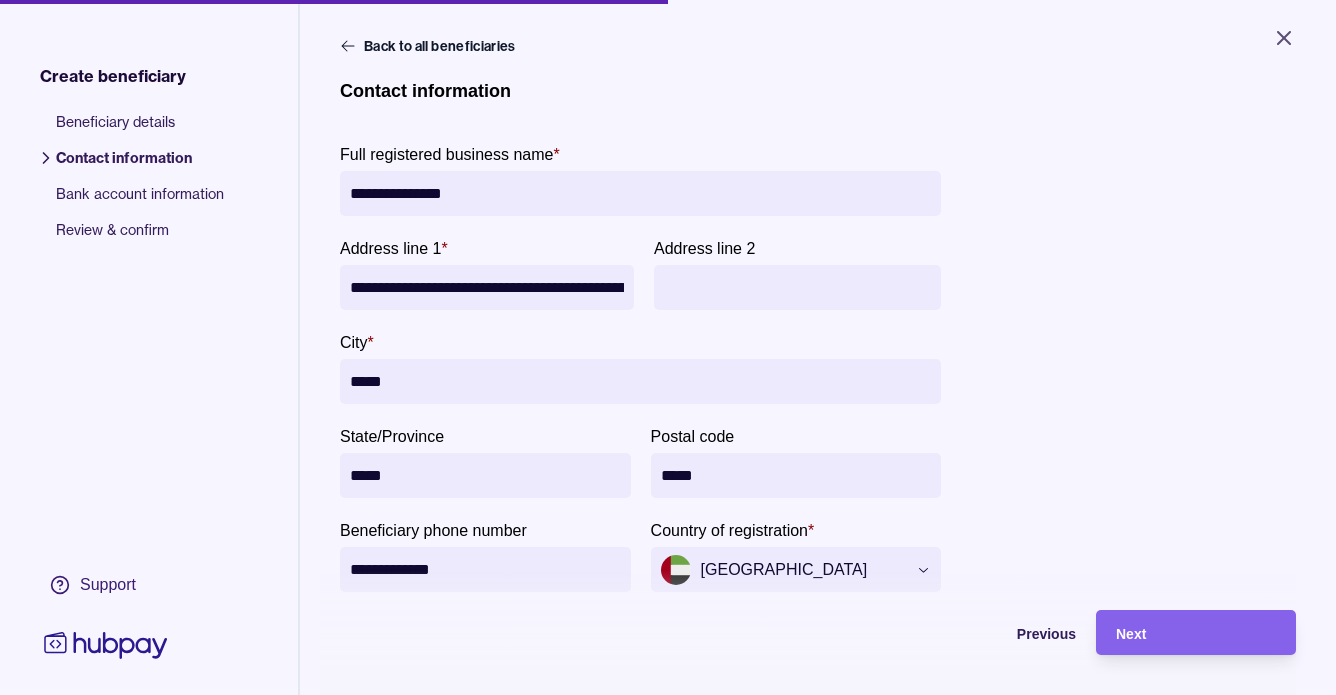 click on "**********" at bounding box center (487, 287) 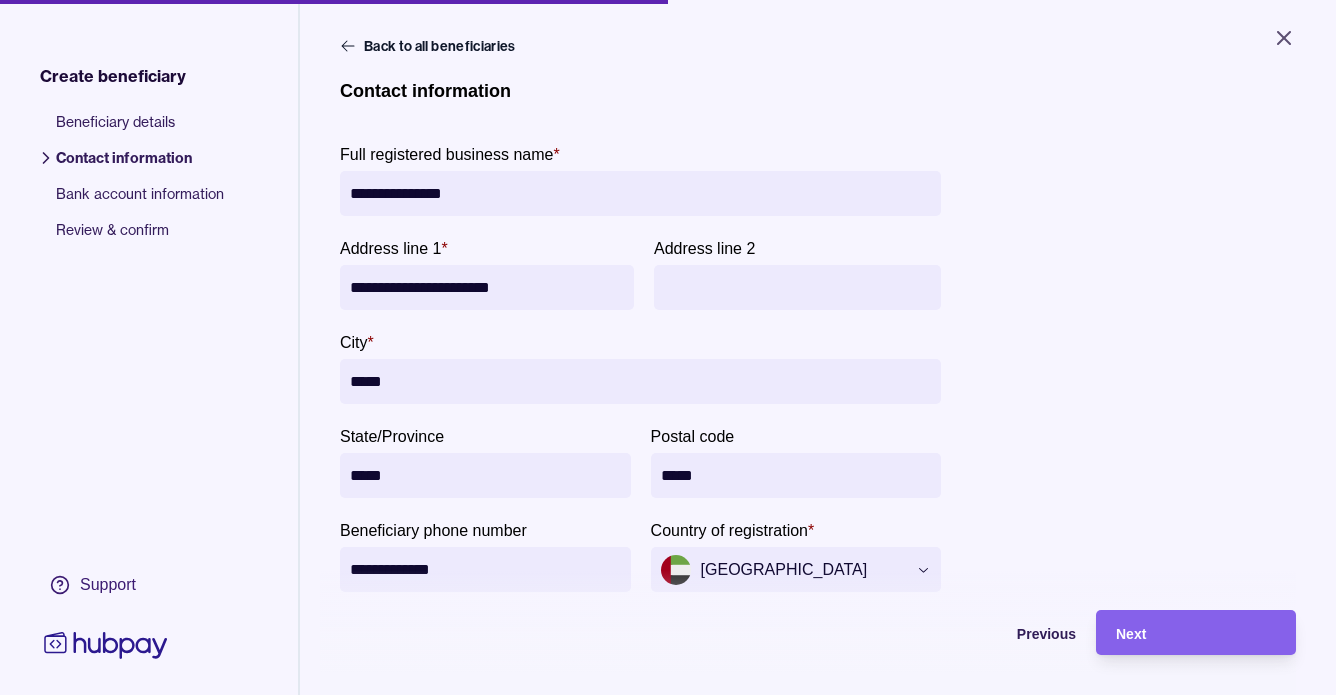 type on "**********" 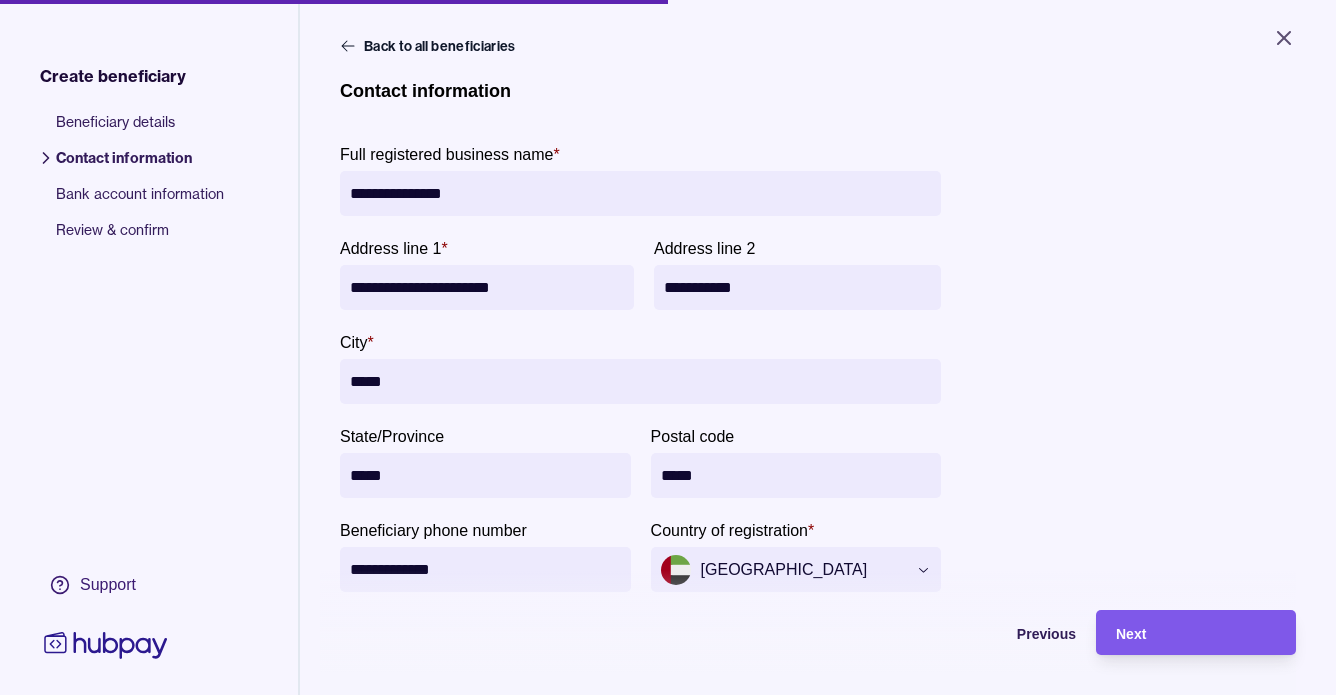 type on "**********" 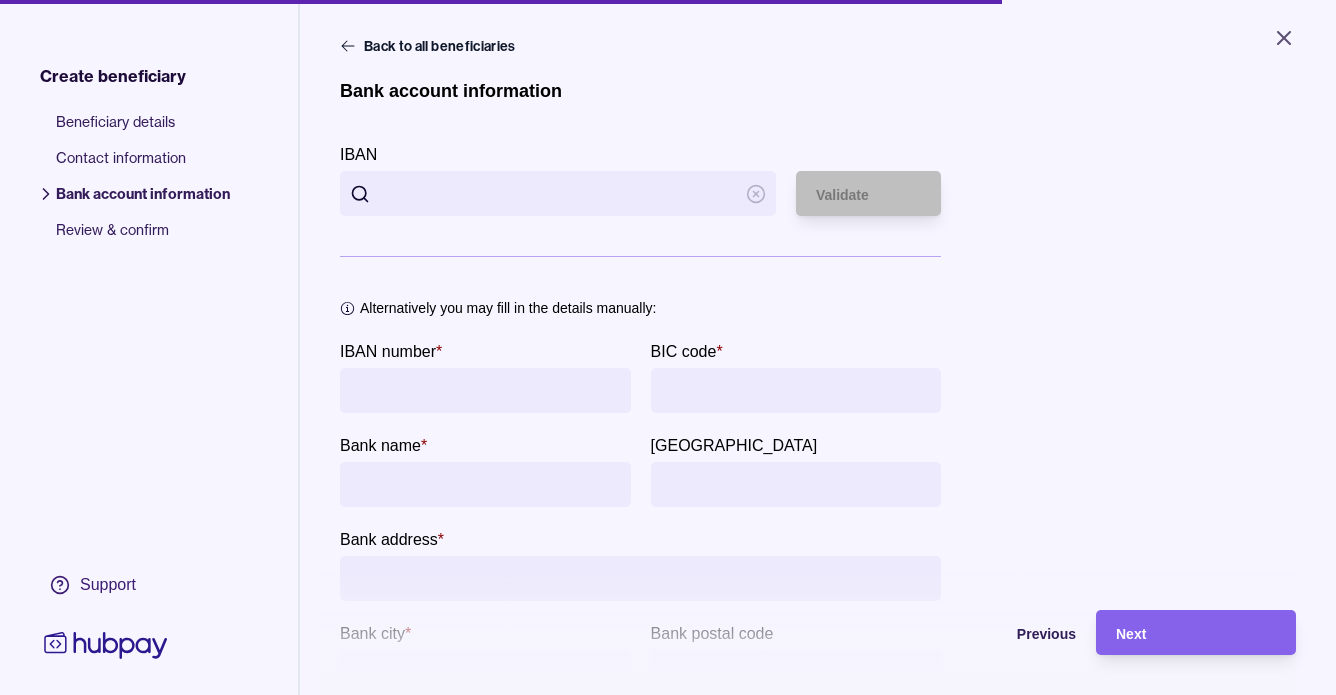 click on "IBAN" at bounding box center (558, 193) 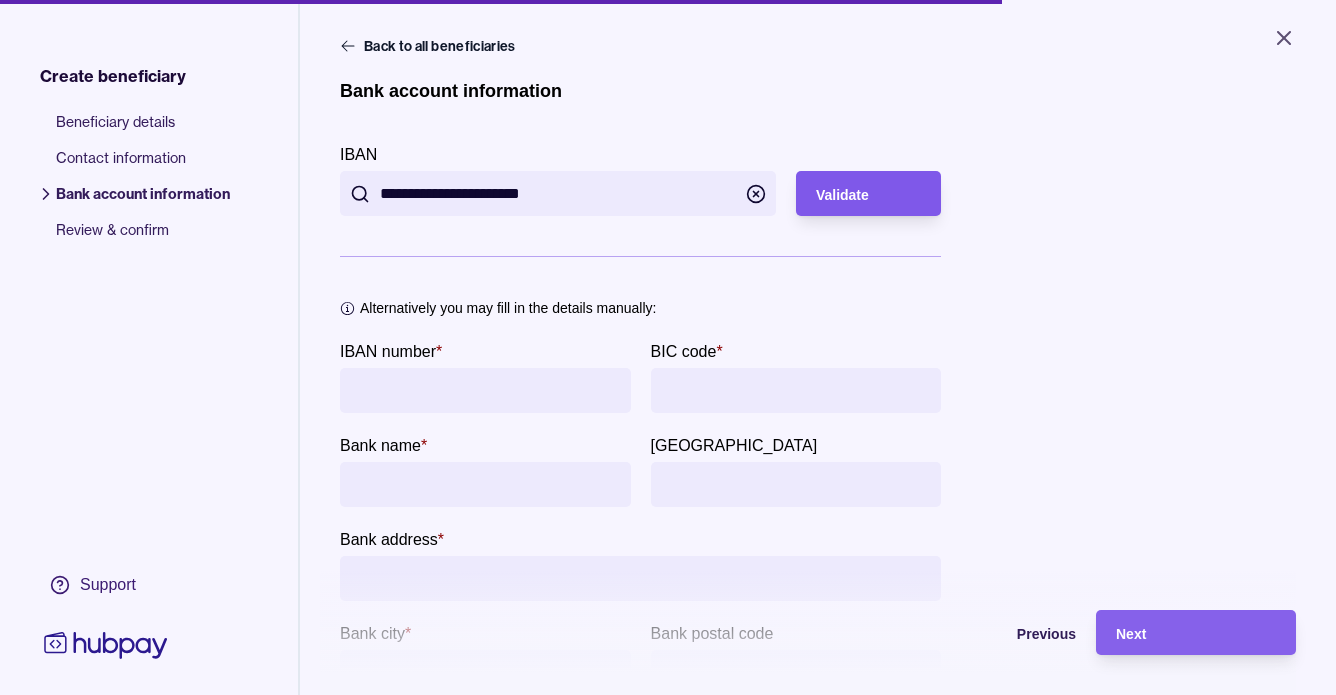 type on "**********" 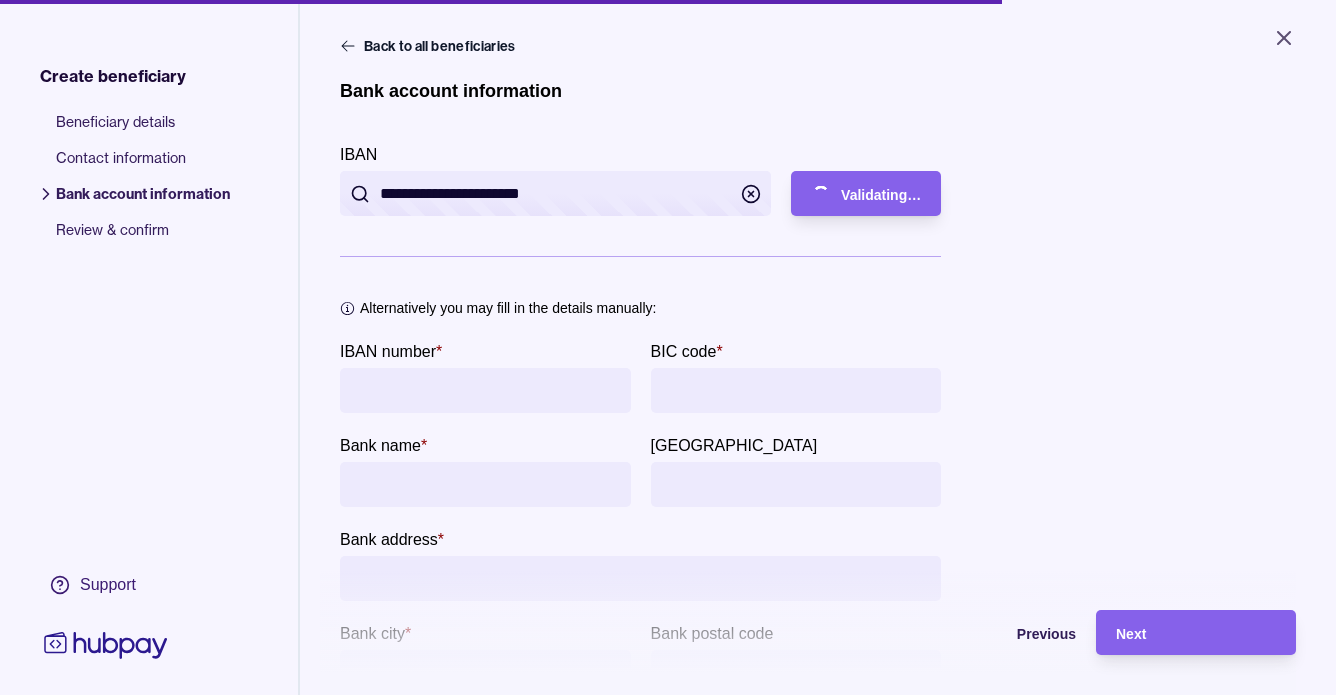 type on "**********" 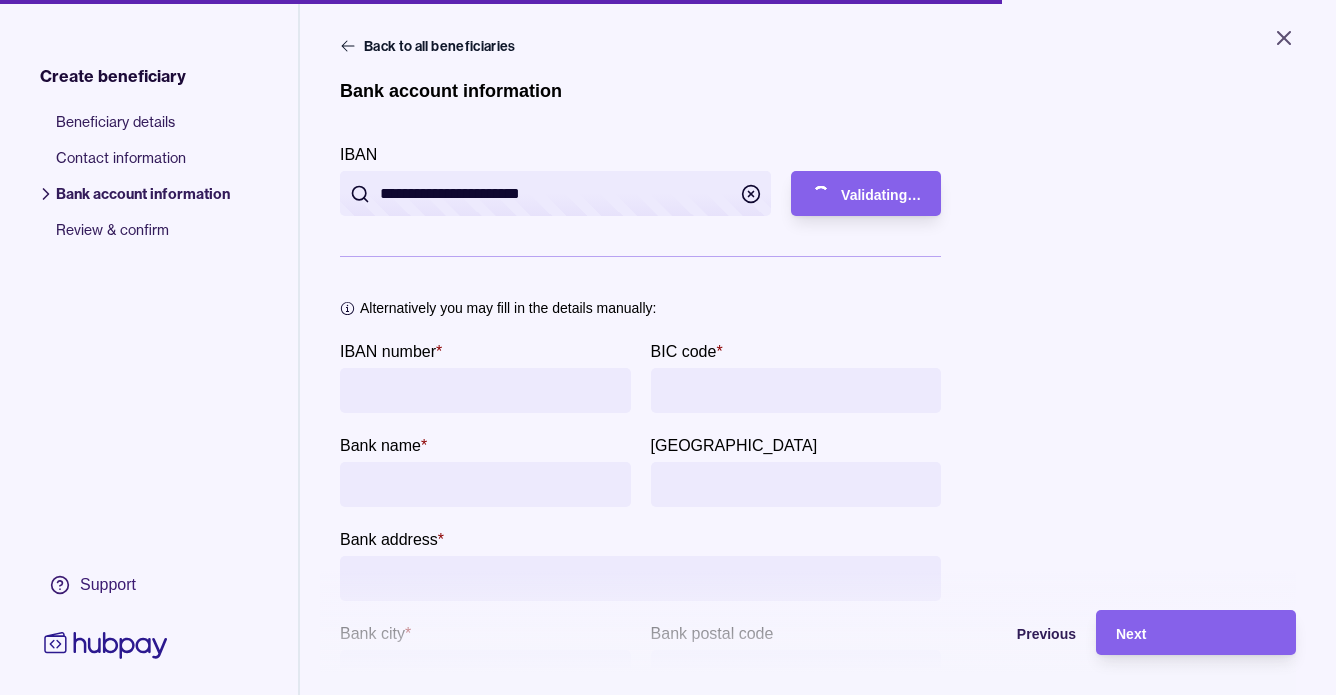 type on "**********" 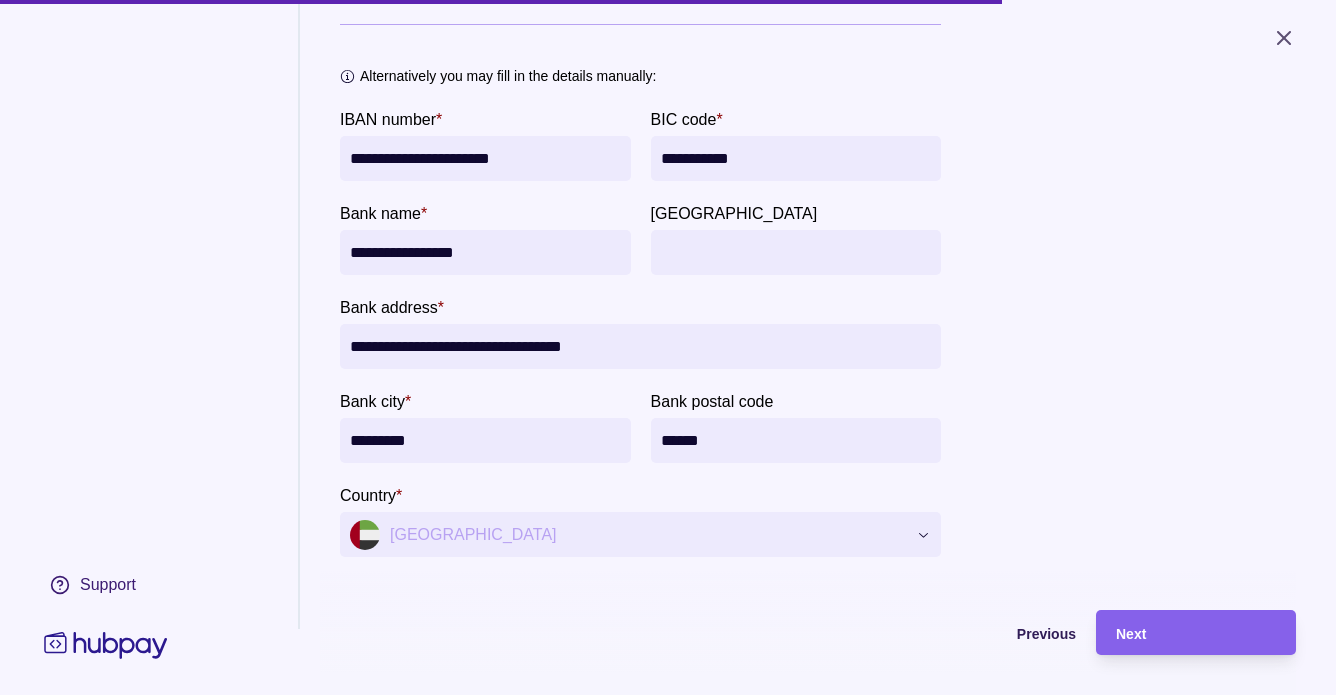 scroll, scrollTop: 247, scrollLeft: 0, axis: vertical 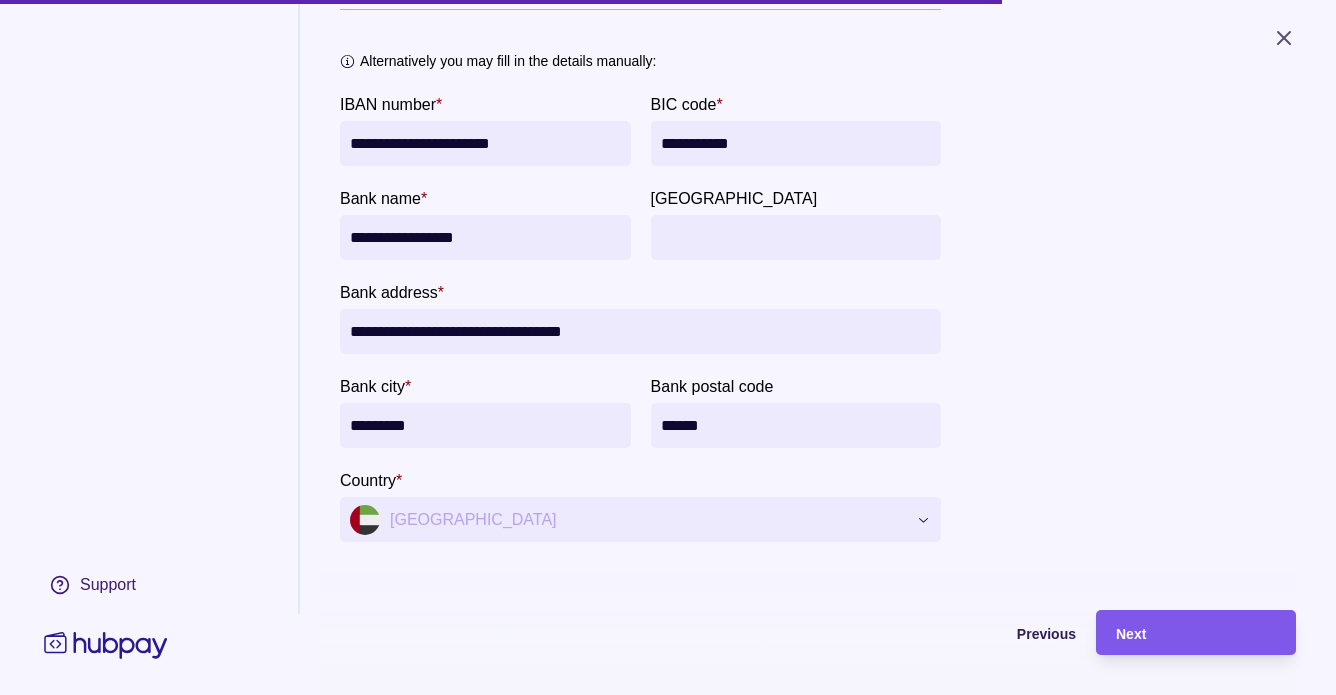click on "Next" at bounding box center (1196, 633) 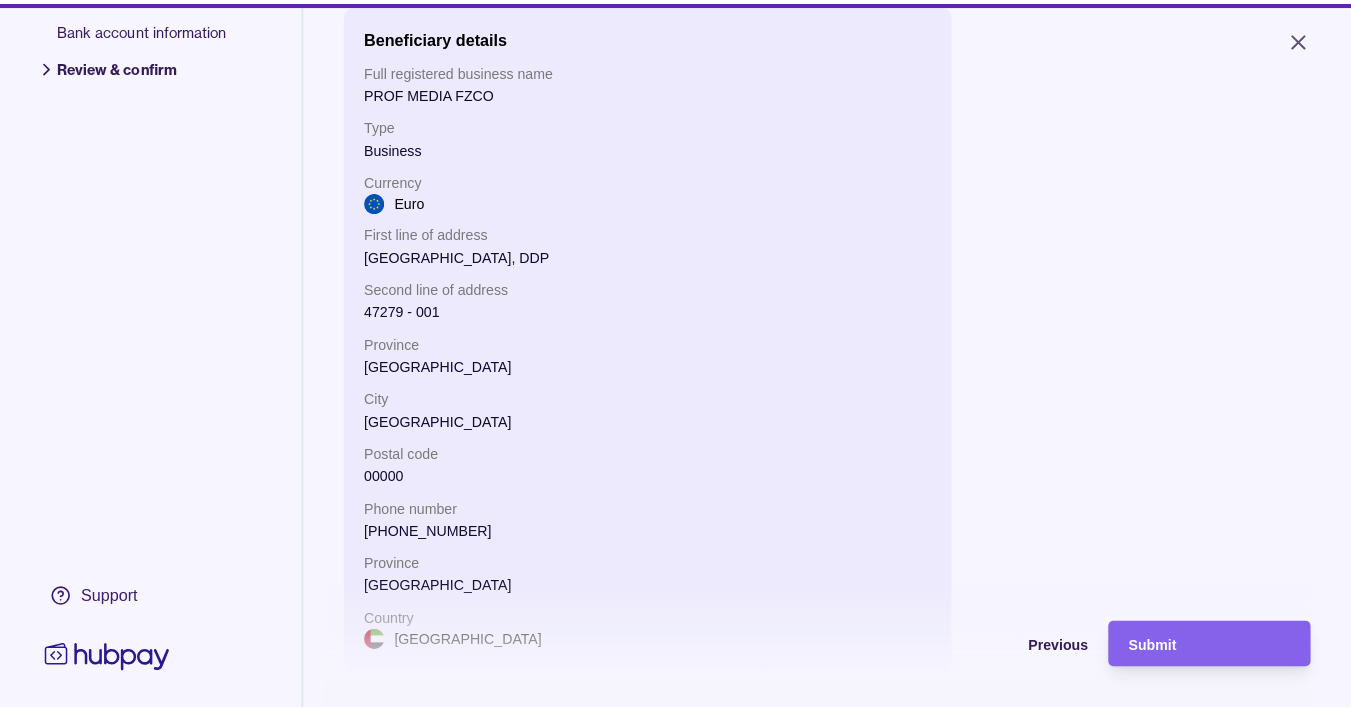scroll, scrollTop: 47, scrollLeft: 0, axis: vertical 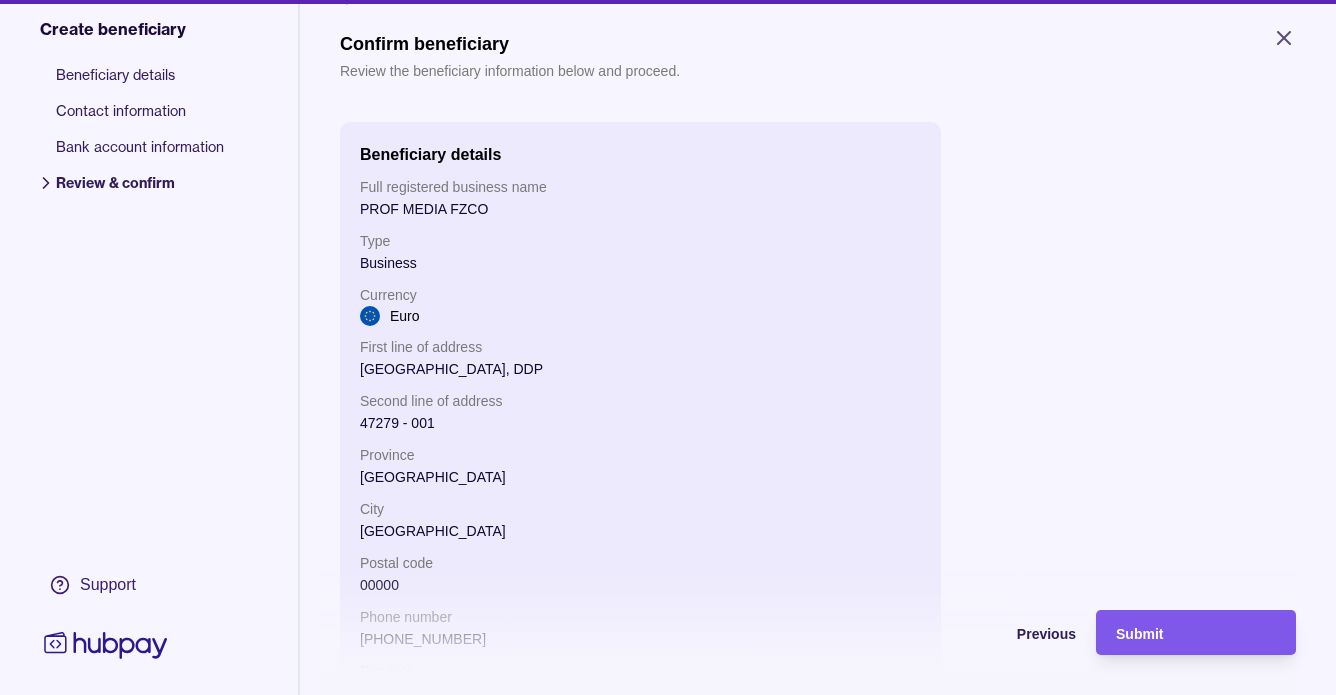 click on "Submit" at bounding box center (1196, 633) 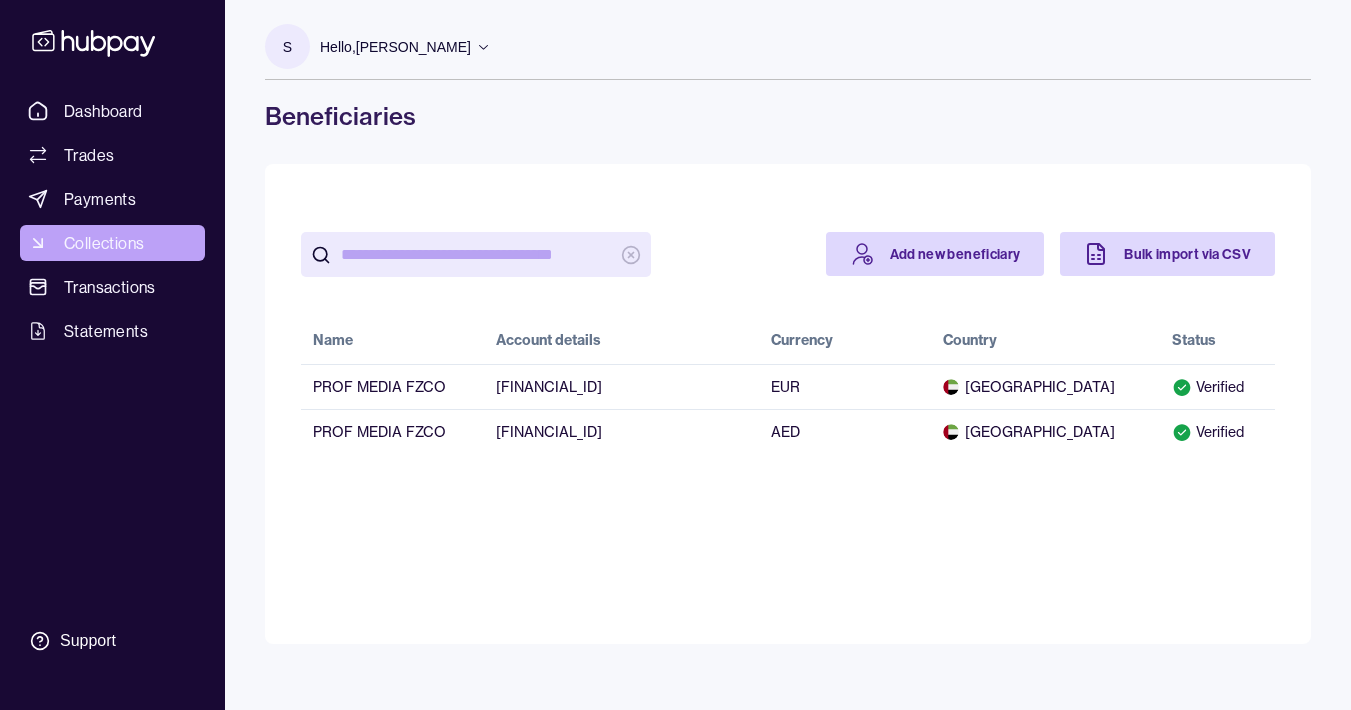 click on "Collections" at bounding box center [104, 243] 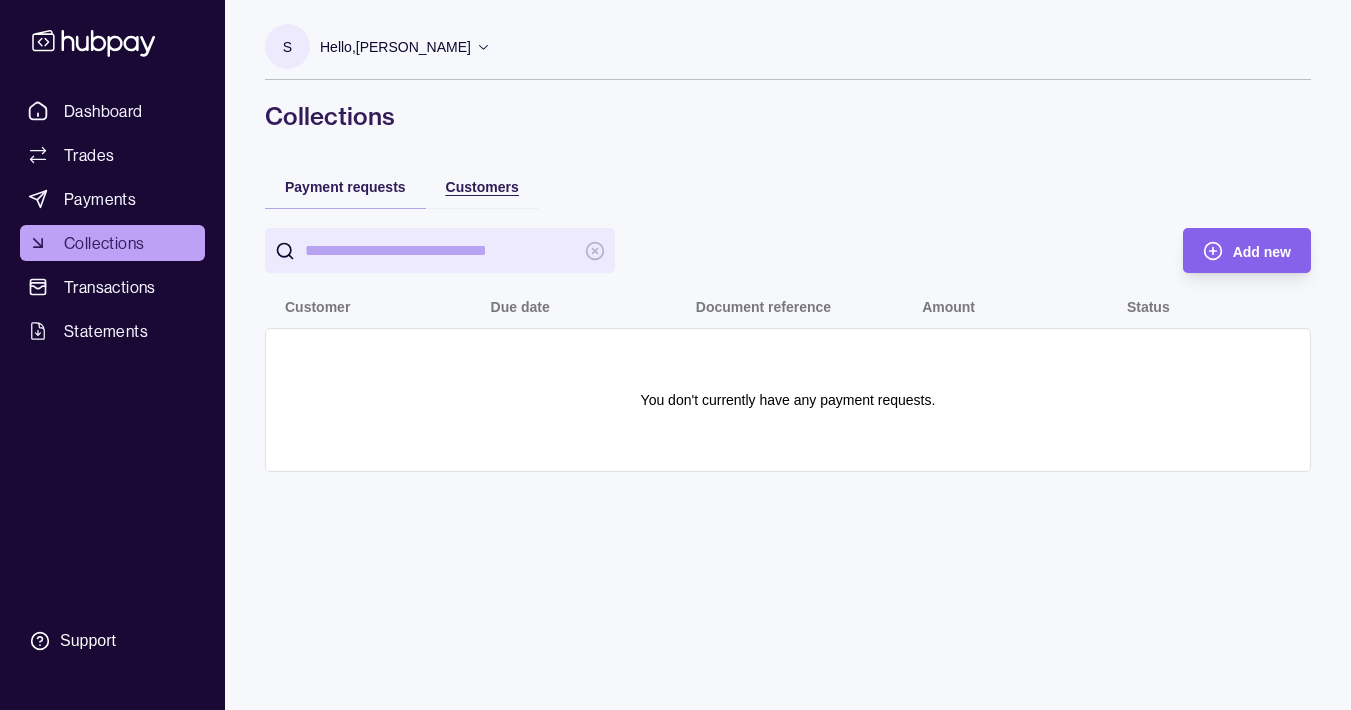 drag, startPoint x: 515, startPoint y: 192, endPoint x: 495, endPoint y: 191, distance: 20.024984 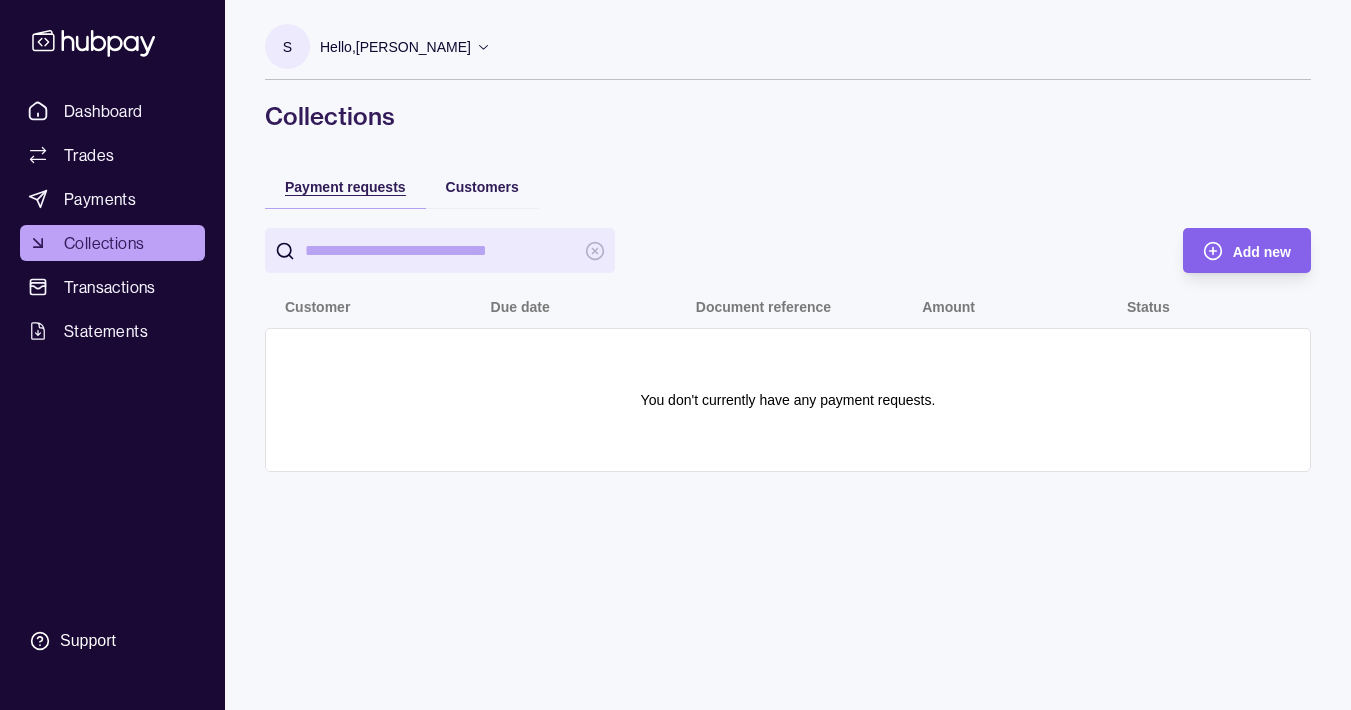 click on "Payment requests" at bounding box center [345, 187] 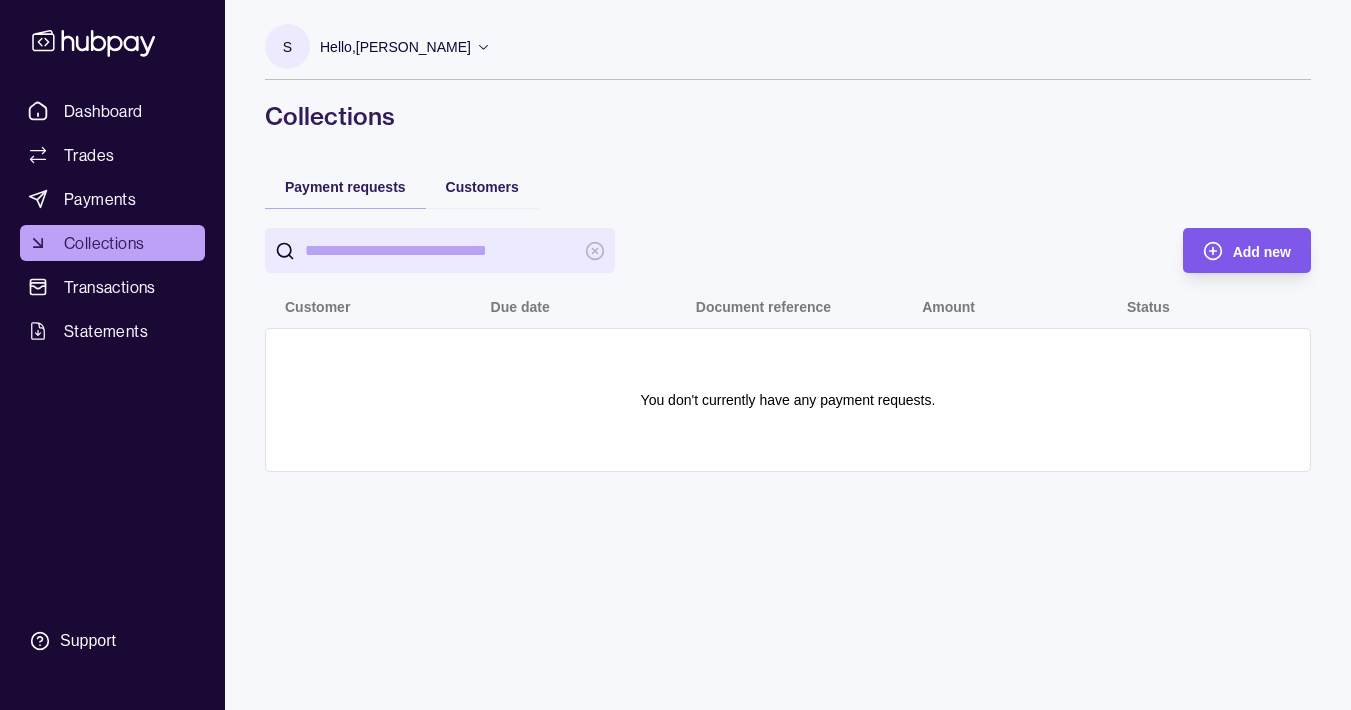 click on "Add new" at bounding box center [1262, 252] 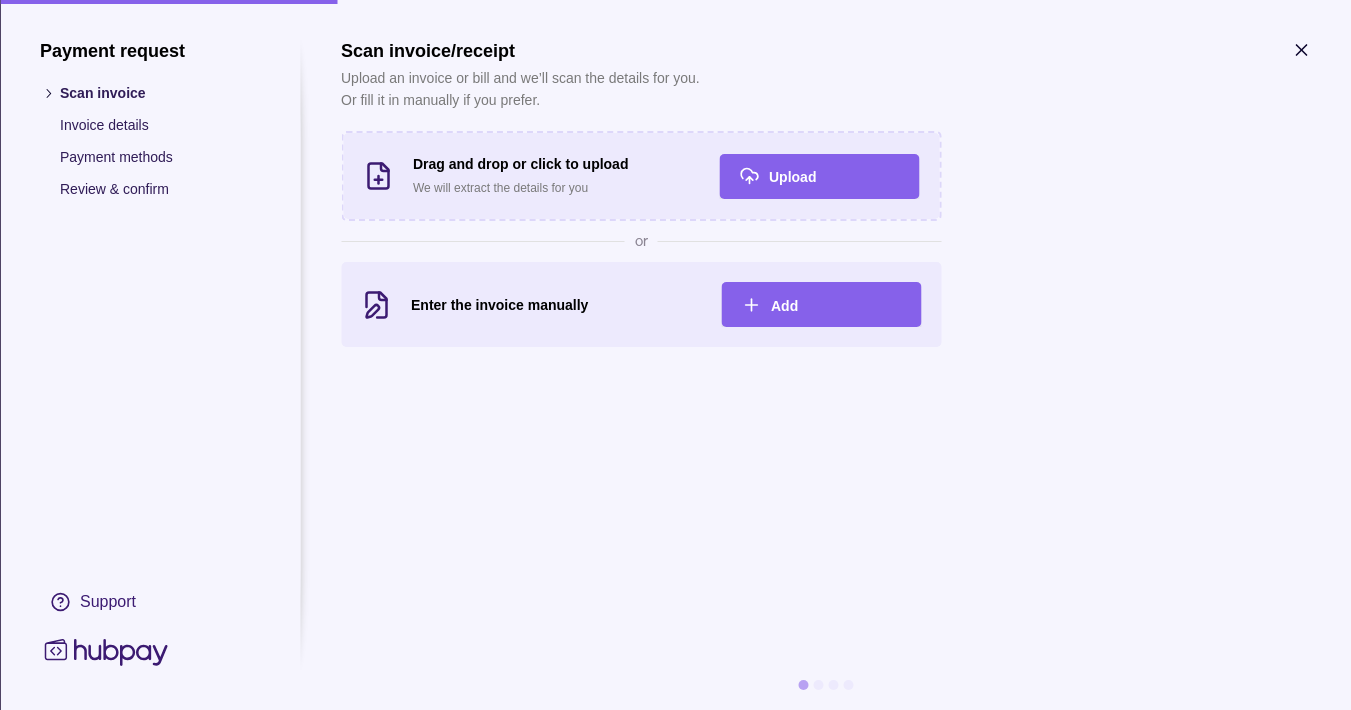 drag, startPoint x: 647, startPoint y: 307, endPoint x: 716, endPoint y: 305, distance: 69.02898 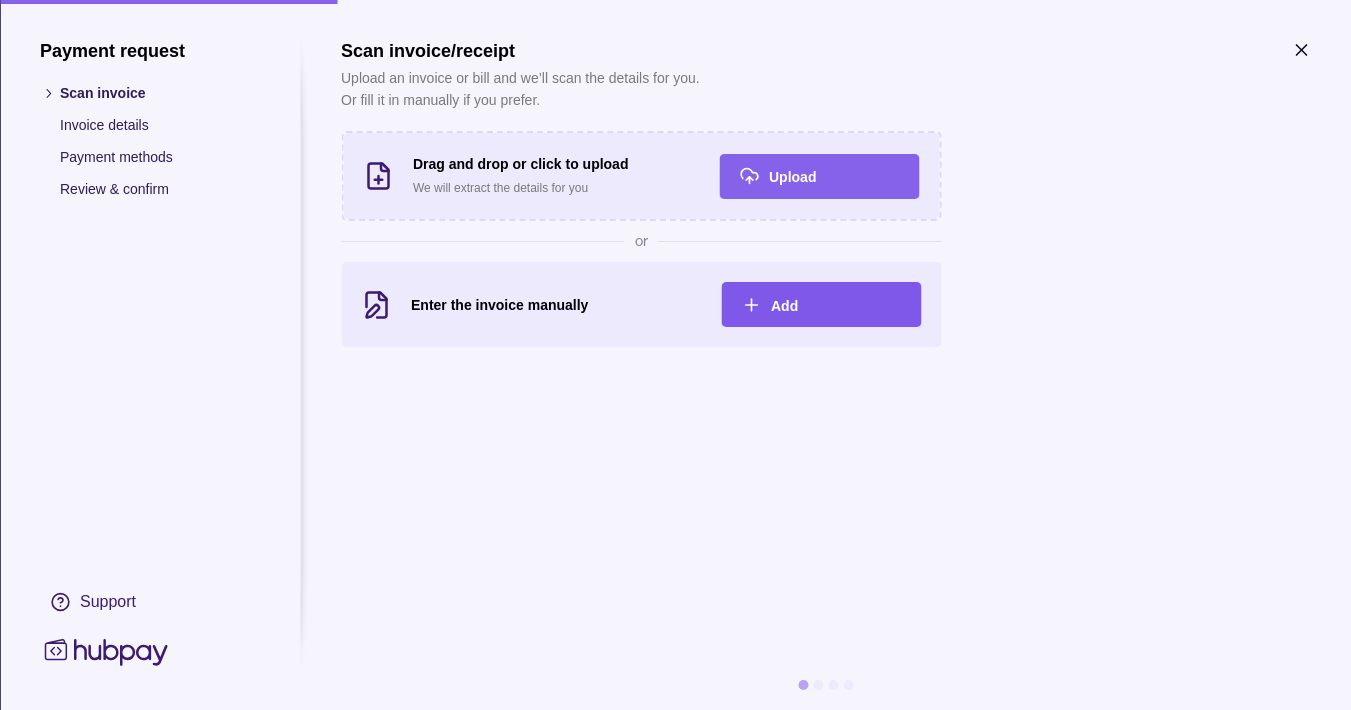click on "Add" at bounding box center (836, 305) 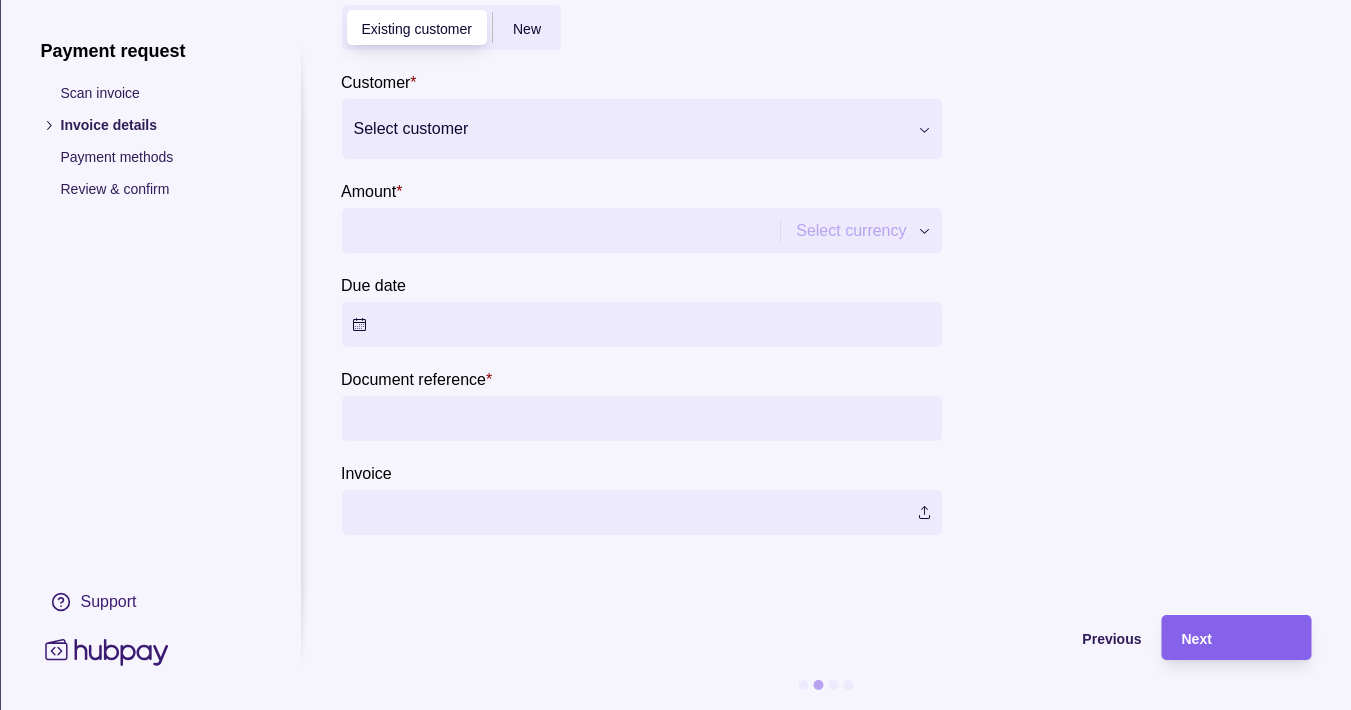 scroll, scrollTop: 109, scrollLeft: 0, axis: vertical 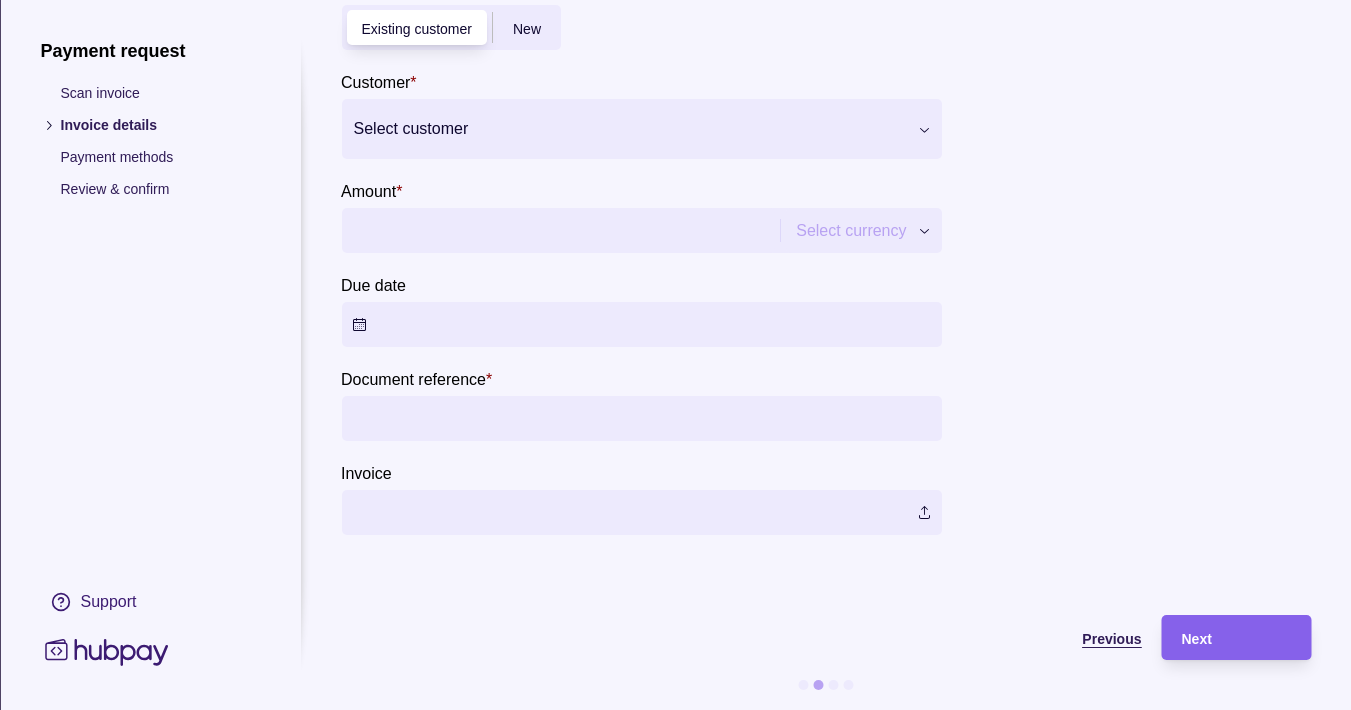 click on "Previous" at bounding box center [1111, 639] 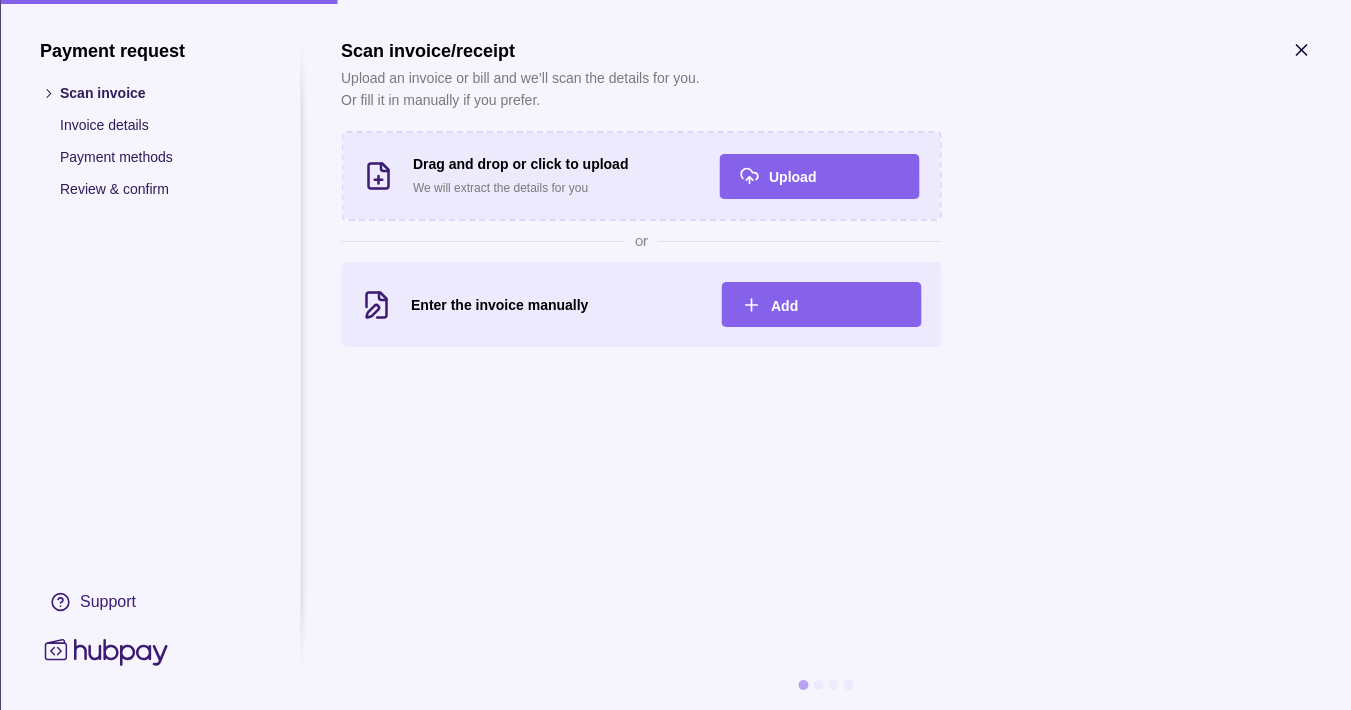scroll, scrollTop: 0, scrollLeft: 0, axis: both 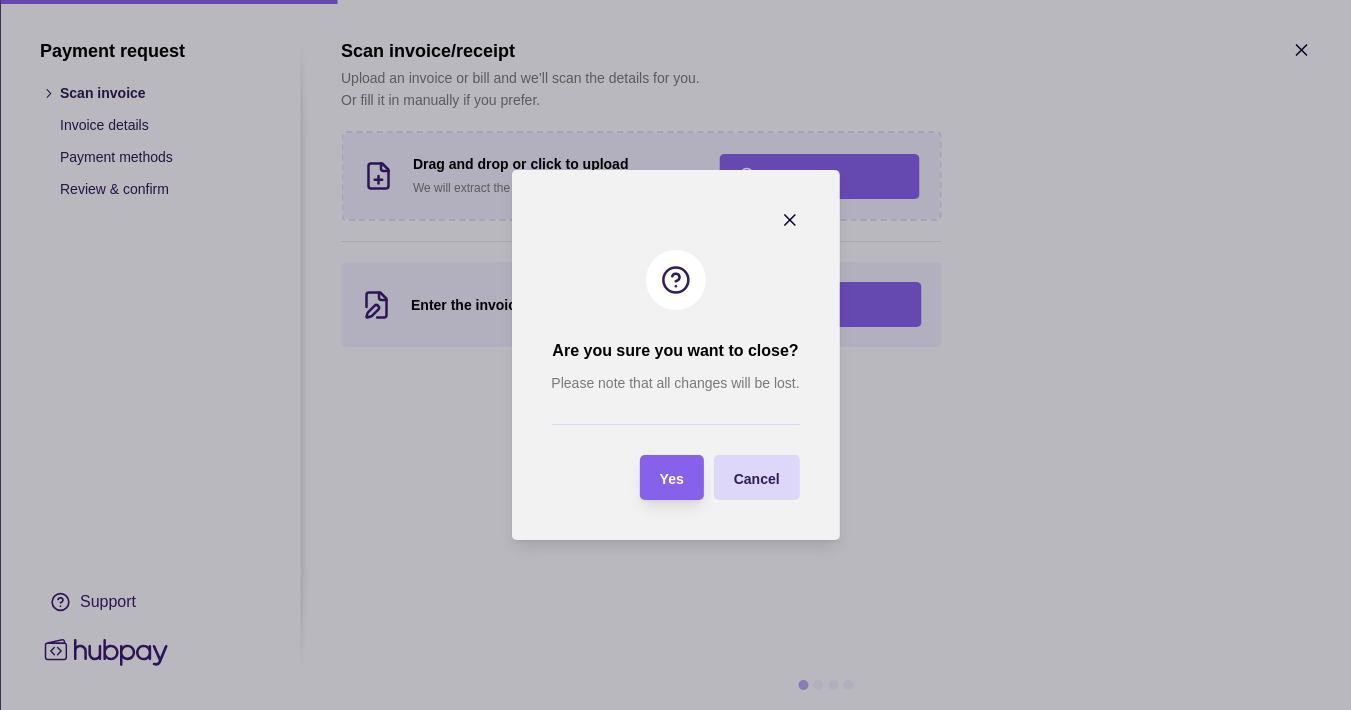 drag, startPoint x: 667, startPoint y: 484, endPoint x: 641, endPoint y: 501, distance: 31.06445 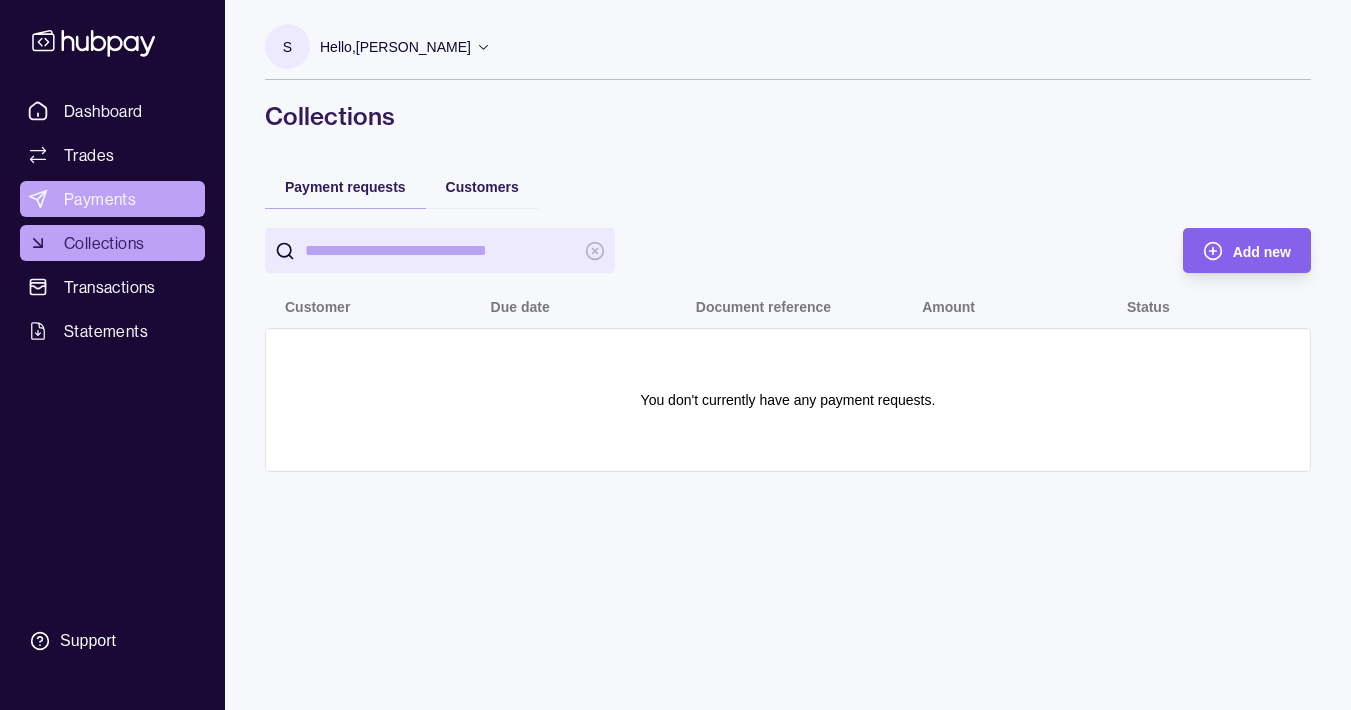 click on "Payments" at bounding box center (112, 199) 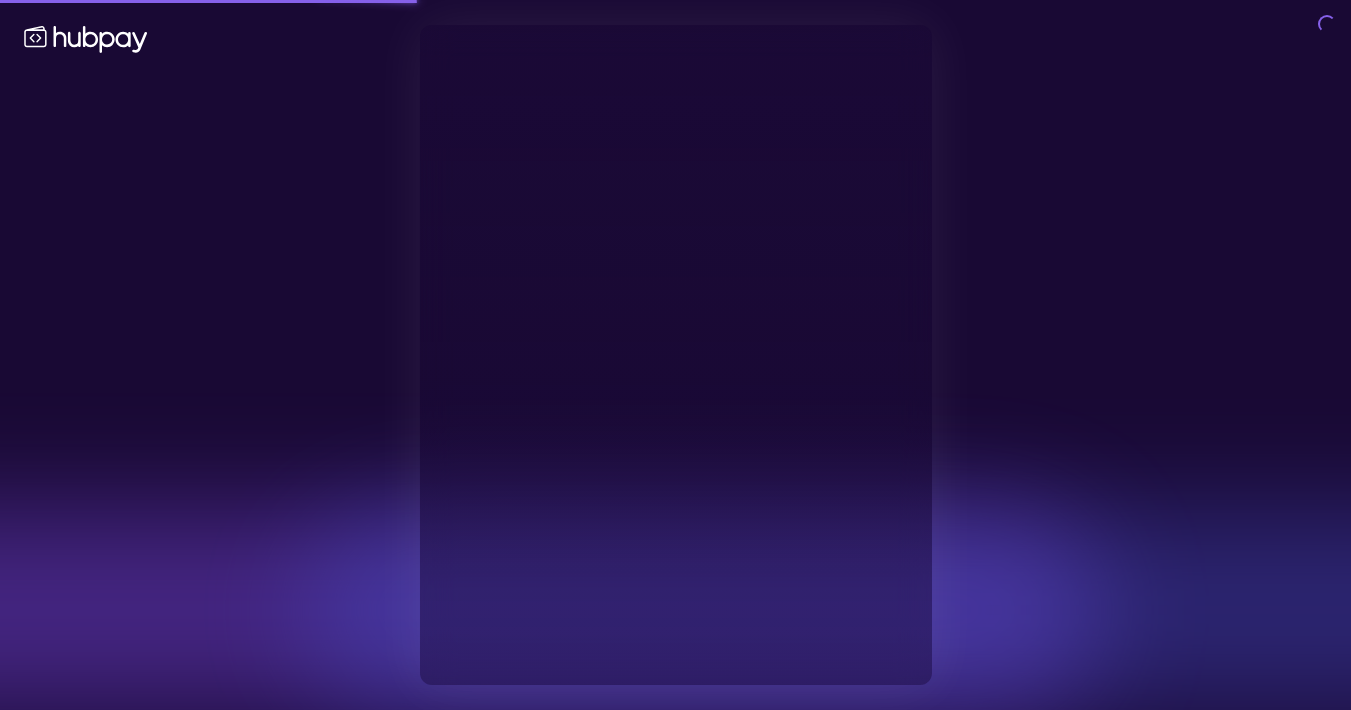 type on "**********" 